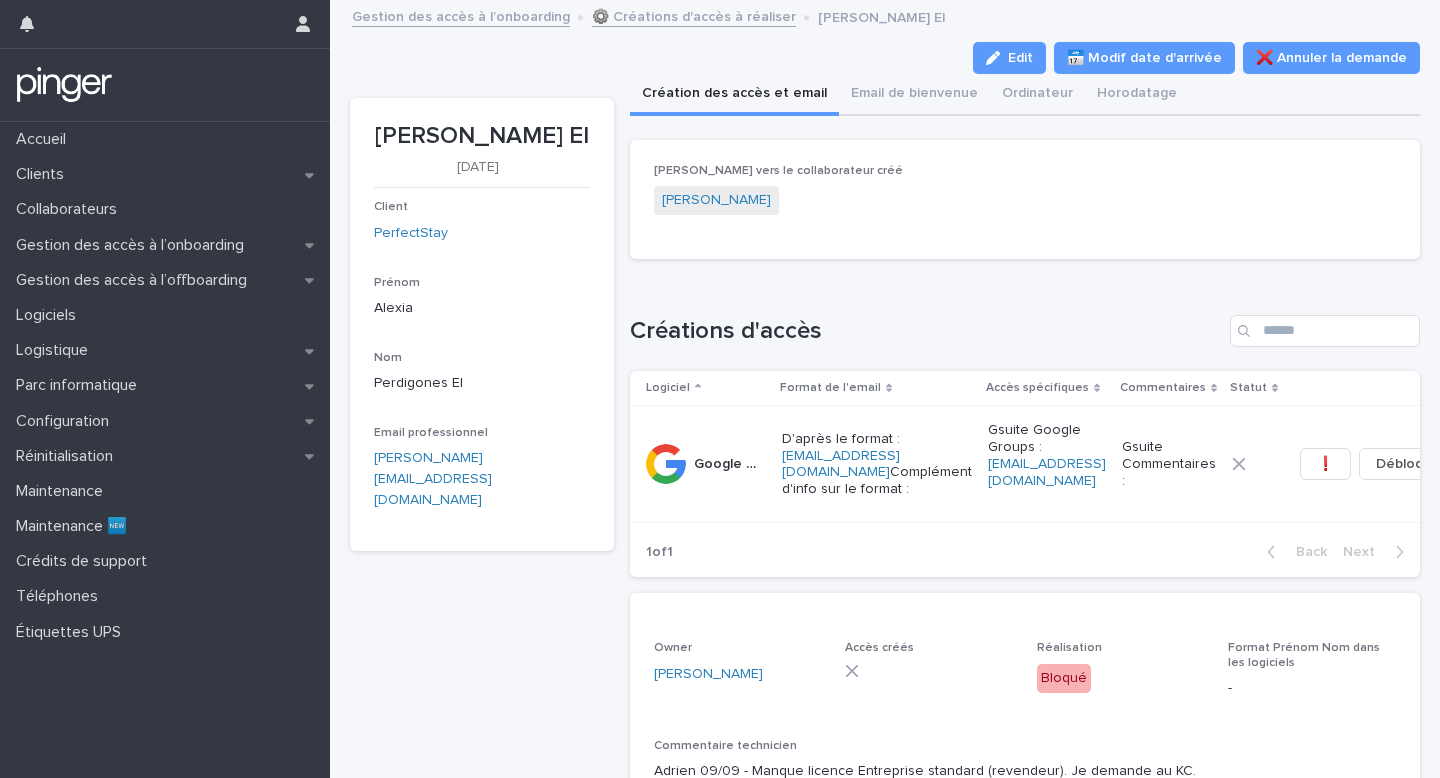 scroll, scrollTop: 0, scrollLeft: 0, axis: both 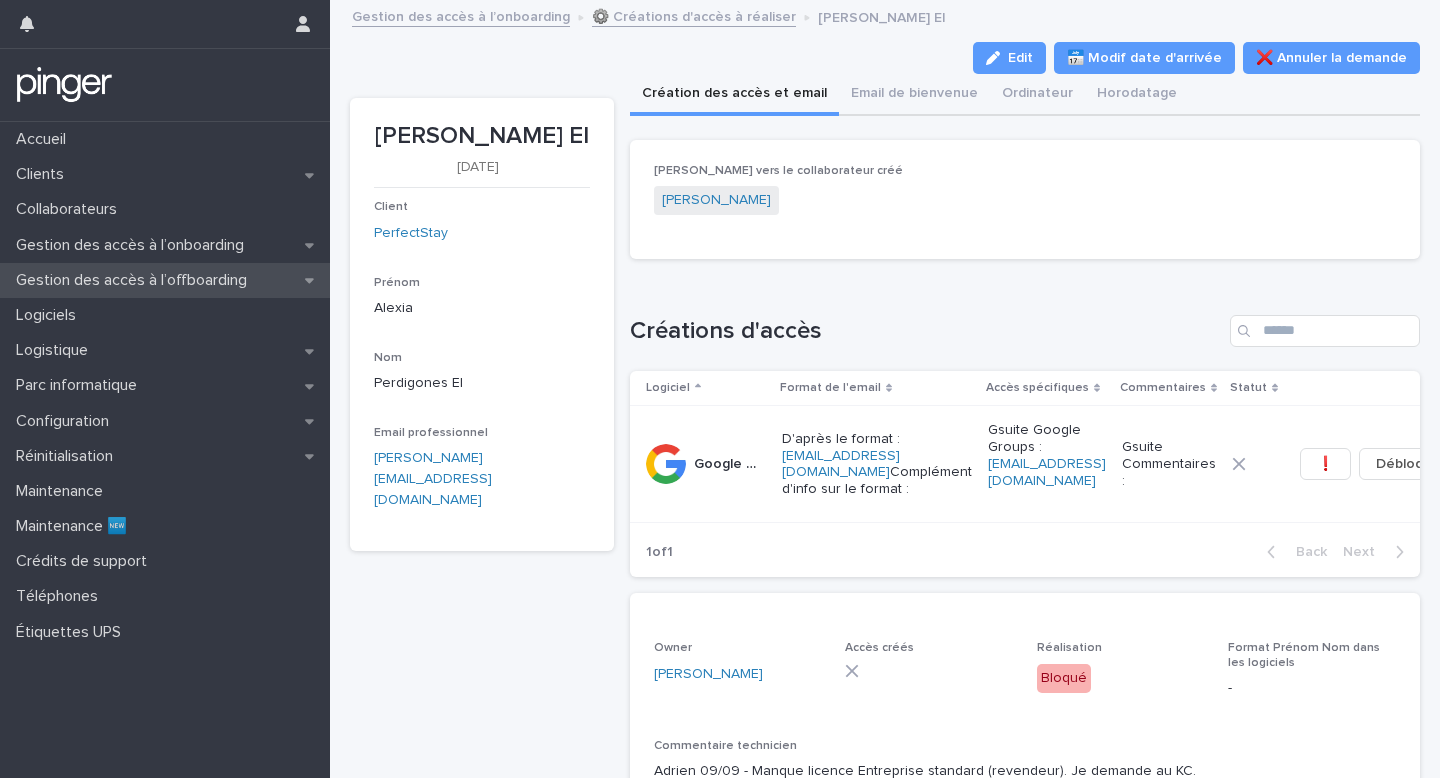 click on "Gestion des accès à l’offboarding" at bounding box center (135, 280) 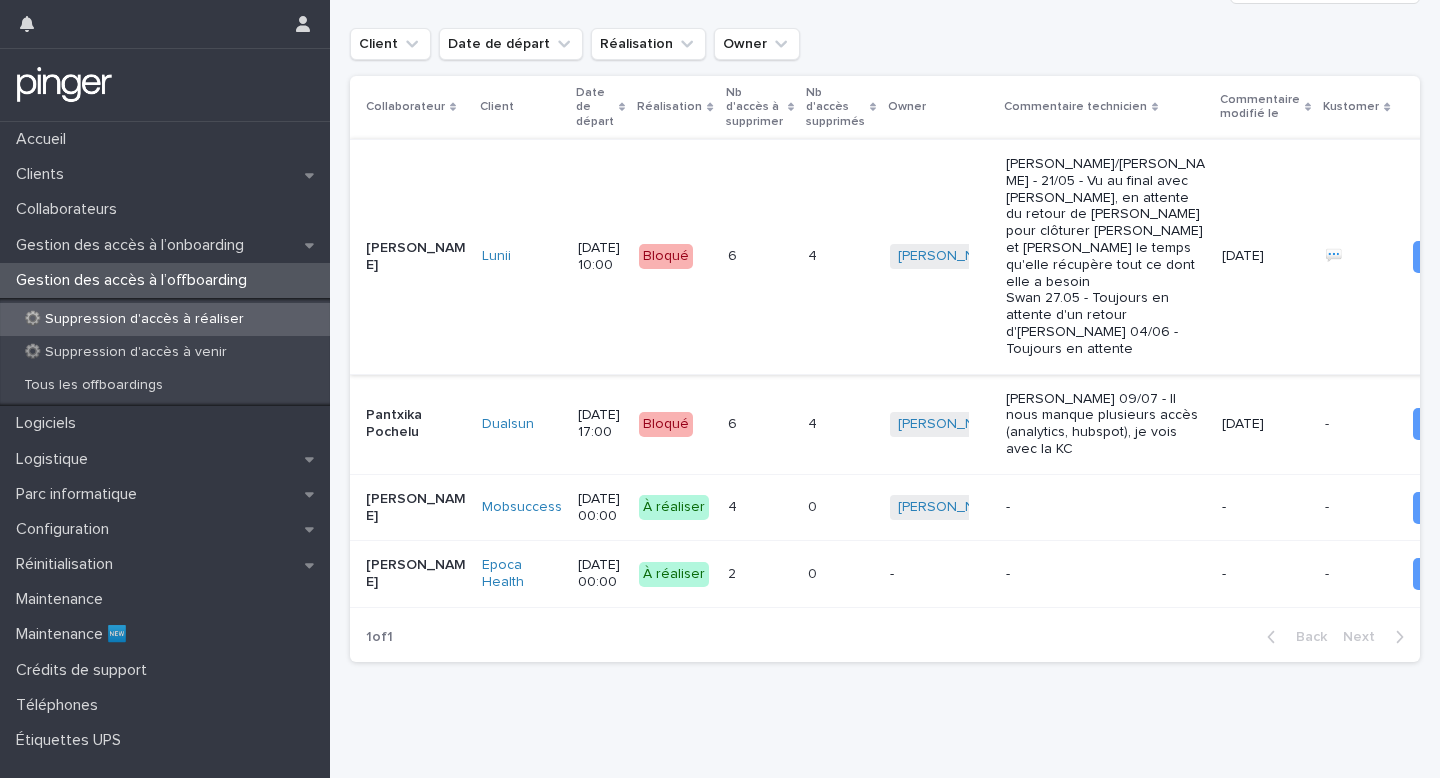 scroll, scrollTop: 323, scrollLeft: 0, axis: vertical 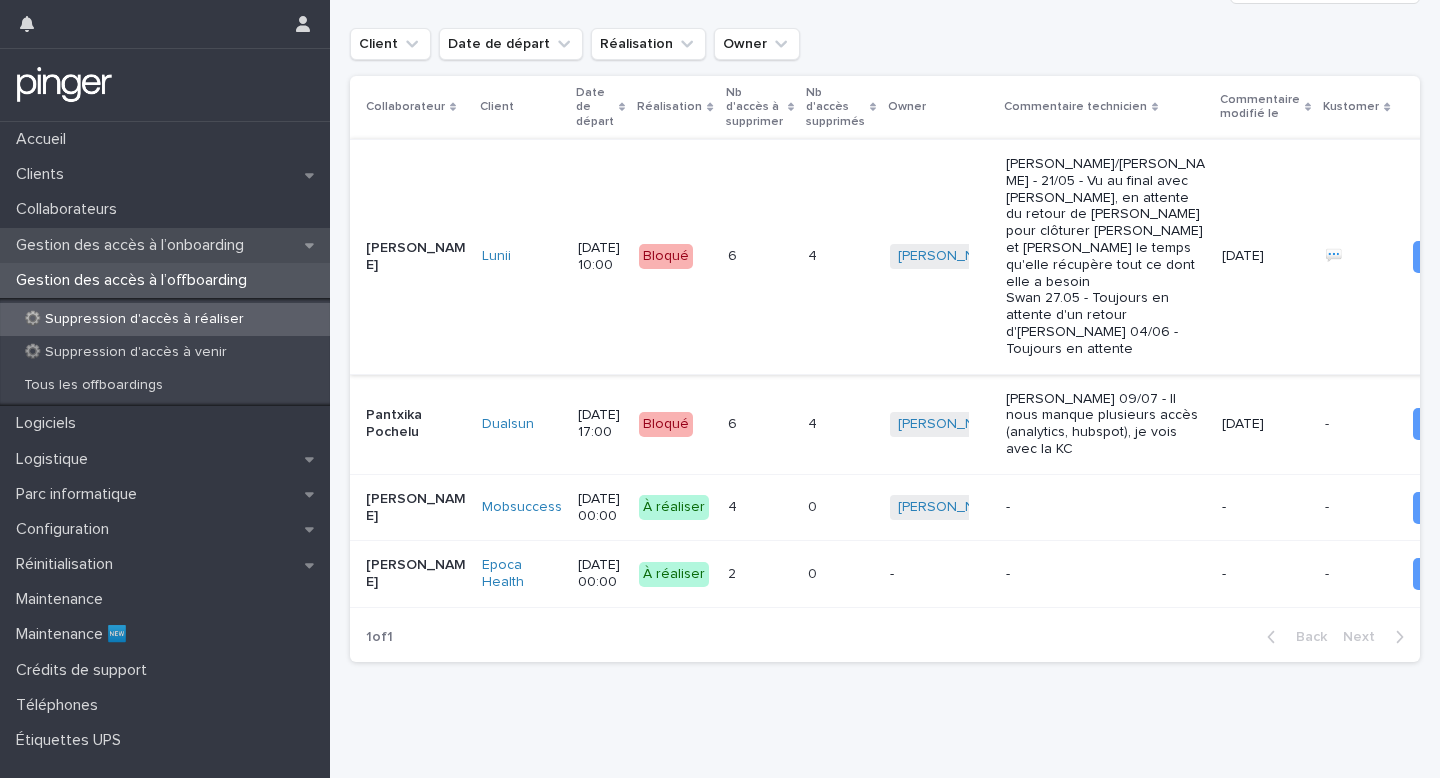 click on "Gestion des accès à l’onboarding" at bounding box center (134, 245) 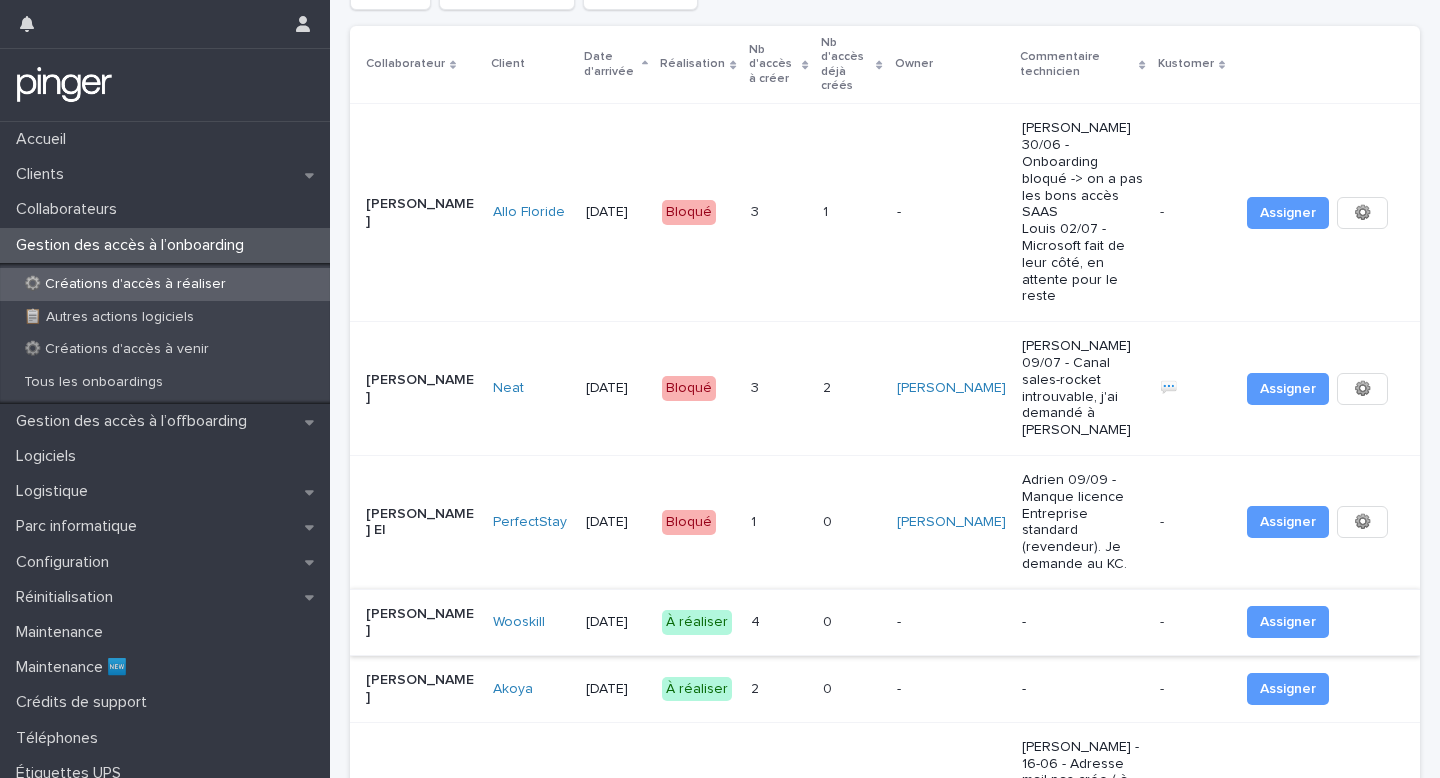 scroll, scrollTop: 116, scrollLeft: 0, axis: vertical 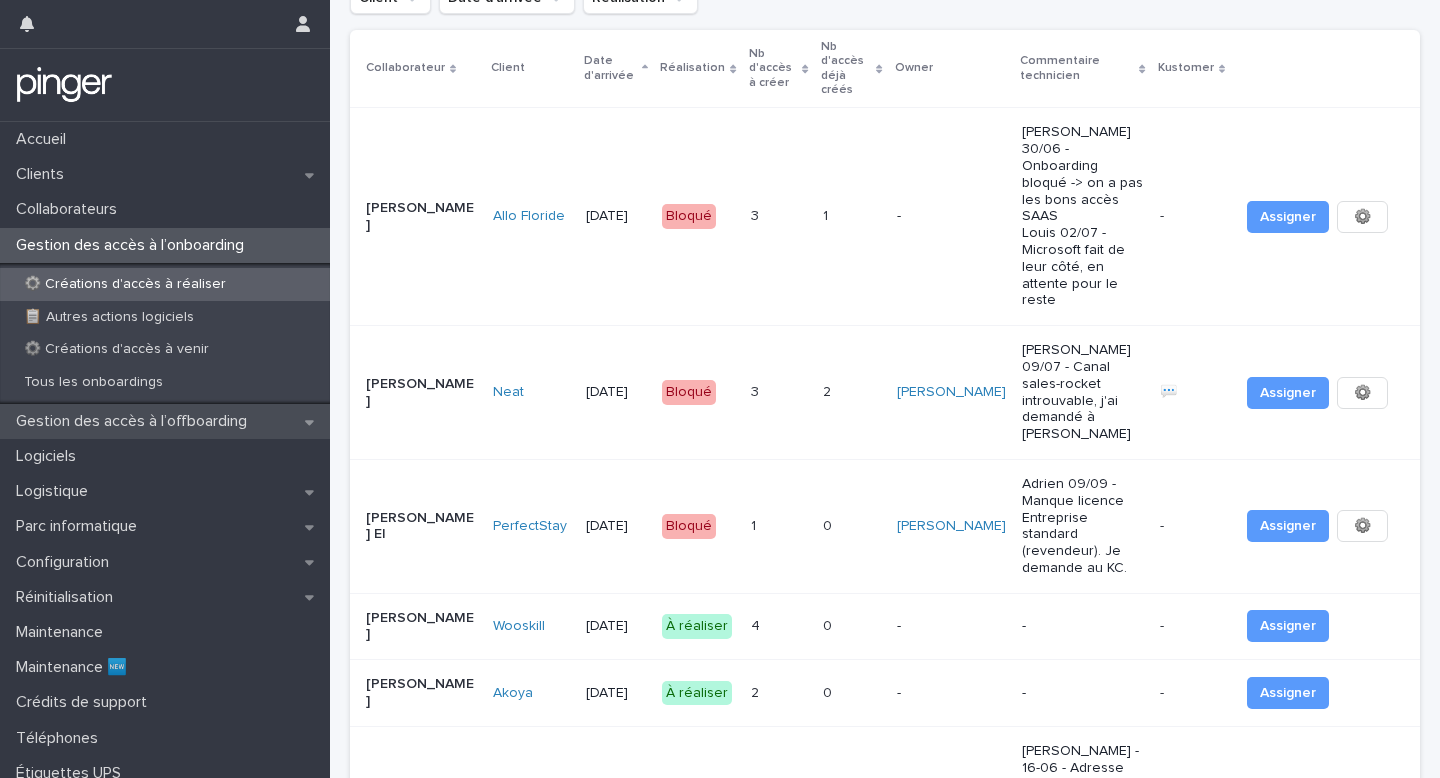 click on "Gestion des accès à l’offboarding" at bounding box center (135, 421) 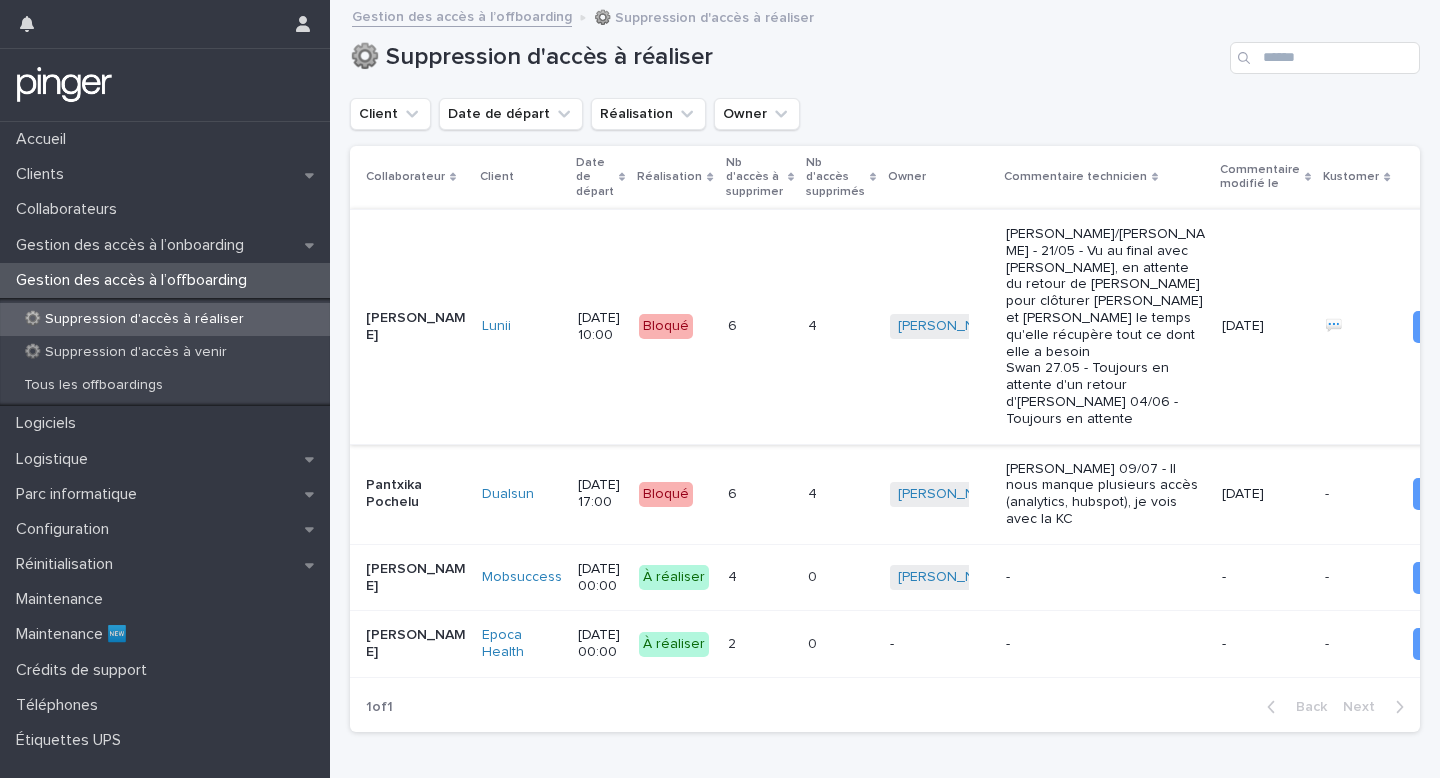 scroll, scrollTop: 323, scrollLeft: 0, axis: vertical 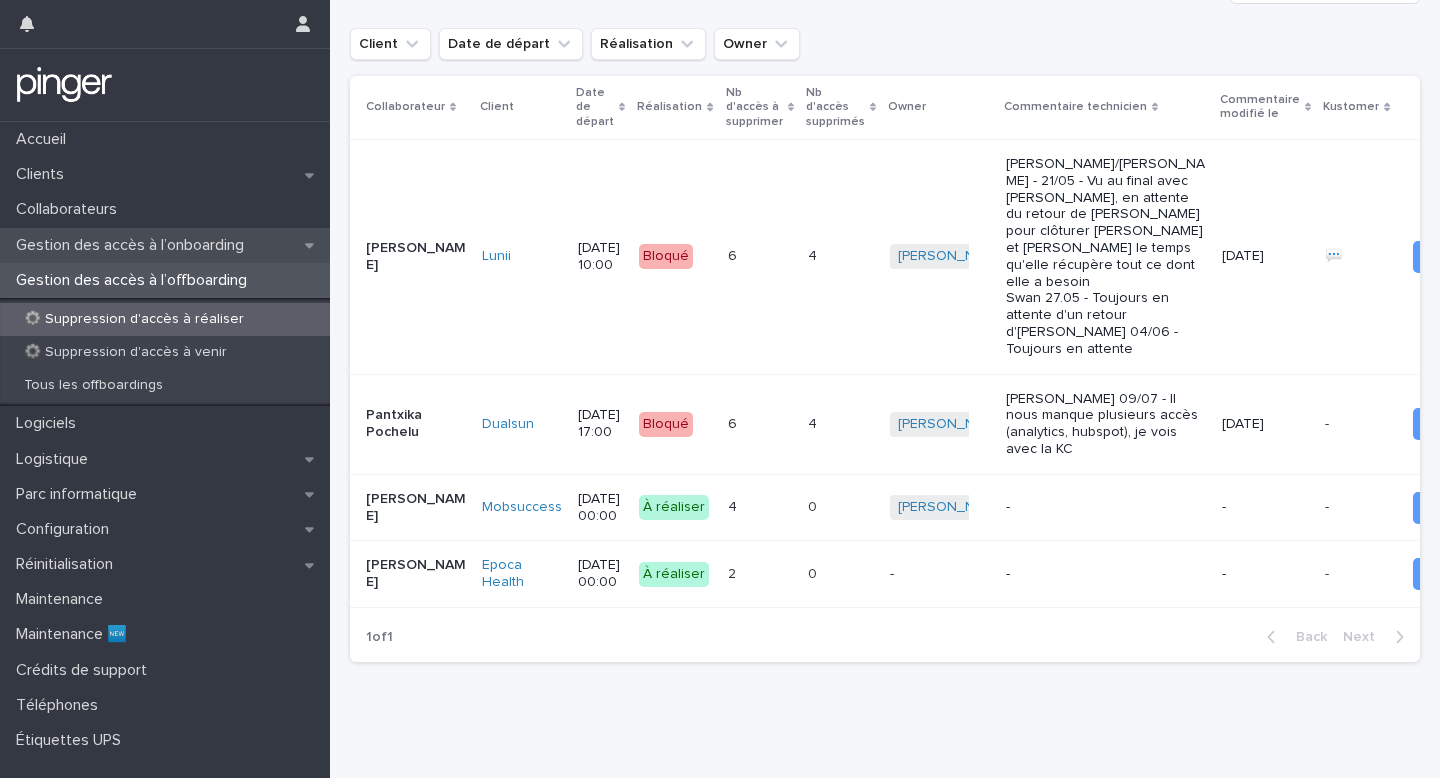 click on "Gestion des accès à l’onboarding" at bounding box center [165, 245] 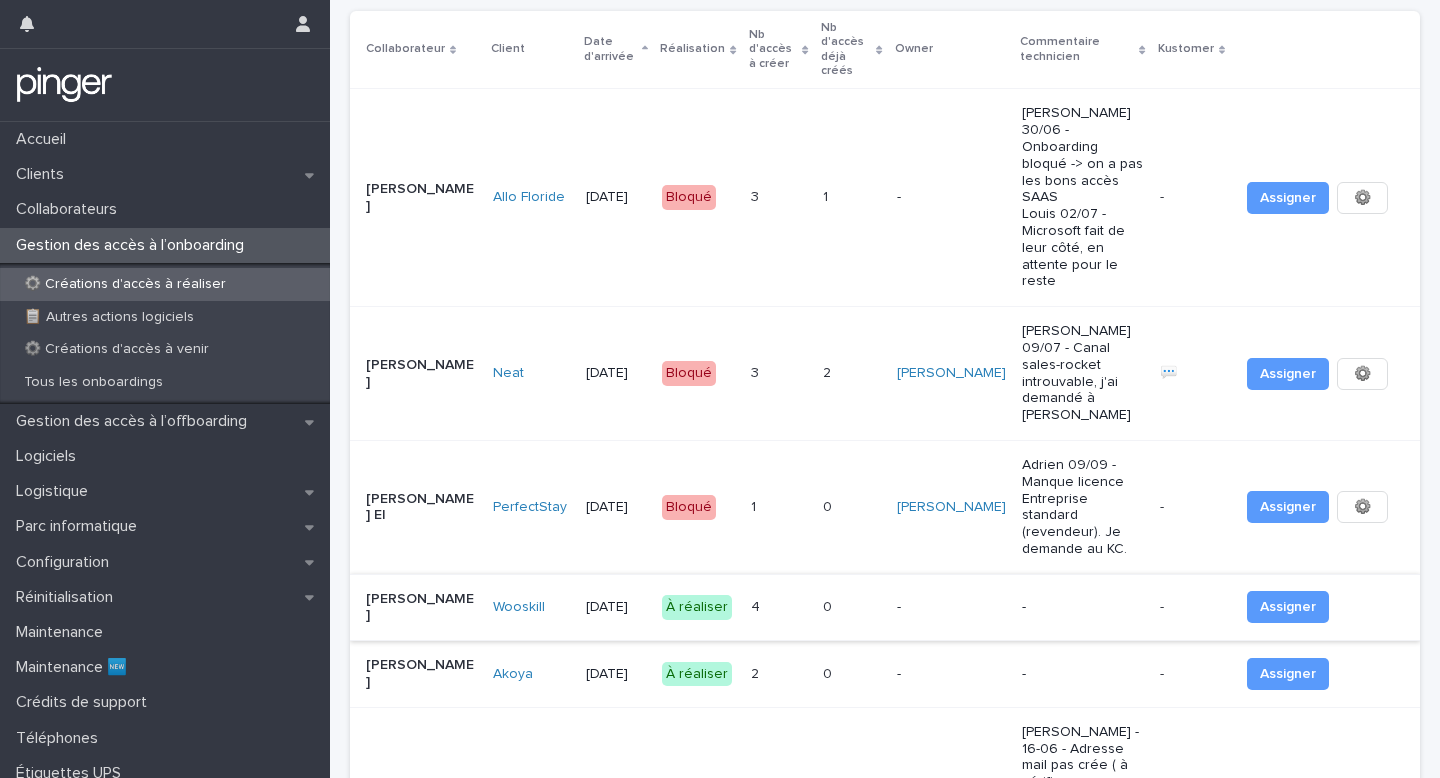 scroll, scrollTop: 156, scrollLeft: 0, axis: vertical 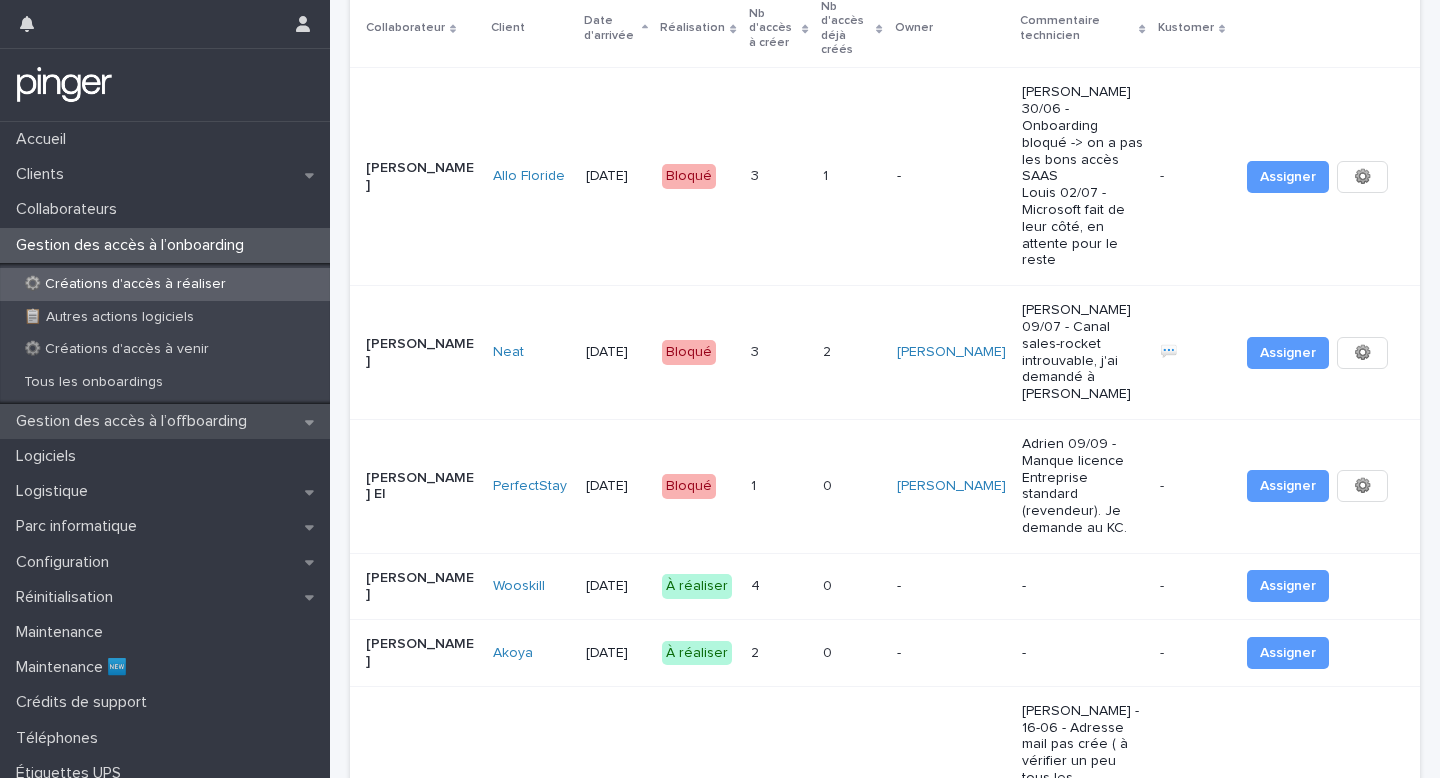 click on "Gestion des accès à l’offboarding" at bounding box center (135, 421) 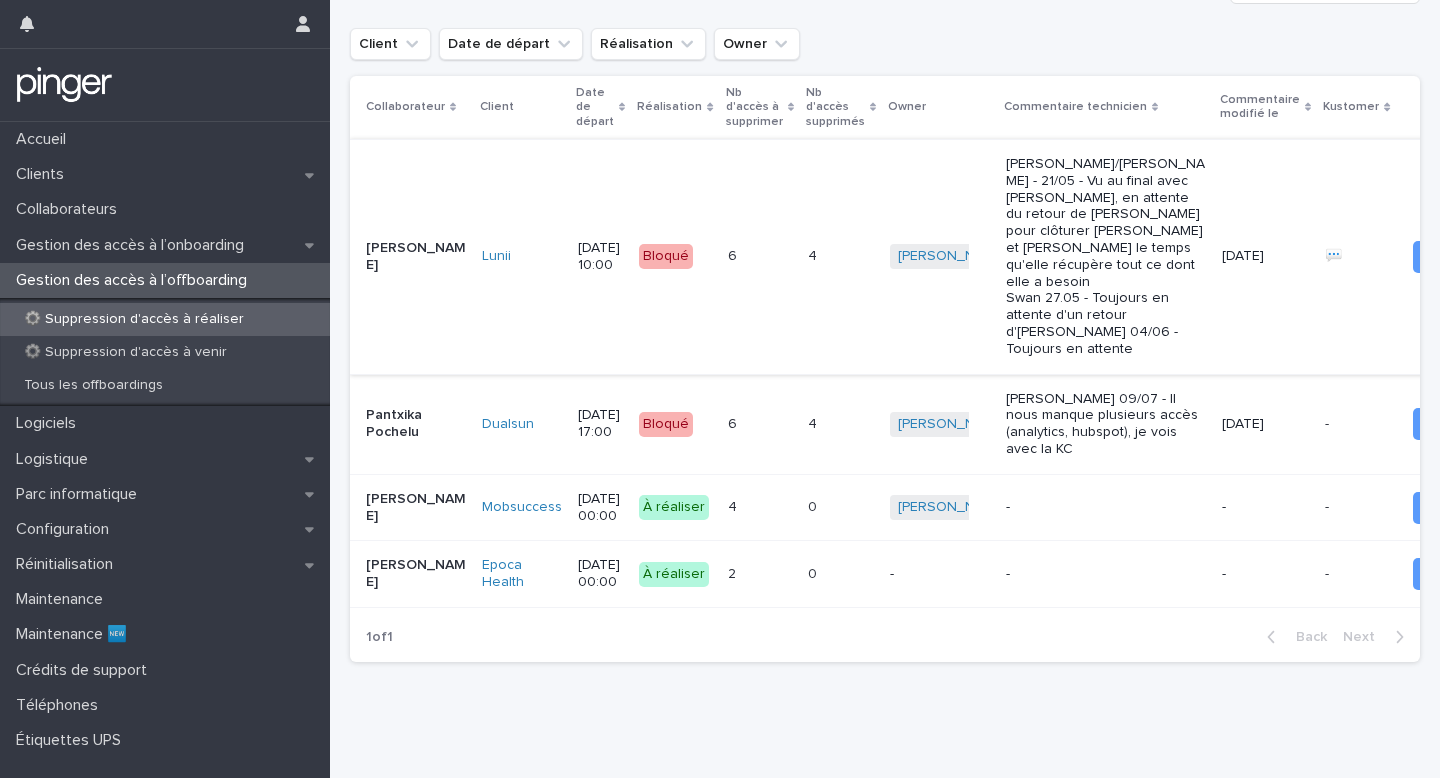 scroll, scrollTop: 323, scrollLeft: 0, axis: vertical 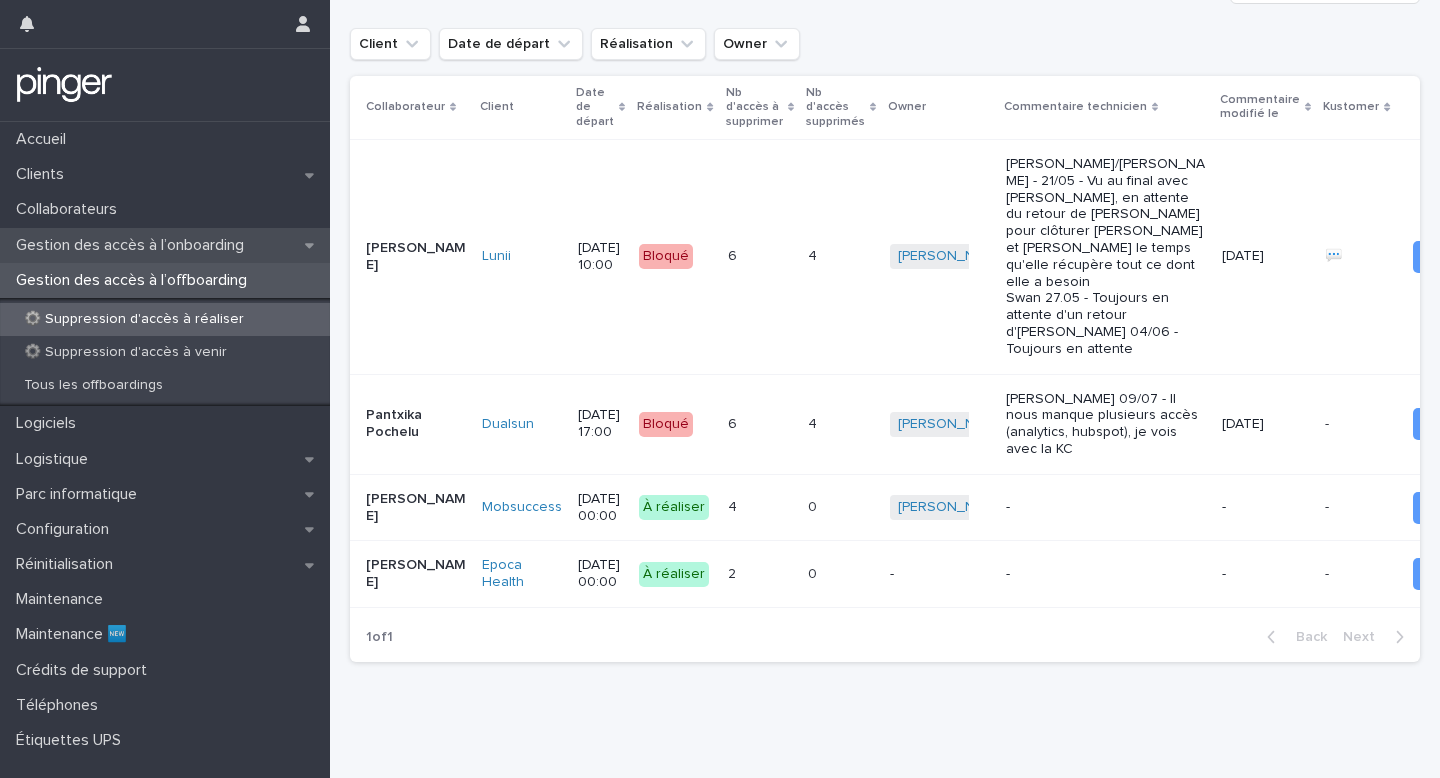 click on "Gestion des accès à l’onboarding" at bounding box center (134, 245) 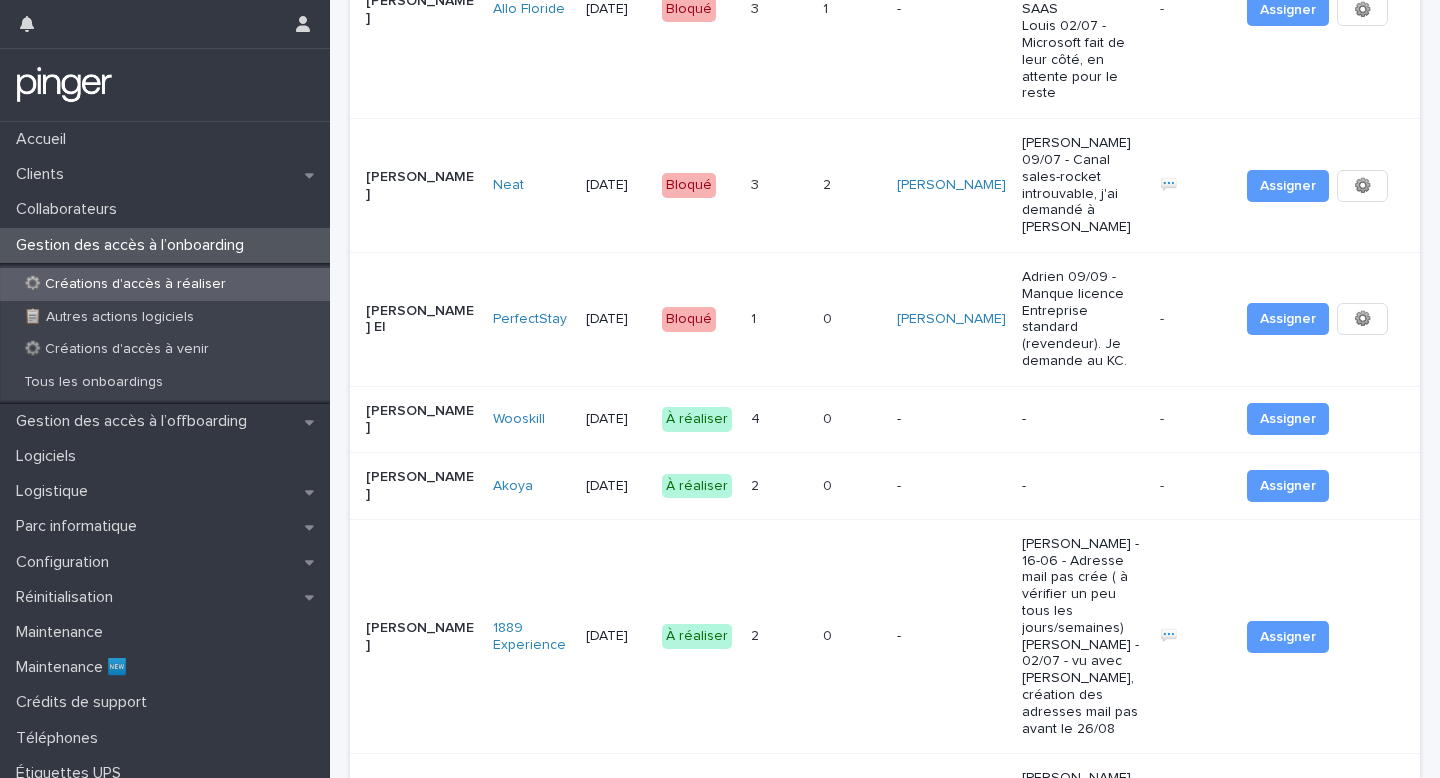 scroll, scrollTop: 0, scrollLeft: 0, axis: both 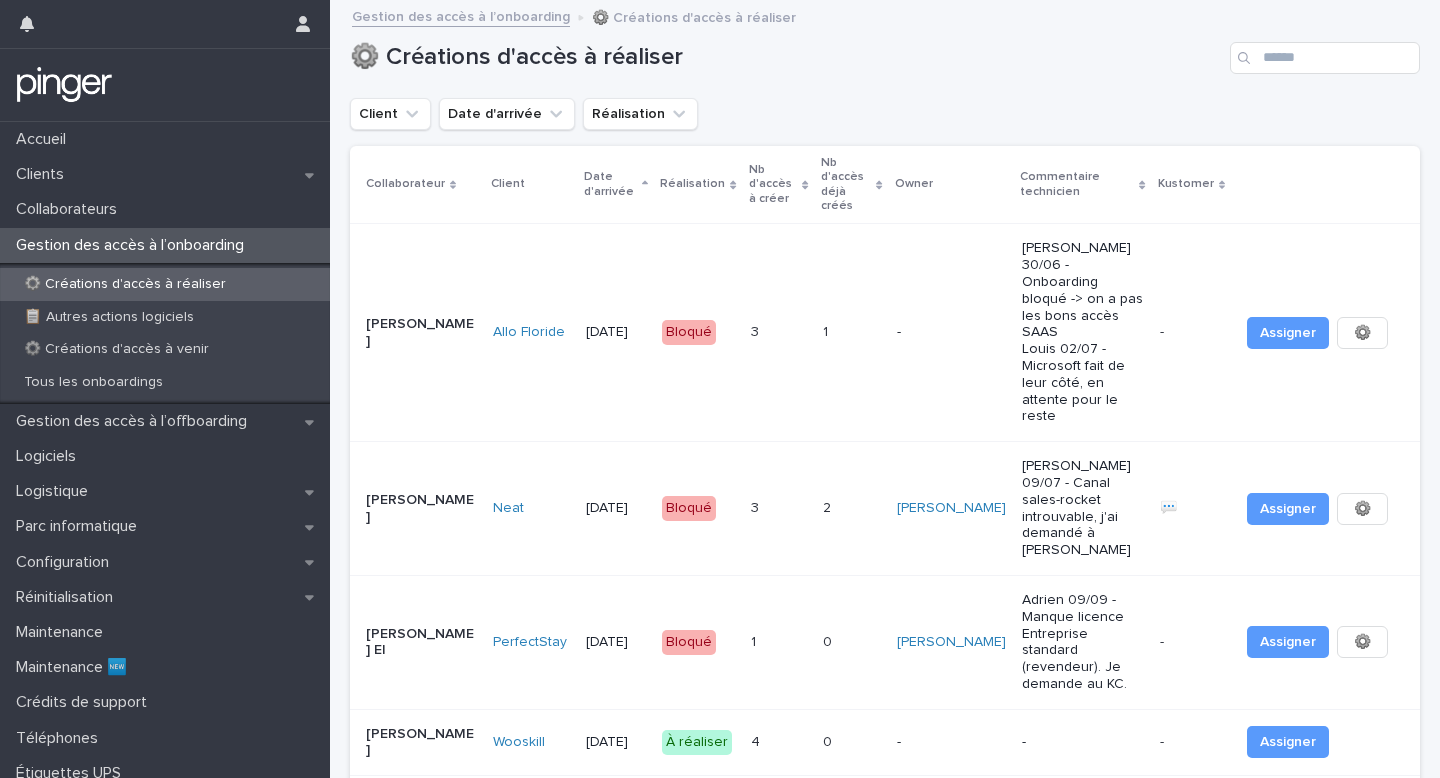 click on "Adrien 09/09 - Manque licence Entreprise standard (revendeur). Je demande au KC." at bounding box center (1083, 642) 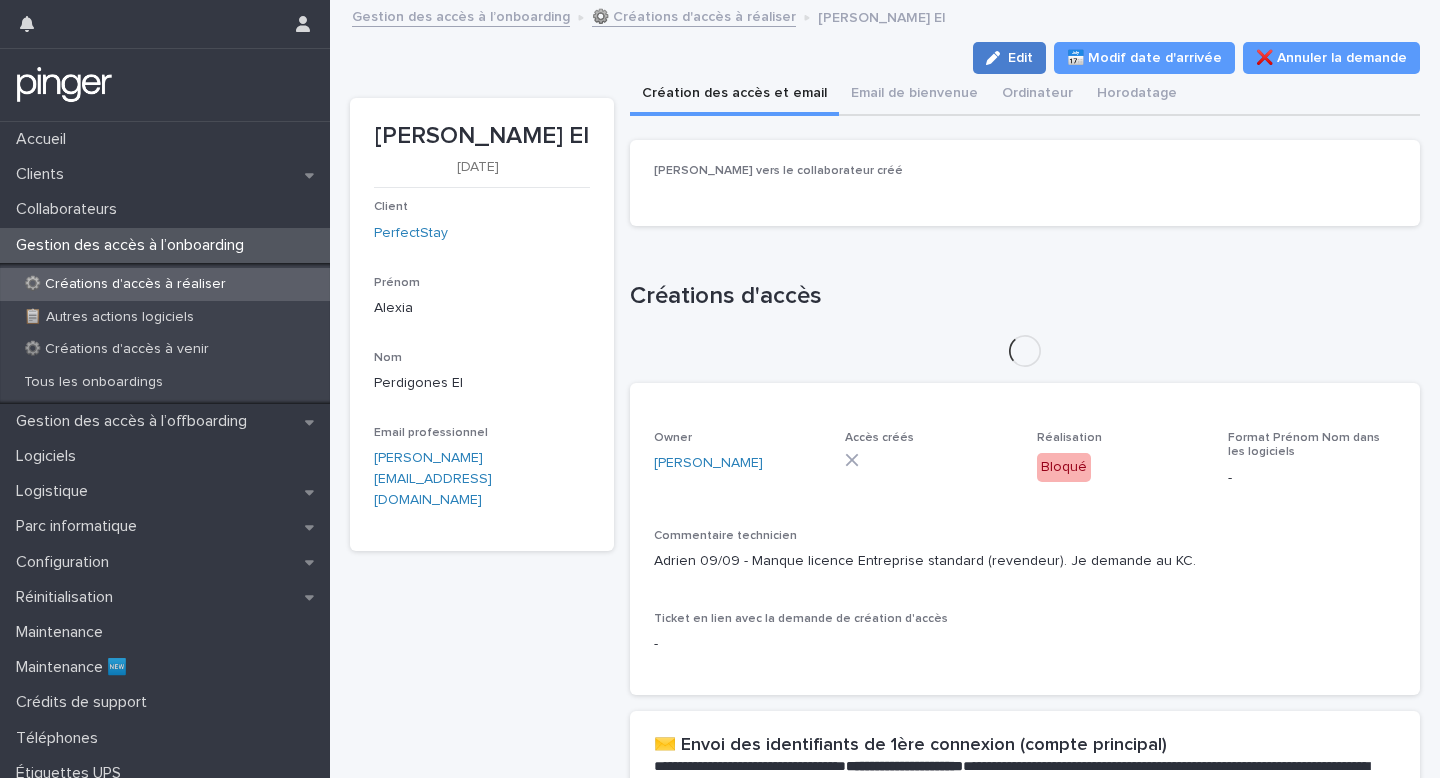 click on "Edit" at bounding box center (1009, 58) 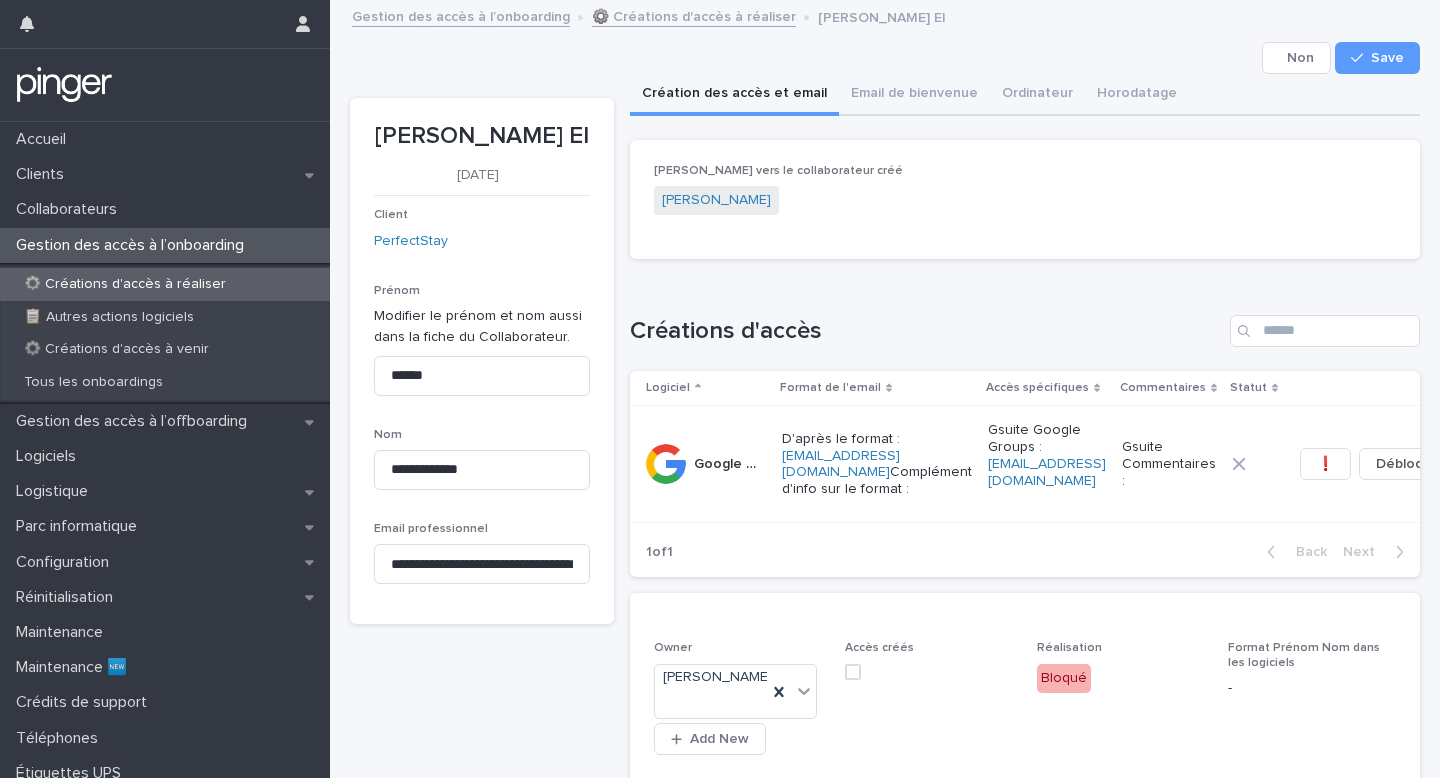 scroll, scrollTop: 677, scrollLeft: 0, axis: vertical 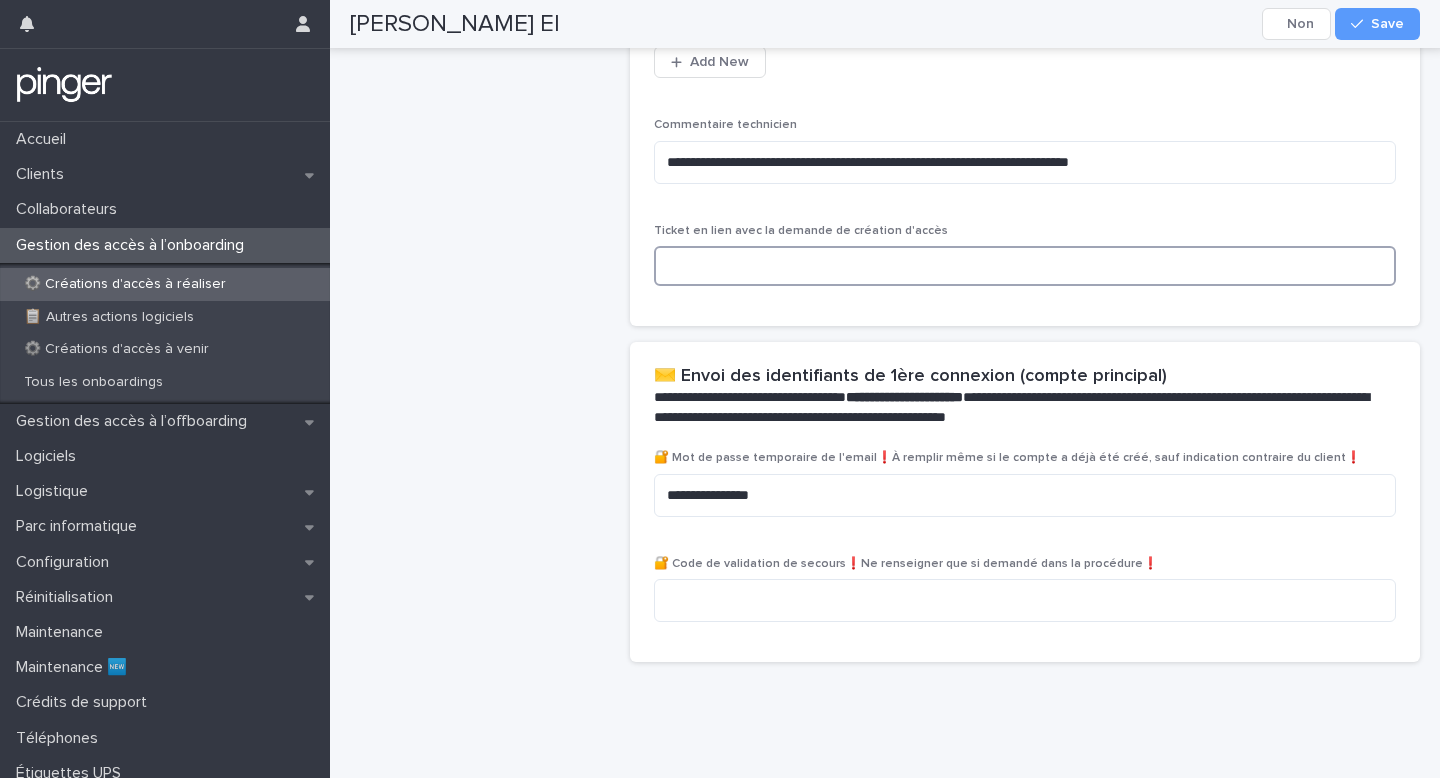 click at bounding box center [1025, 266] 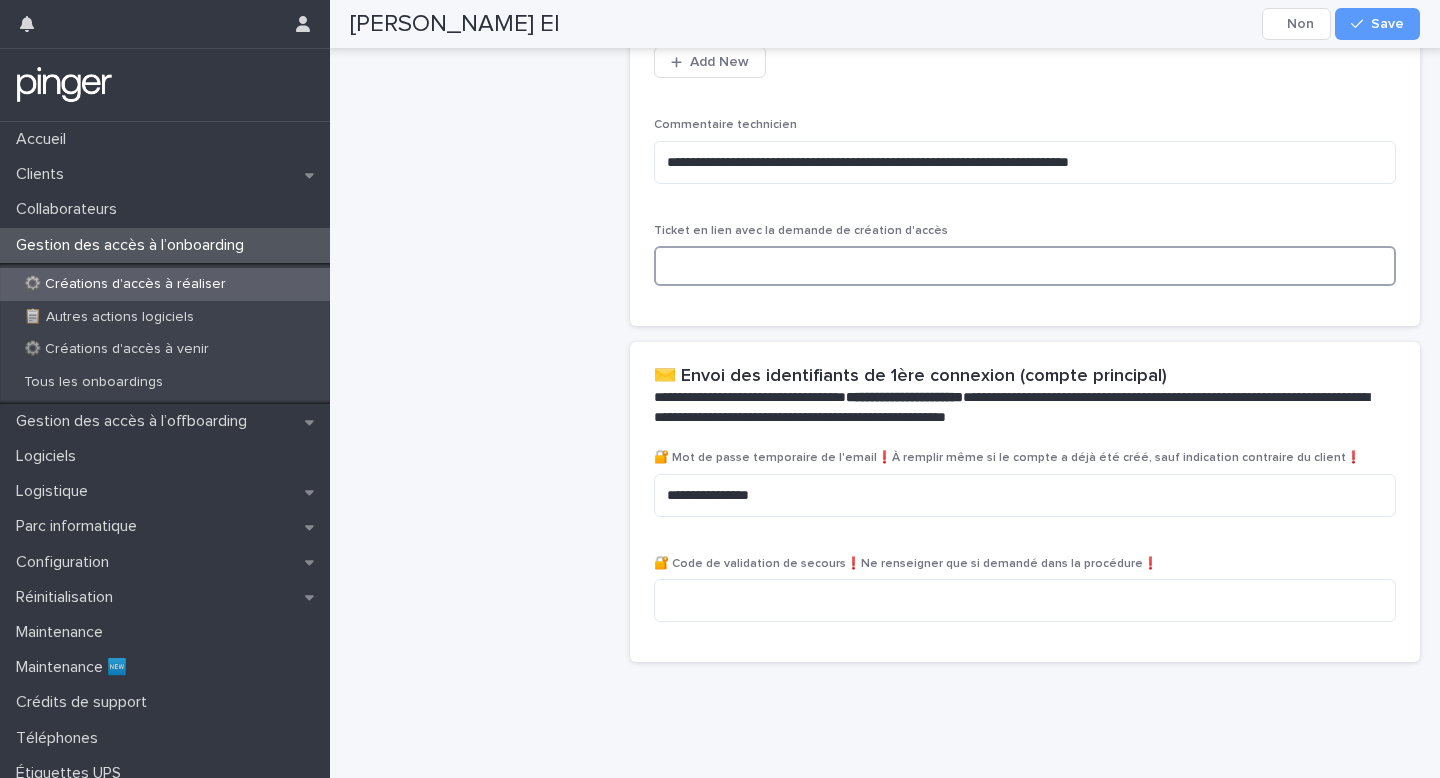 scroll, scrollTop: 695, scrollLeft: 0, axis: vertical 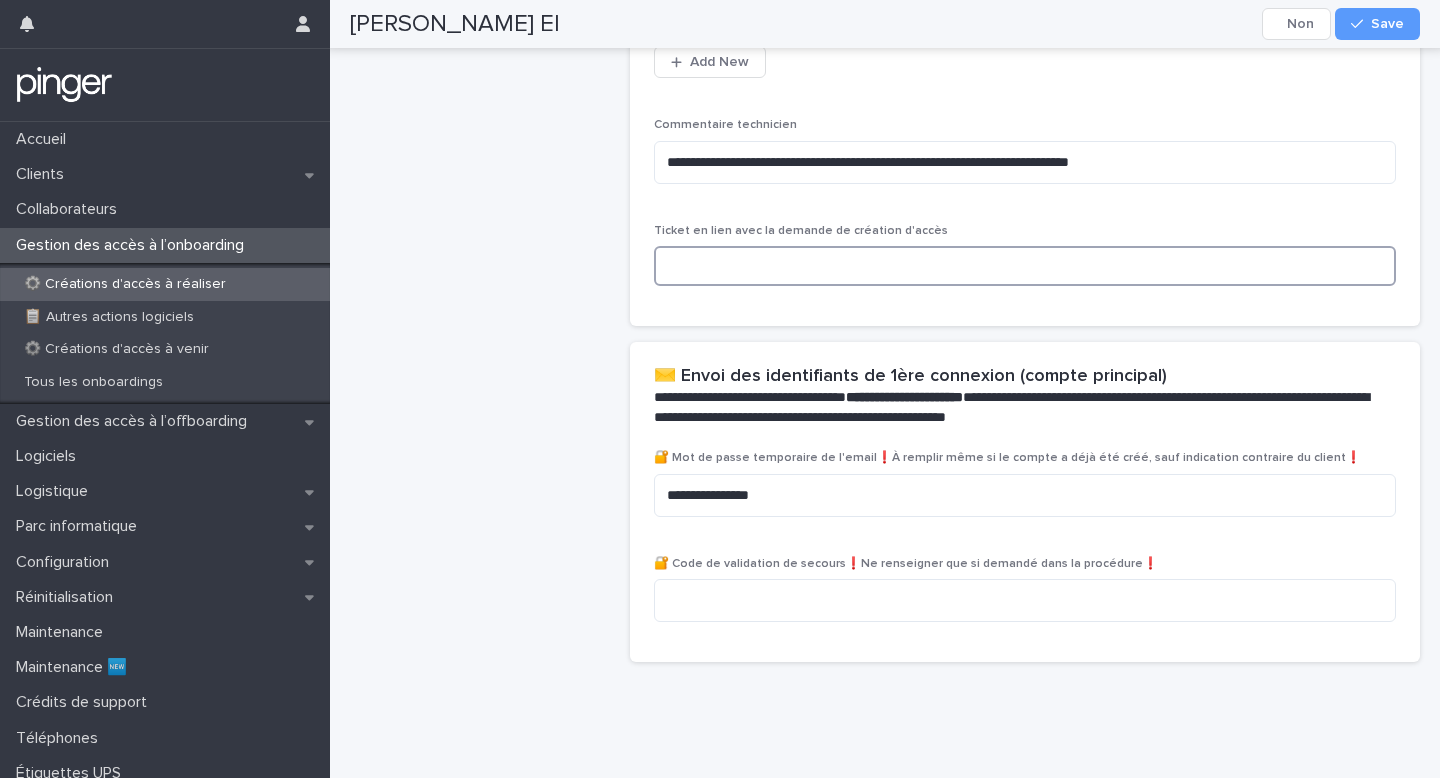 paste on "**********" 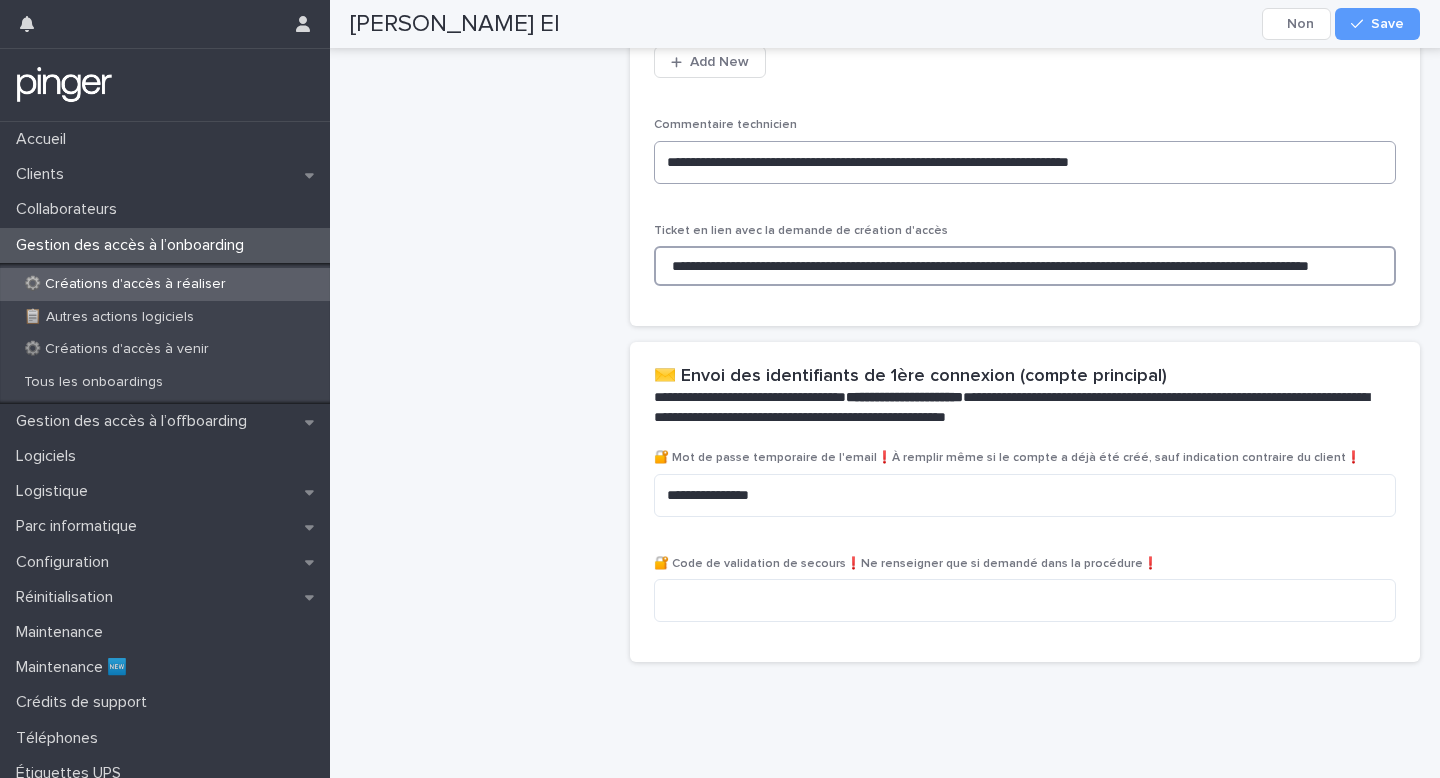 scroll, scrollTop: 0, scrollLeft: 197, axis: horizontal 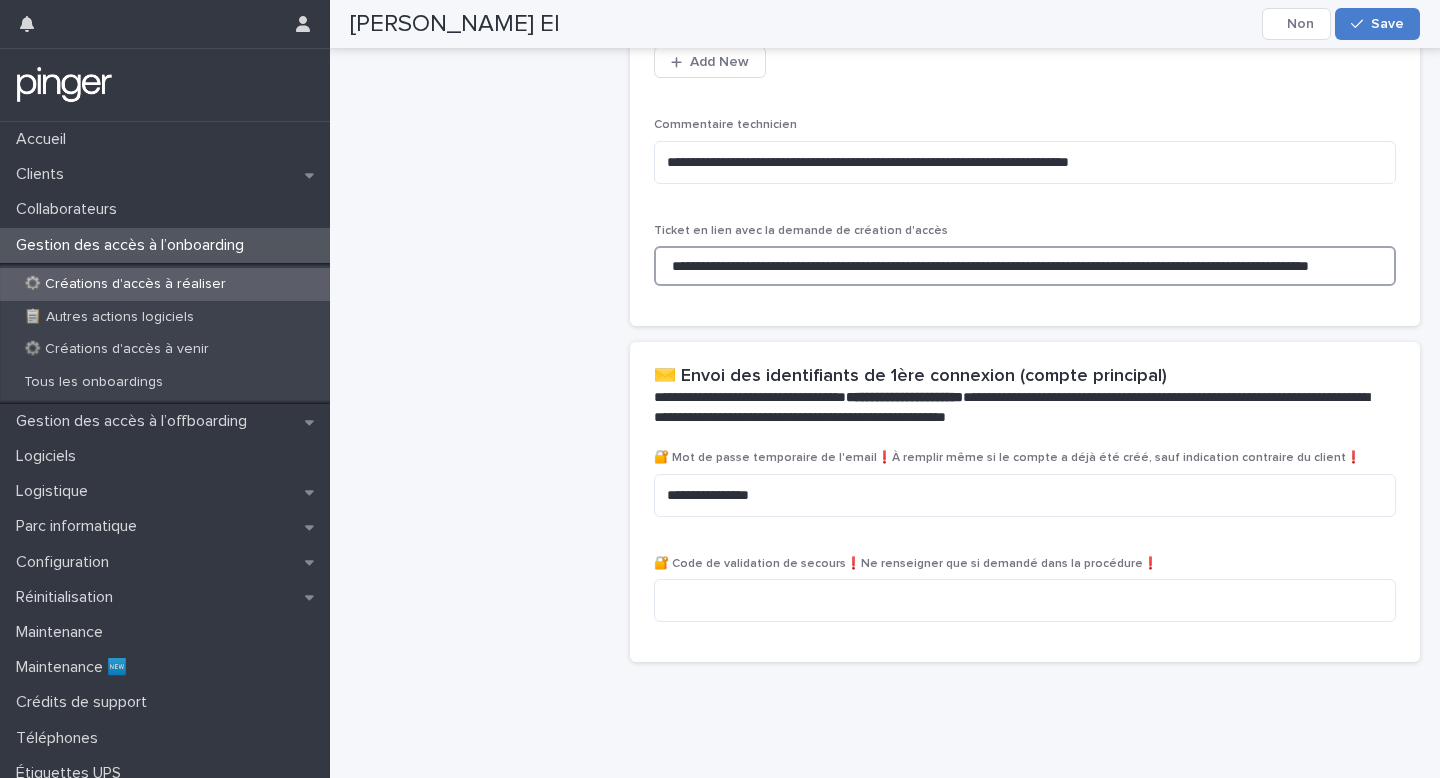 type on "**********" 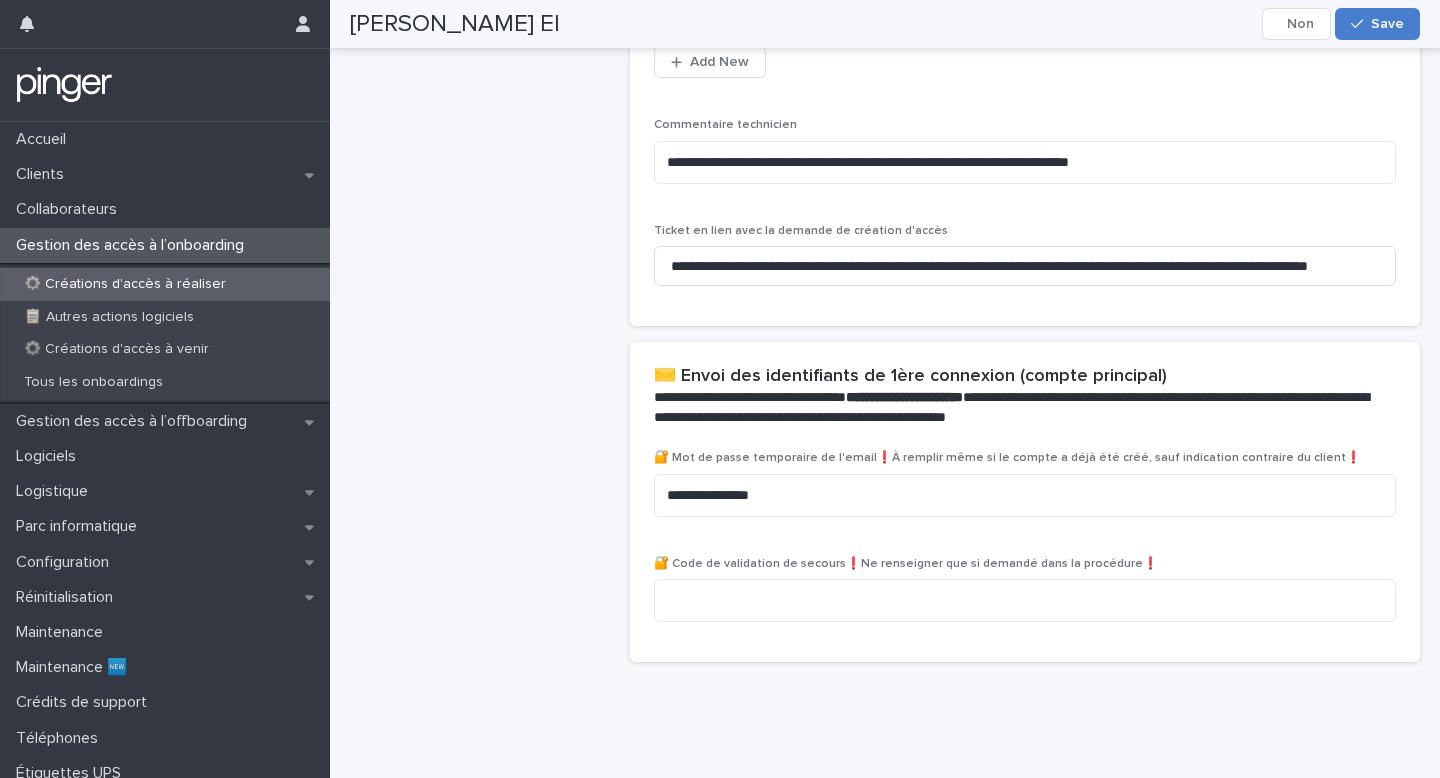 scroll, scrollTop: 0, scrollLeft: 0, axis: both 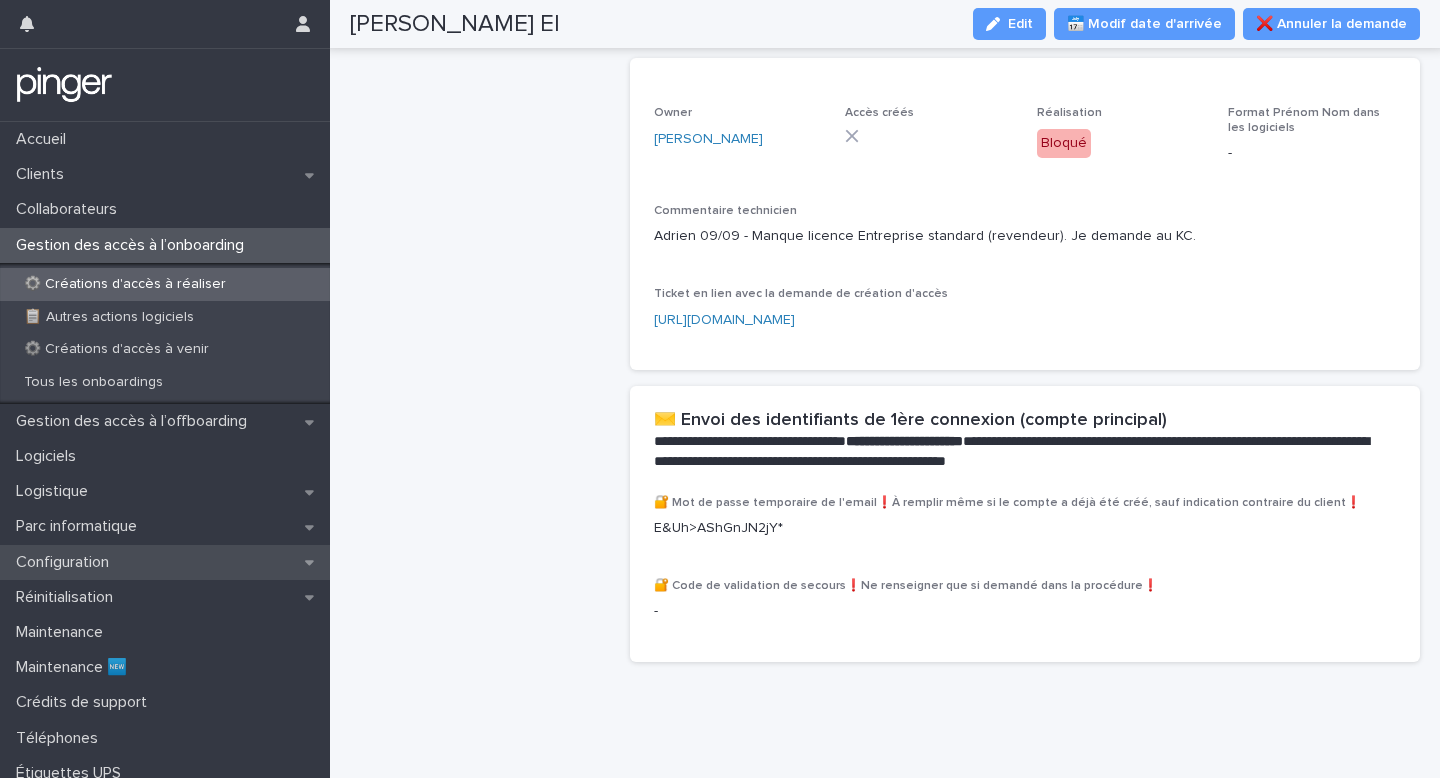 click on "Configuration" at bounding box center (165, 562) 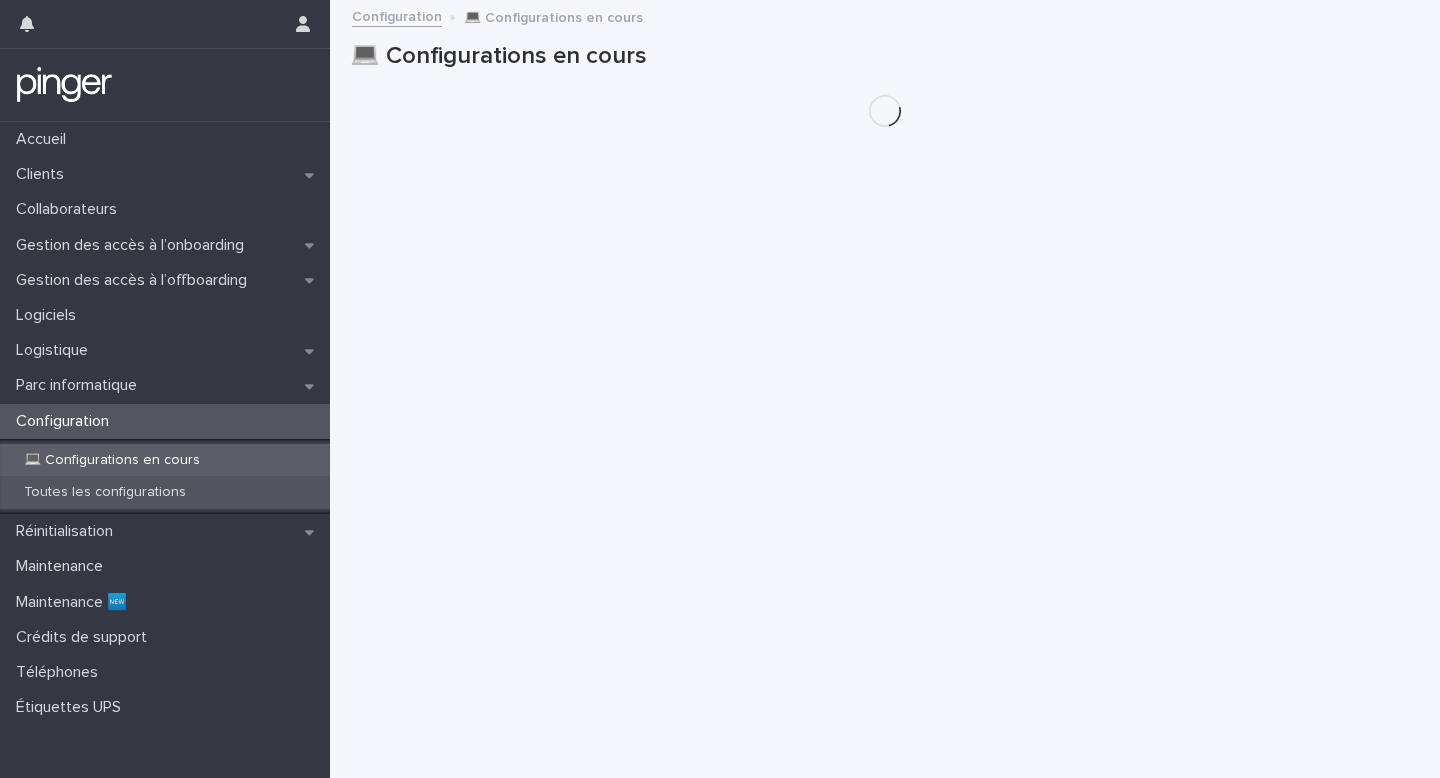click on "Toutes les configurations" at bounding box center [165, 492] 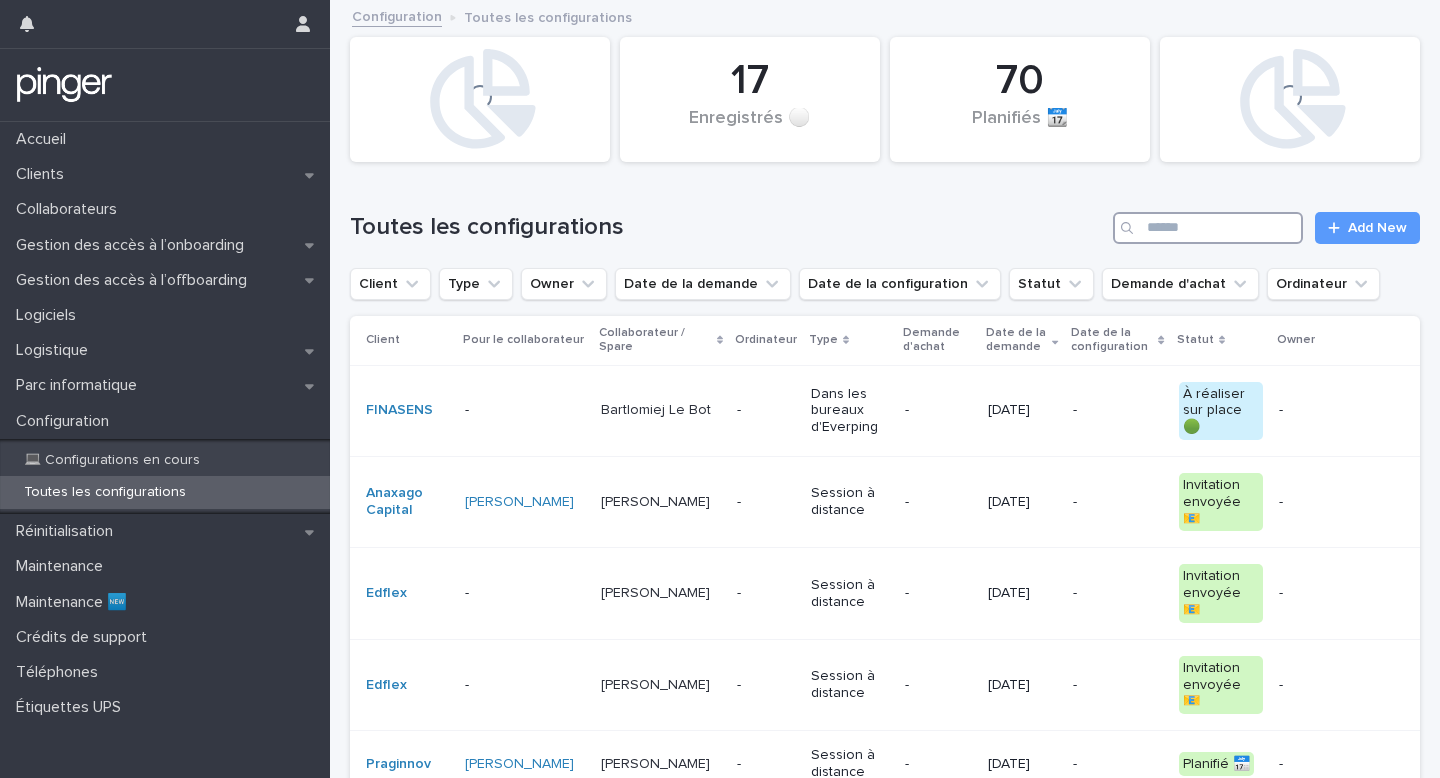 click at bounding box center (1208, 228) 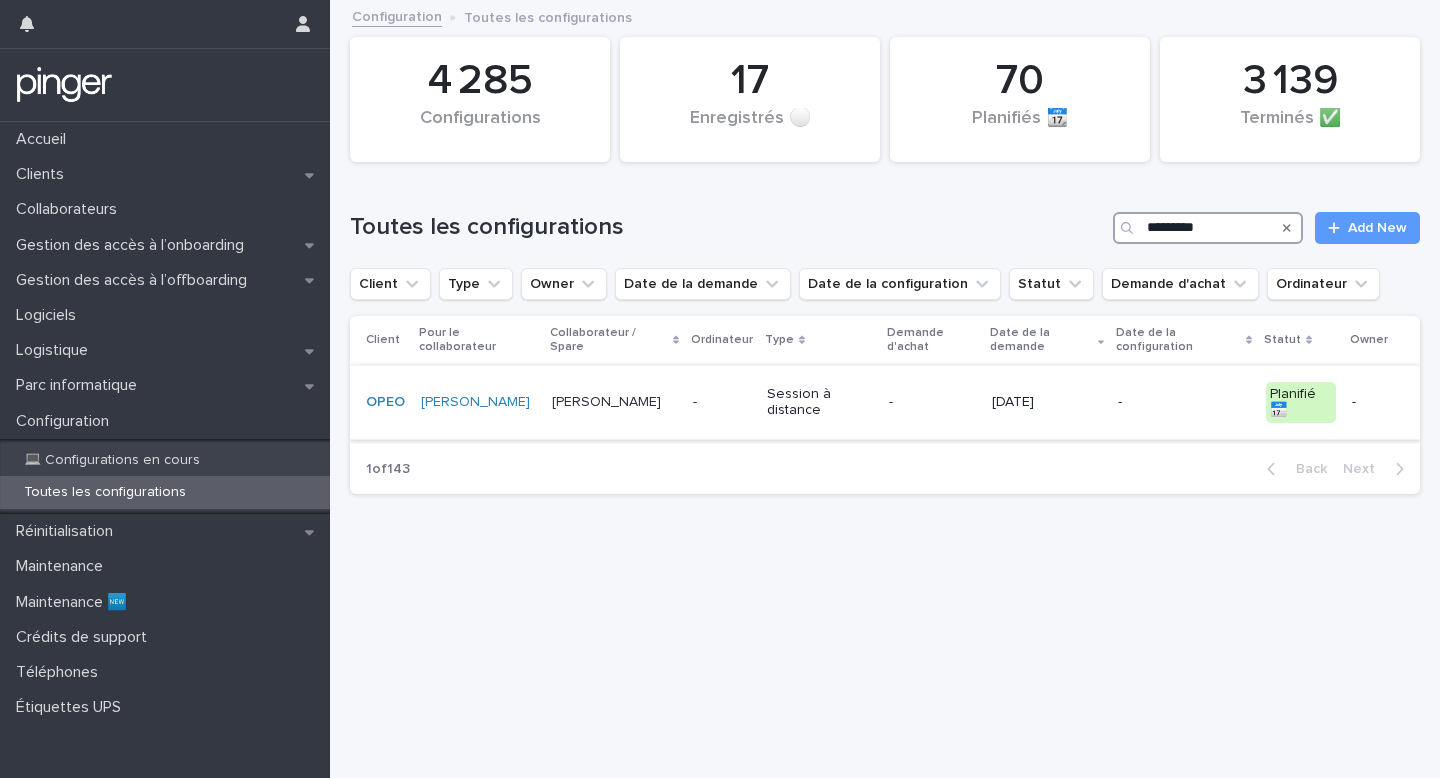type on "*********" 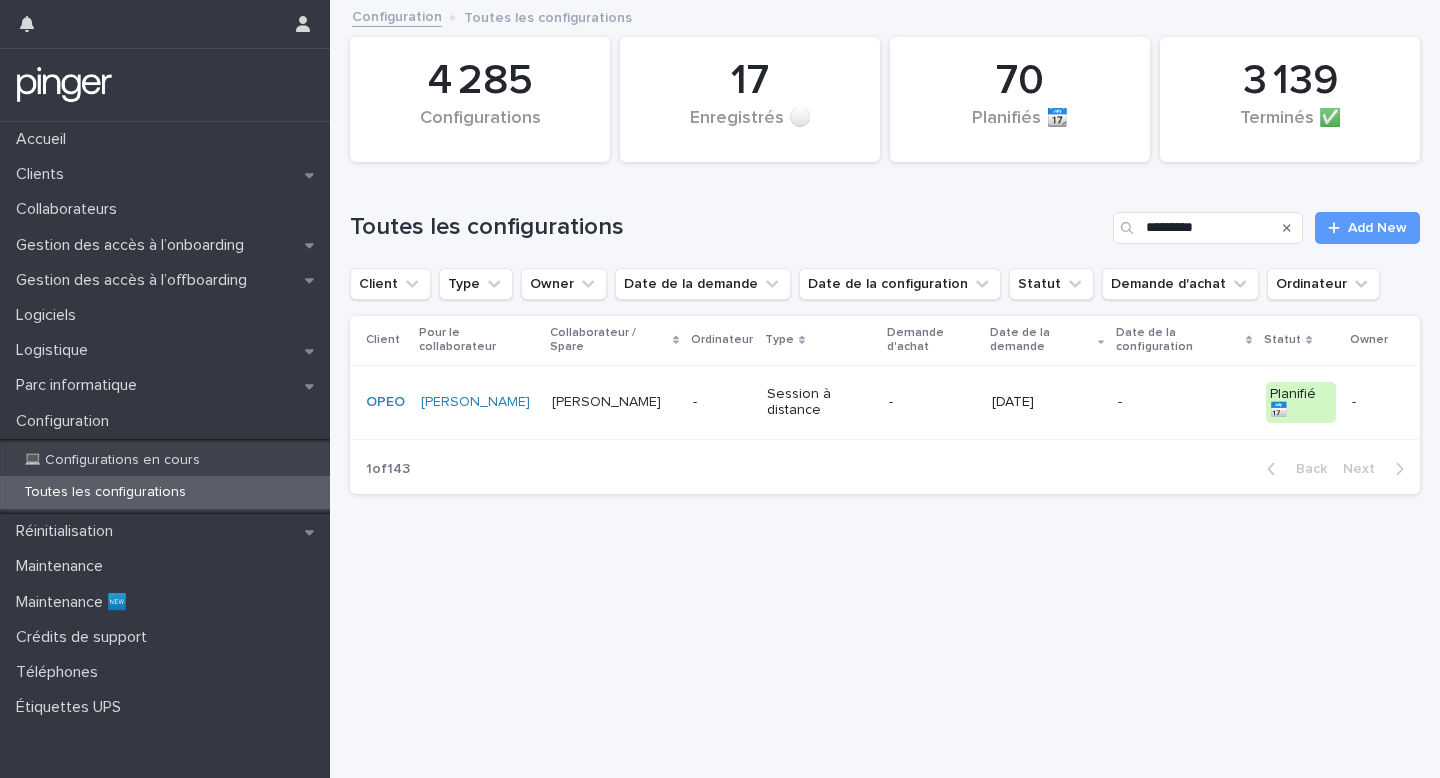 click on "Olivier Popis" at bounding box center (614, 402) 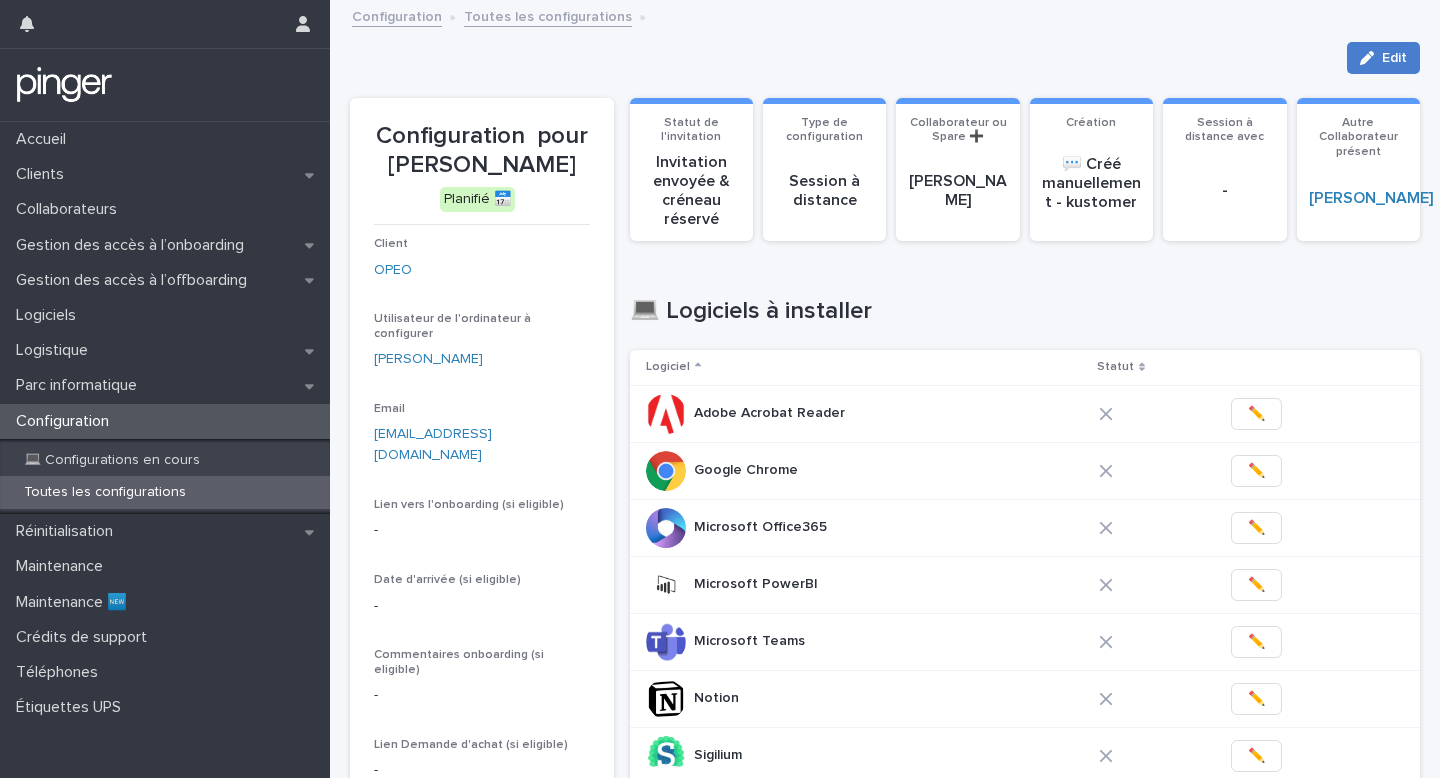 click on "Edit" at bounding box center [1394, 58] 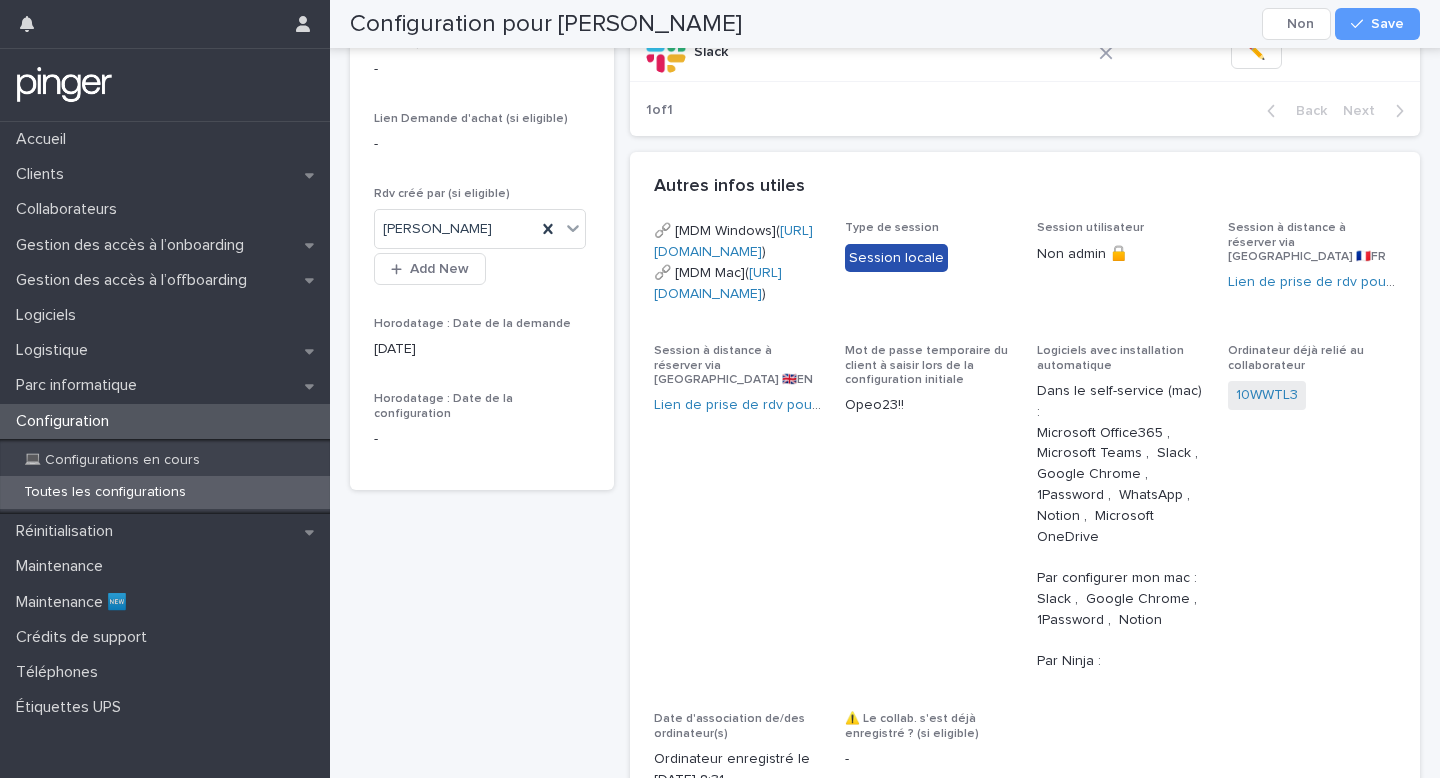 scroll, scrollTop: 1435, scrollLeft: 0, axis: vertical 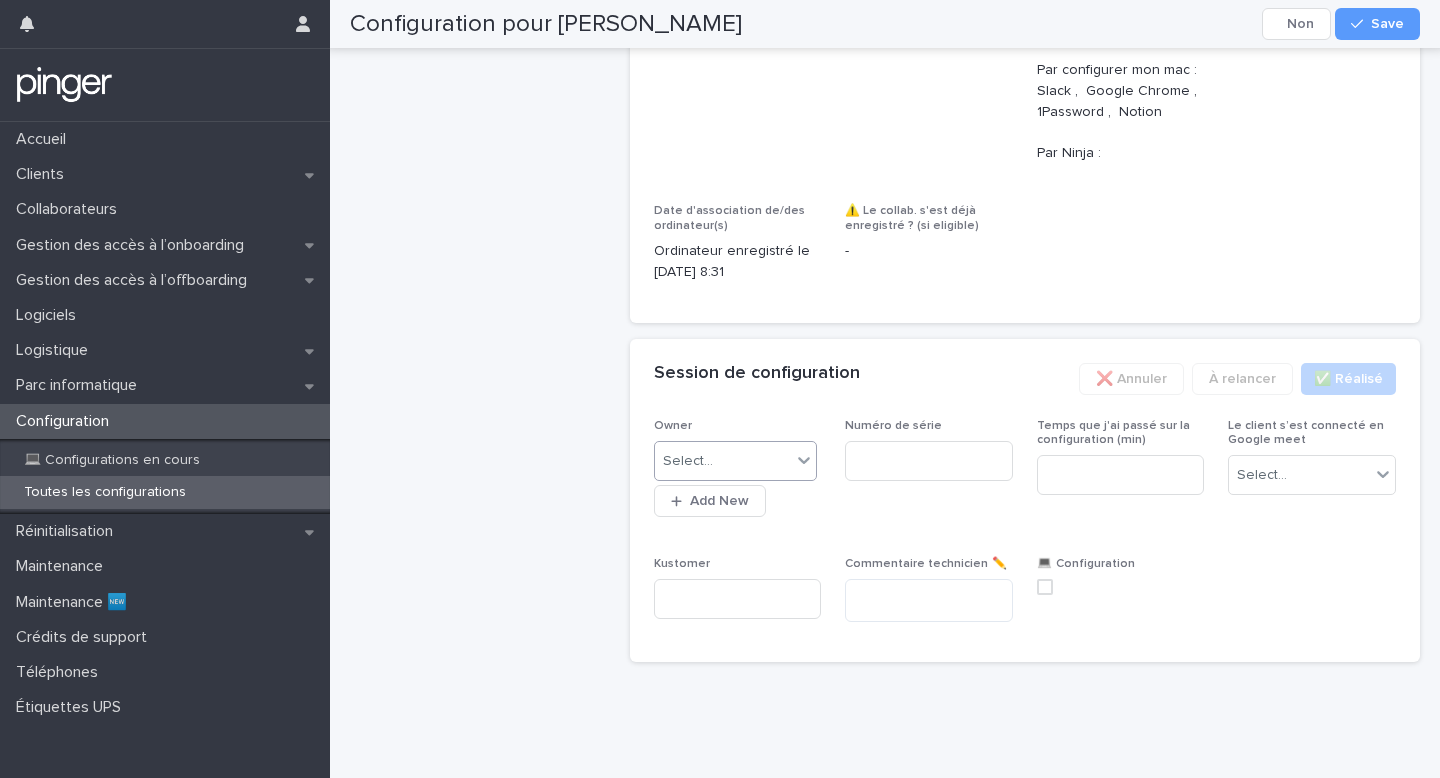 click on "Select..." at bounding box center [723, 461] 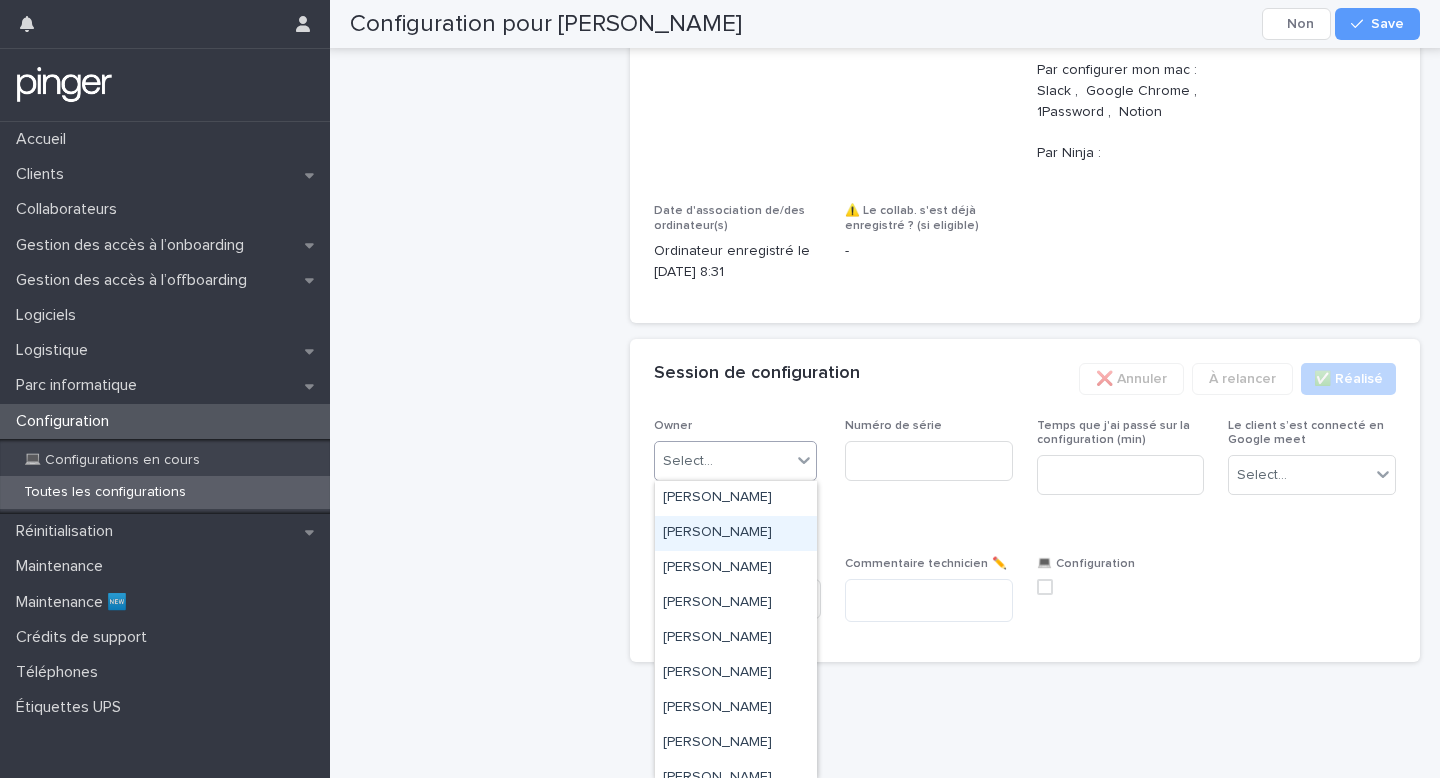 click on "Adrien Santos" at bounding box center [736, 533] 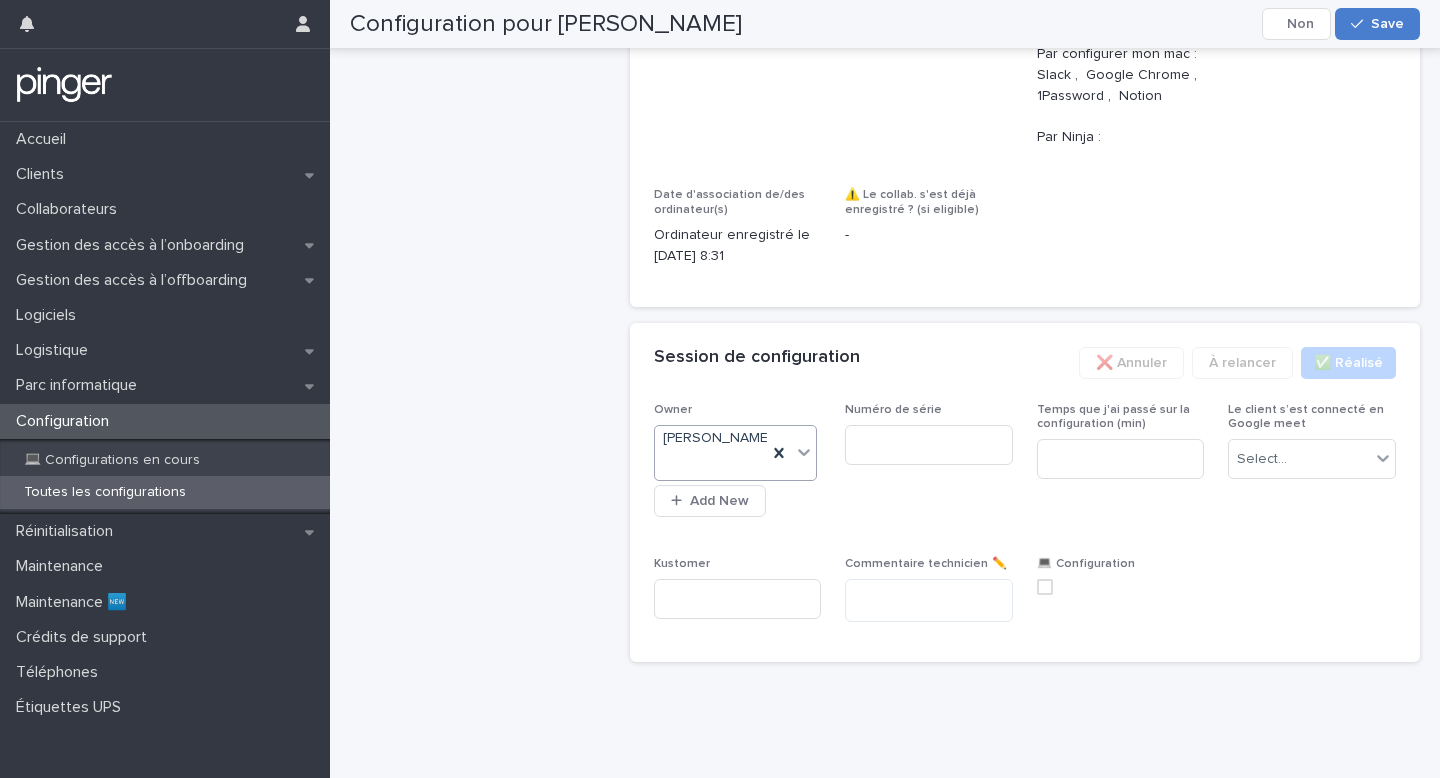 click 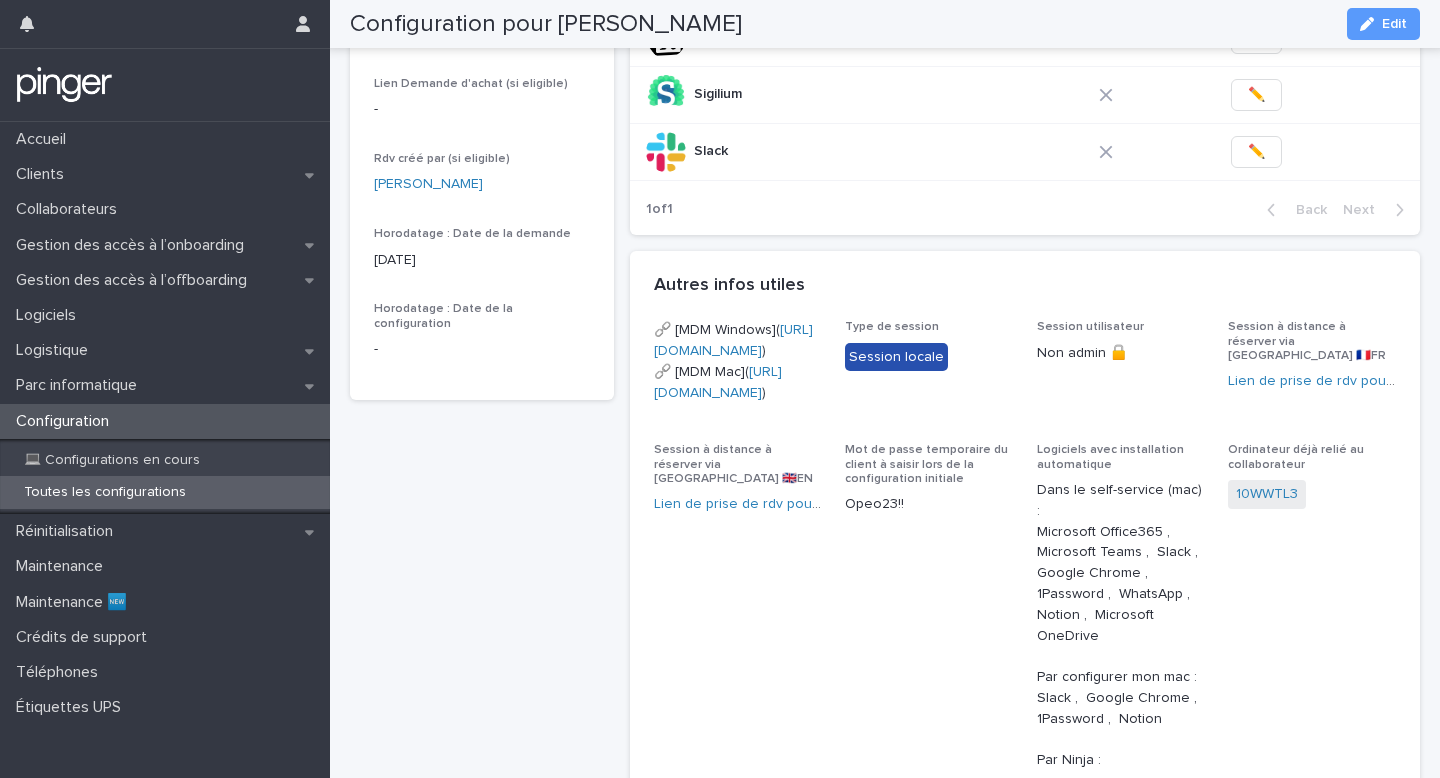 scroll, scrollTop: 669, scrollLeft: 0, axis: vertical 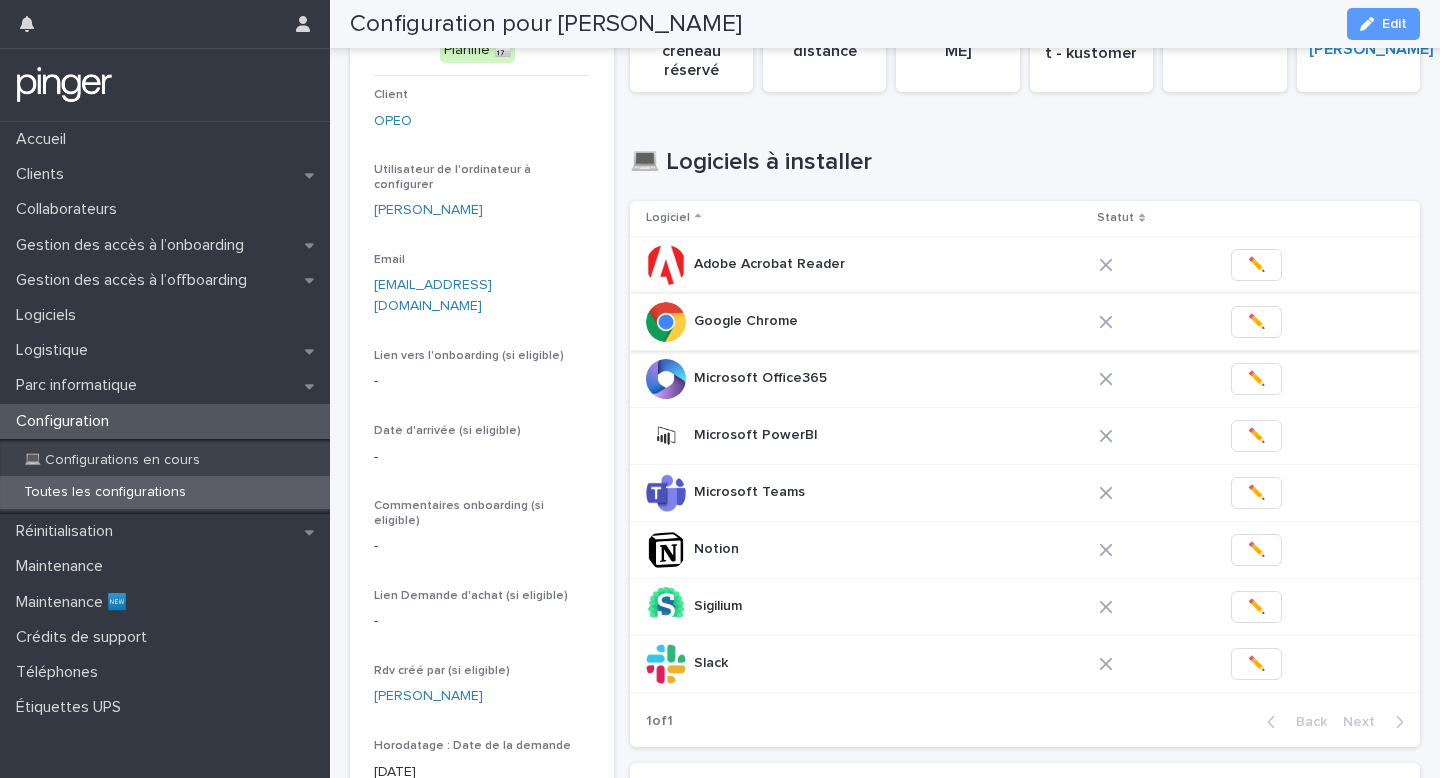click on "✏️" at bounding box center [1256, 322] 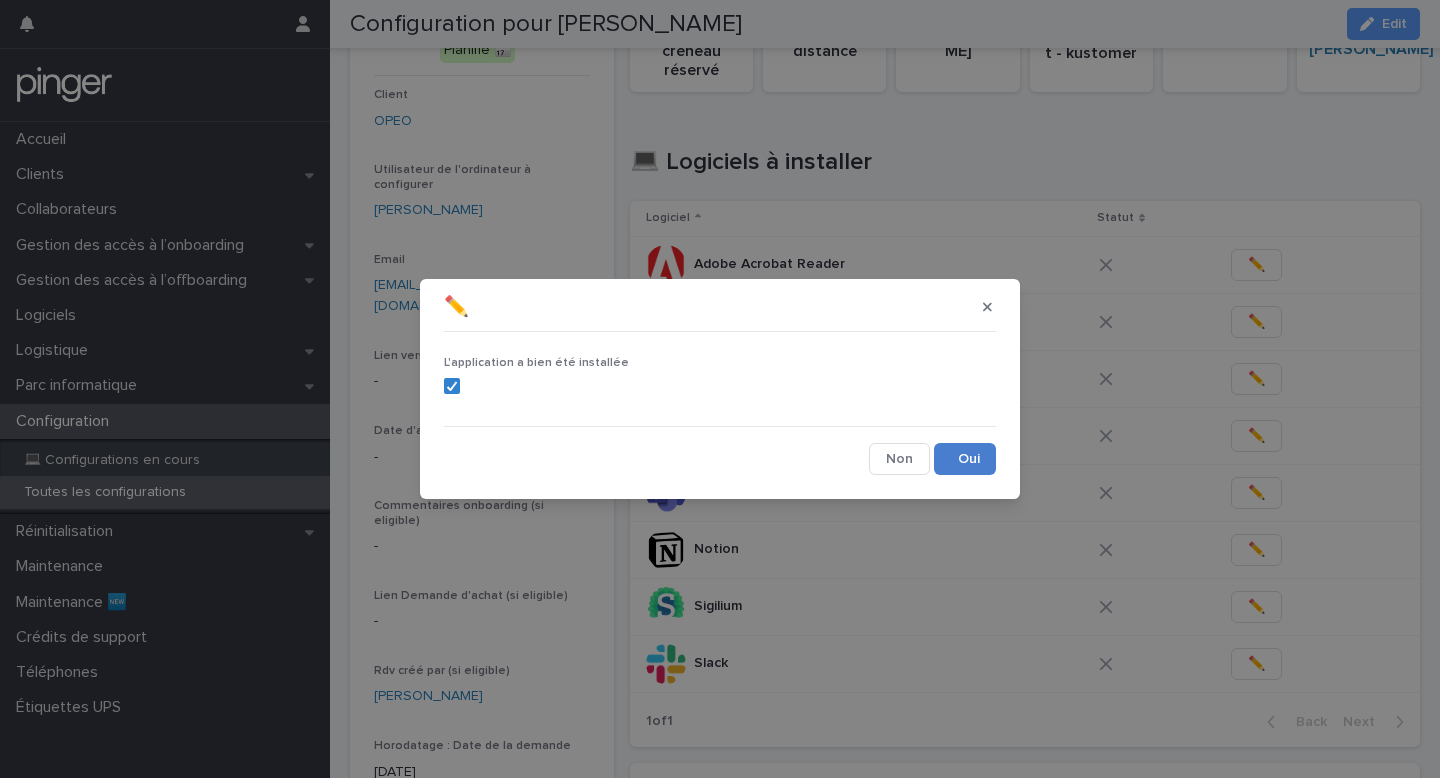click on "Save" at bounding box center [965, 459] 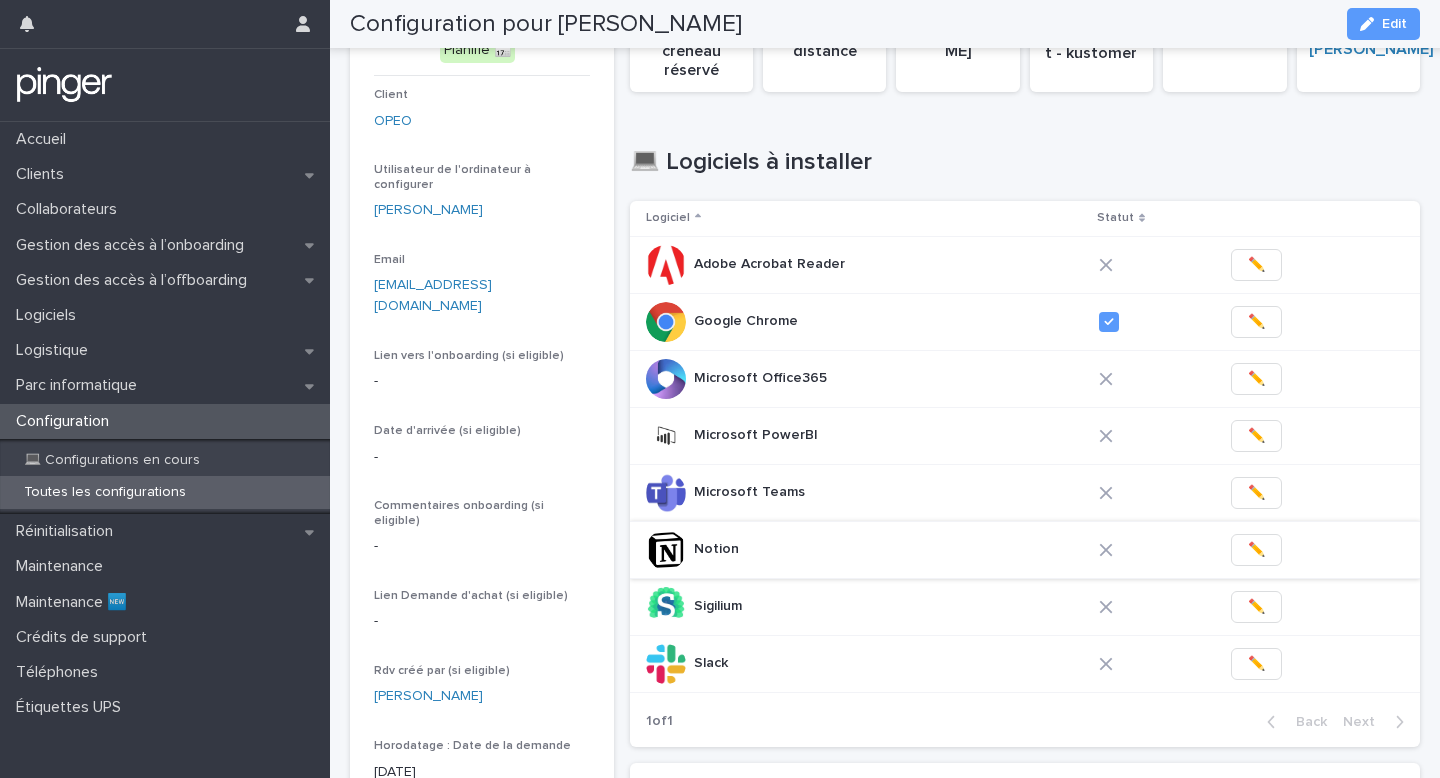 click on "✏️" at bounding box center (1256, 550) 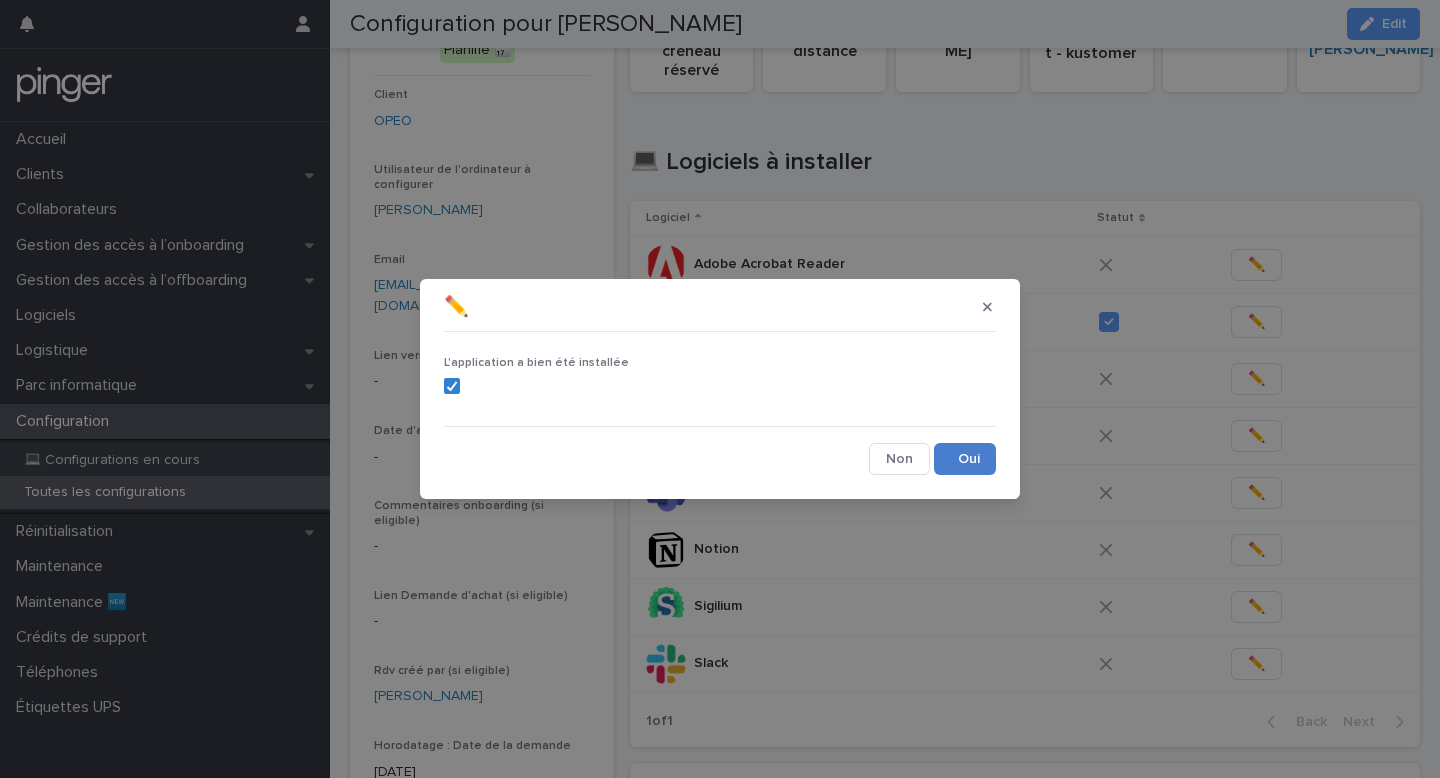 click on "Save" at bounding box center (965, 459) 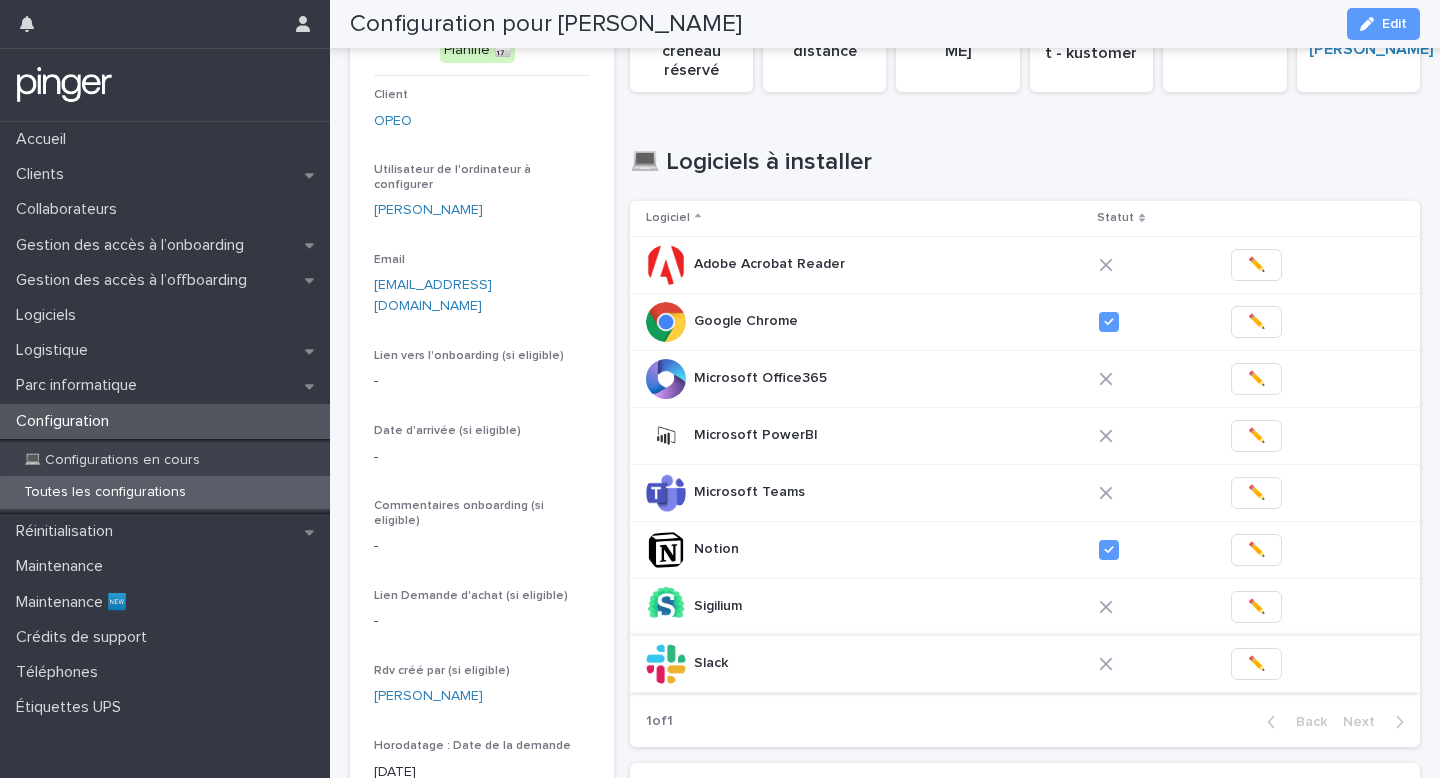 click on "✏️" at bounding box center [1256, 664] 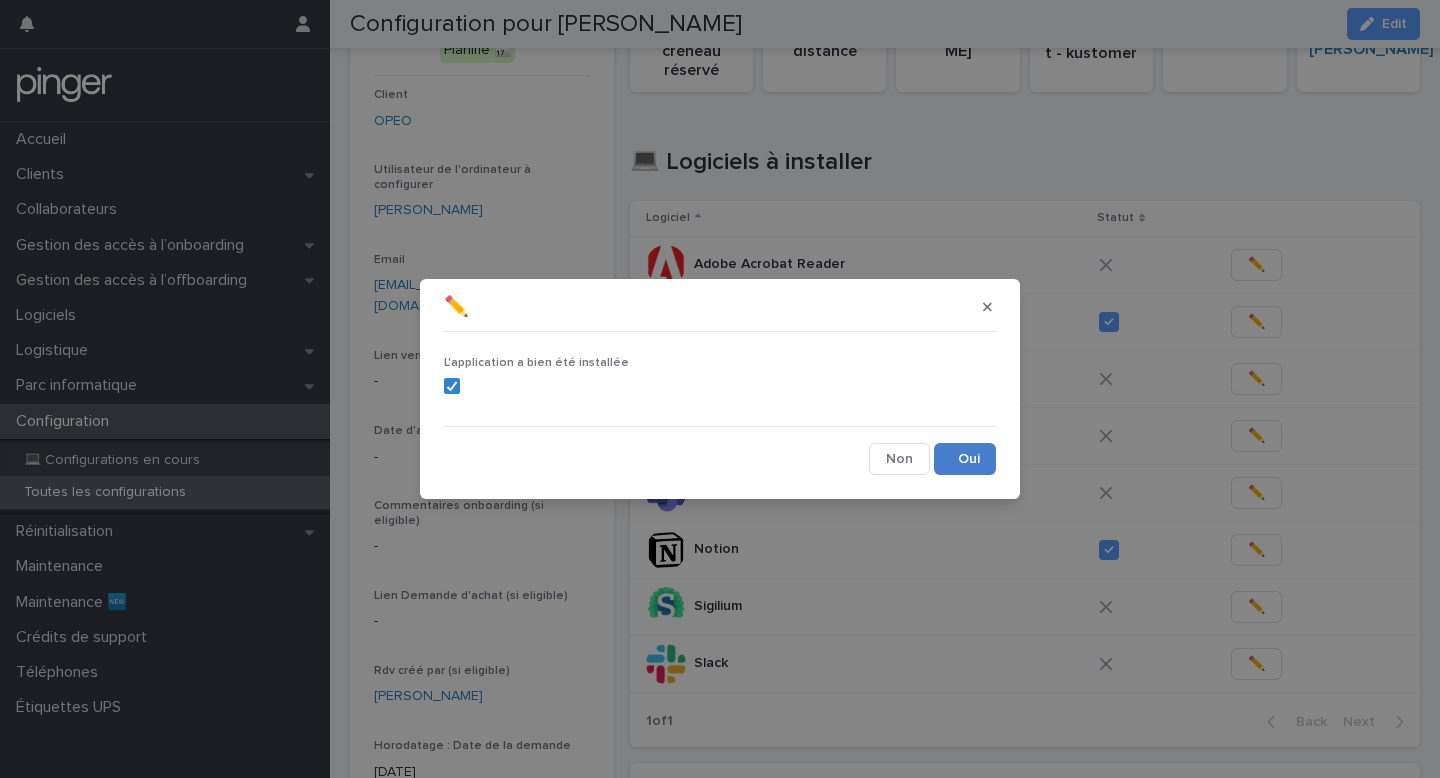 click on "Save" at bounding box center [965, 459] 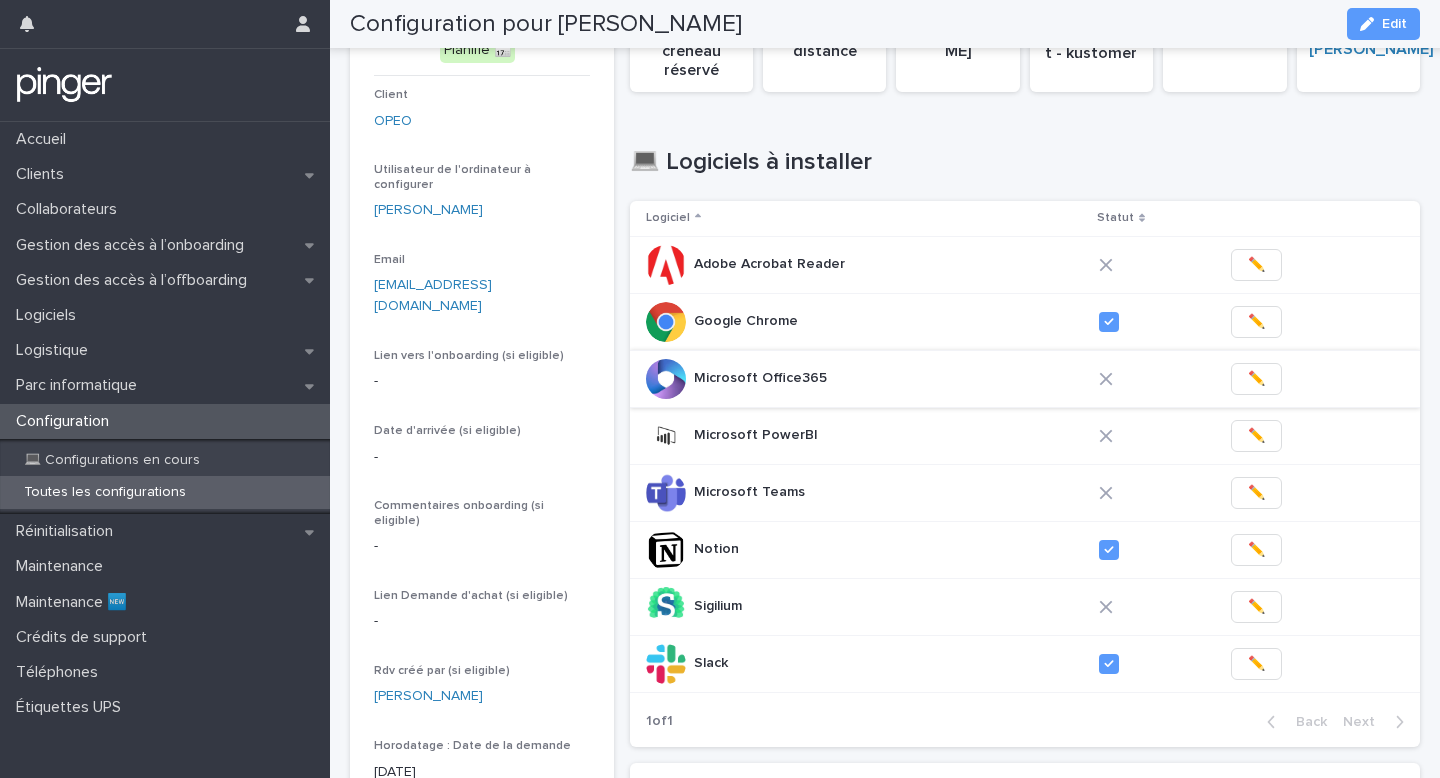 click on "✏️" at bounding box center [1256, 379] 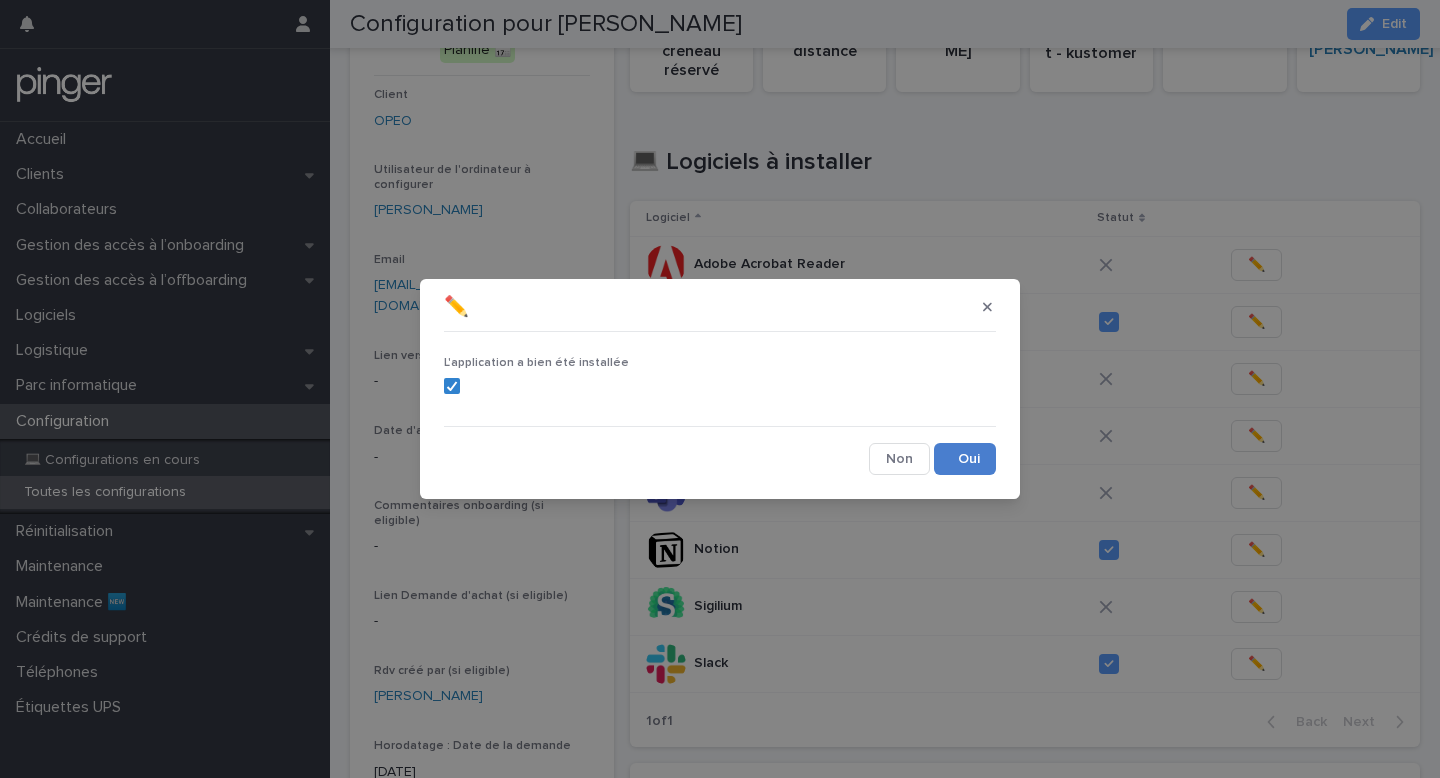 click on "Save" at bounding box center (965, 459) 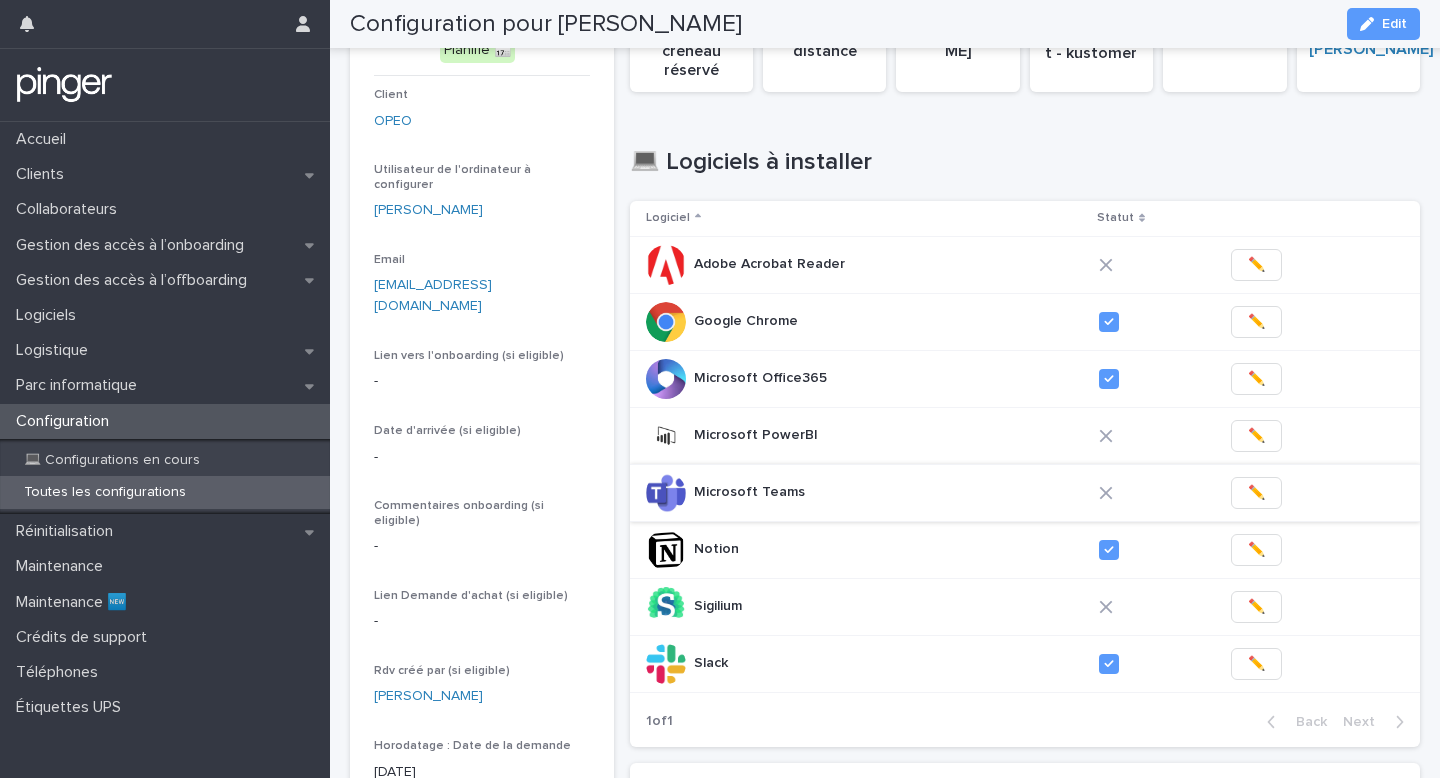 click on "✏️" at bounding box center (1256, 493) 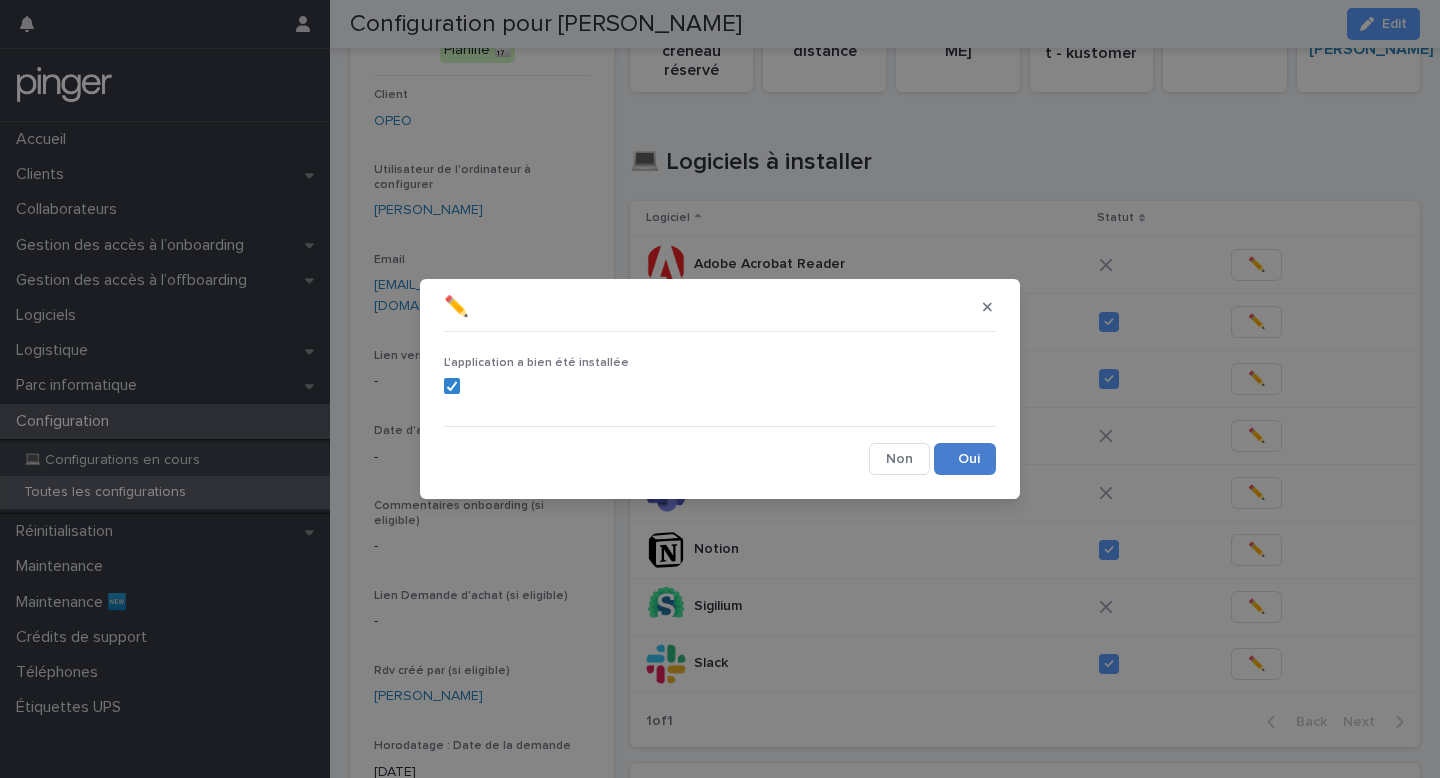 click on "Save" at bounding box center (965, 459) 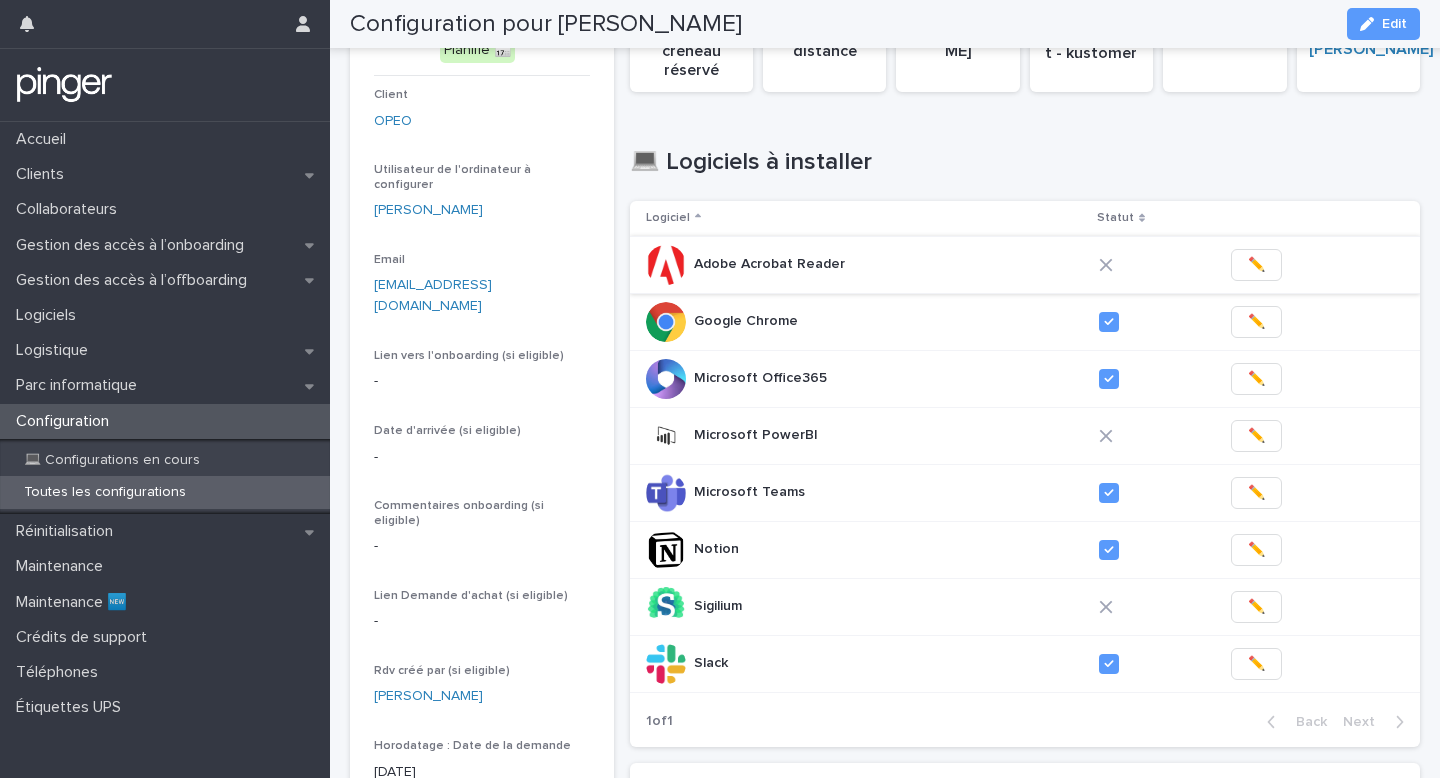 click on "✏️" at bounding box center [1256, 265] 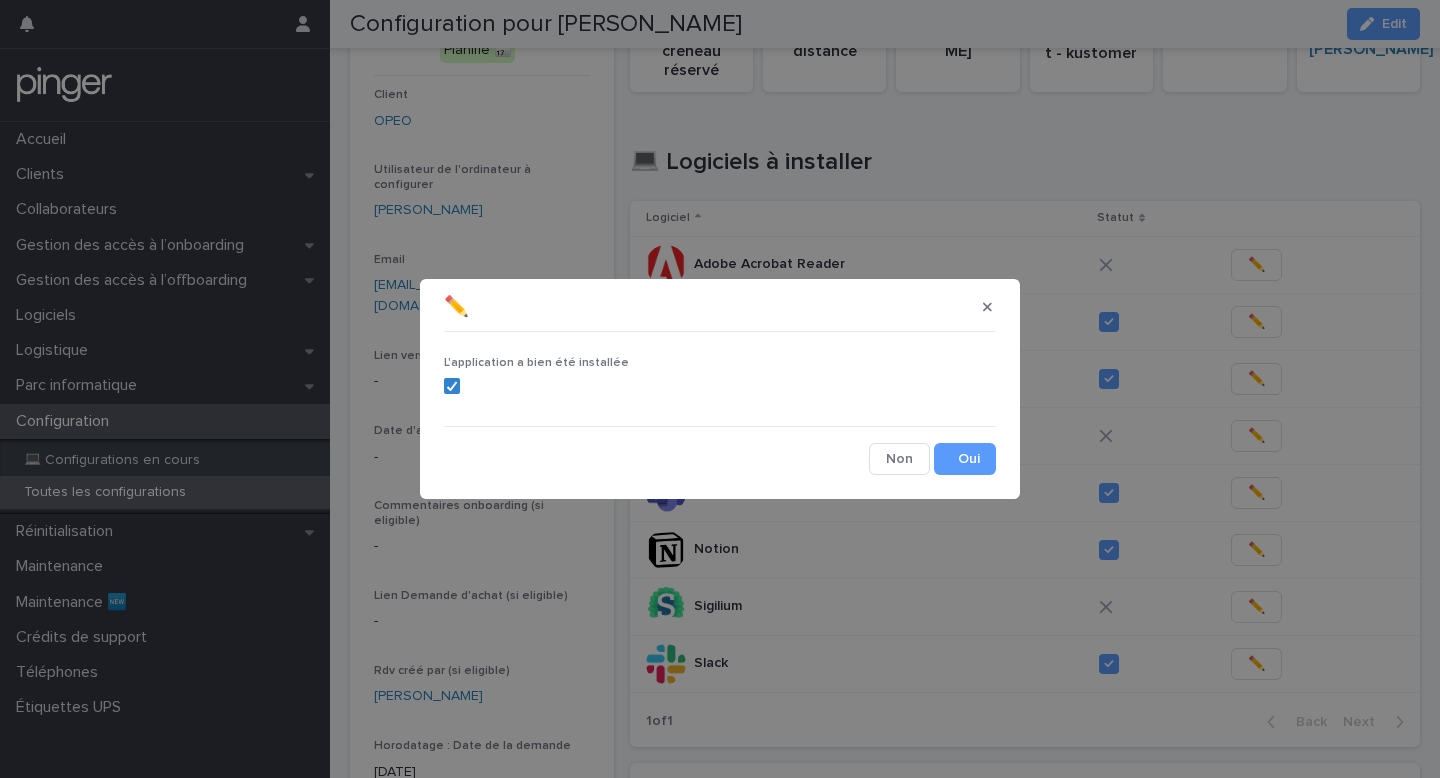 click on "L'application a bien été installée Cancel Save" at bounding box center (720, 407) 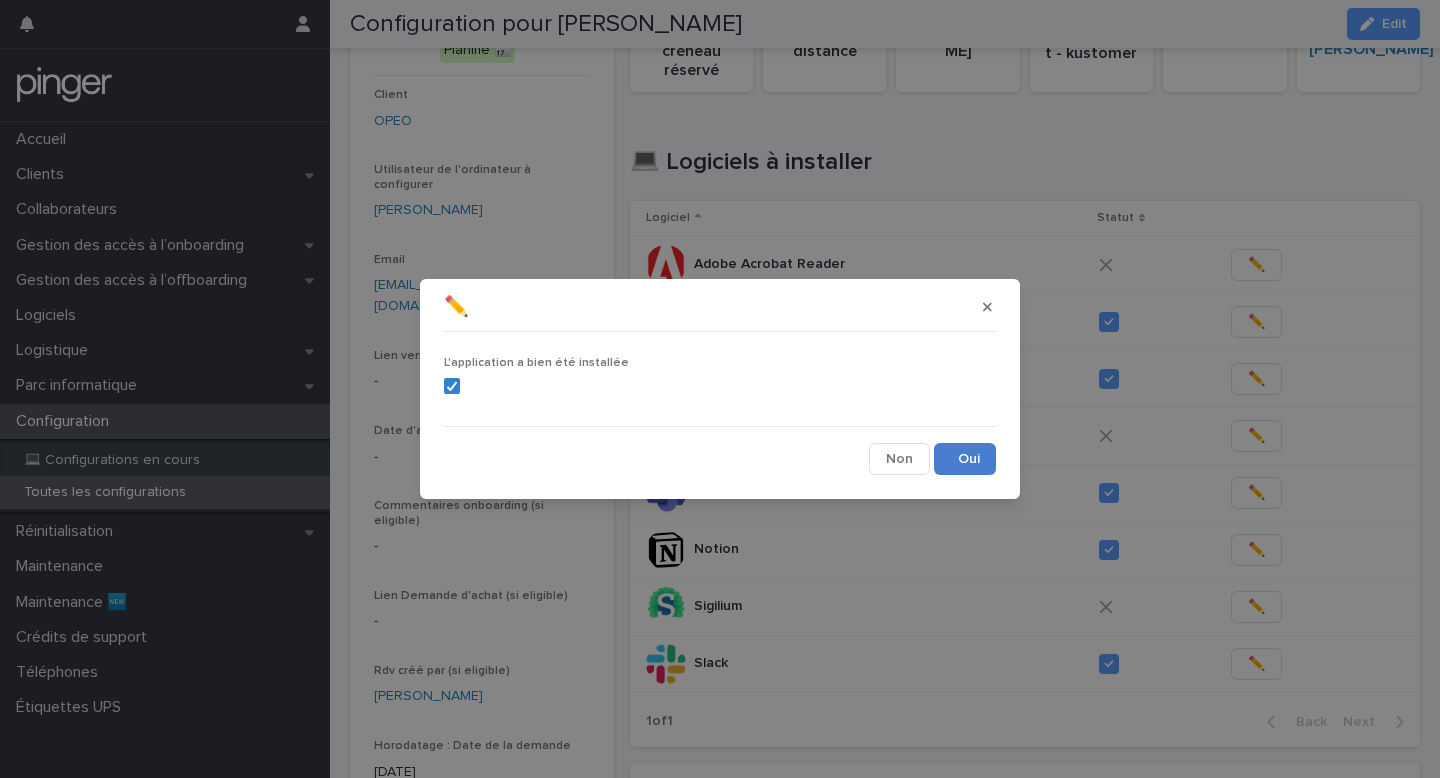 click on "Save" at bounding box center [965, 459] 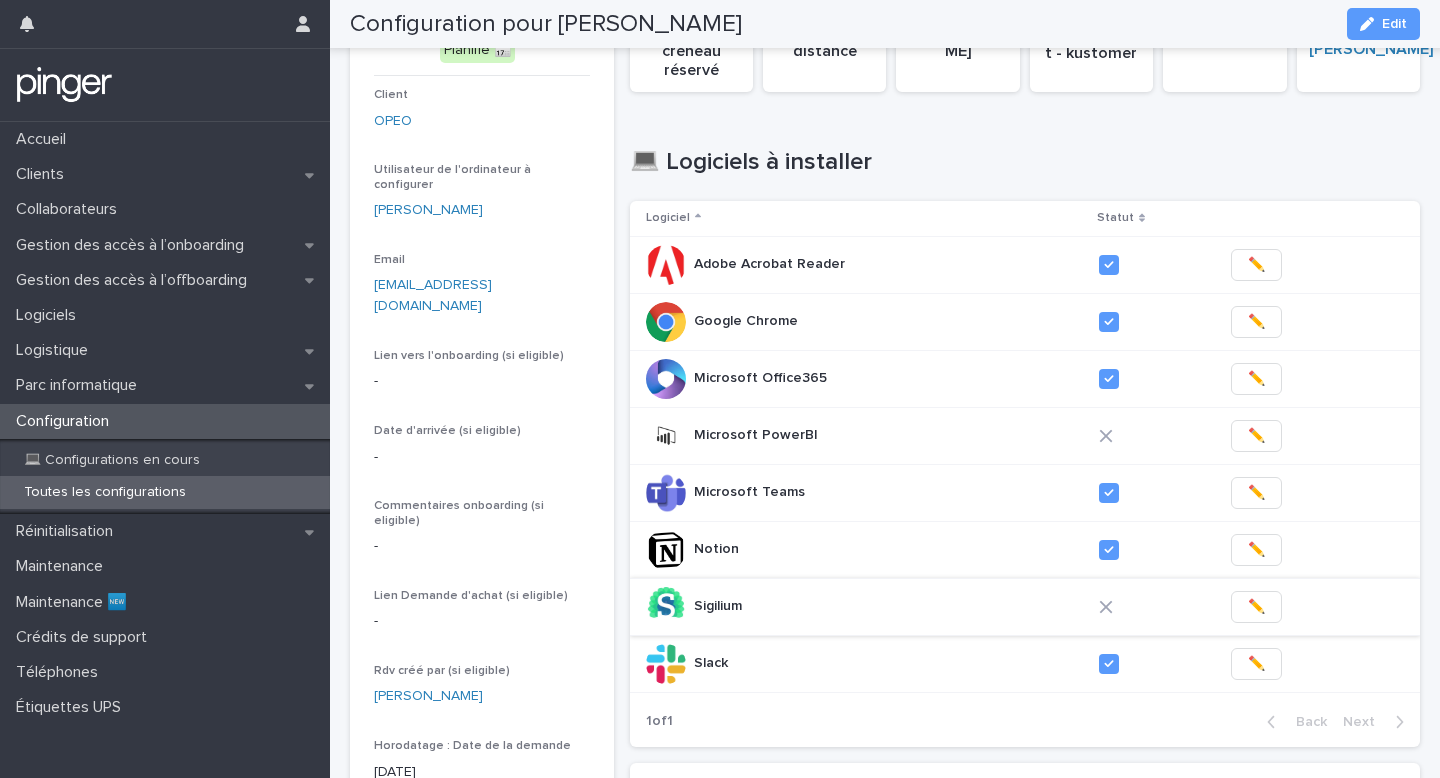 click on "✏️" at bounding box center (1256, 607) 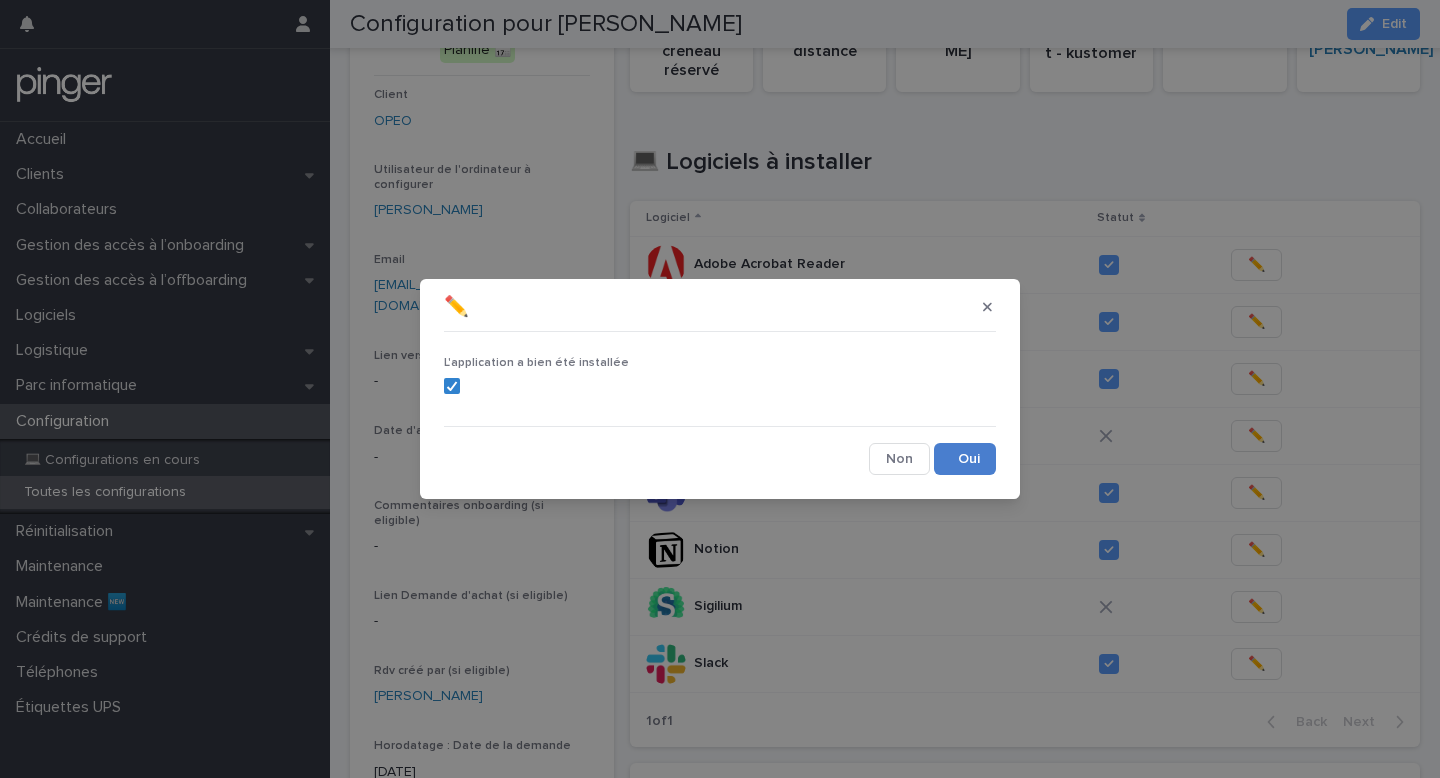 click on "Save" at bounding box center [965, 459] 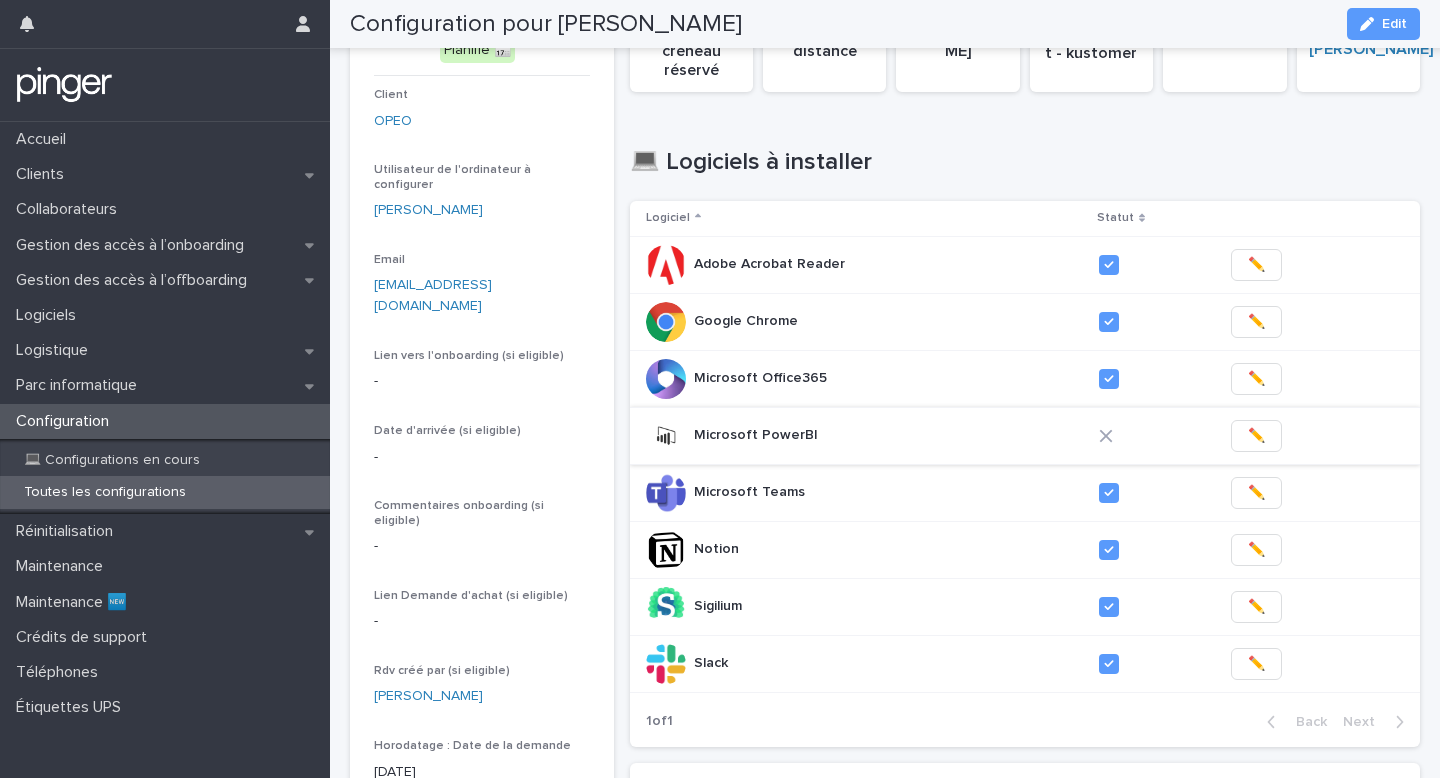 click on "✏️" at bounding box center (1256, 436) 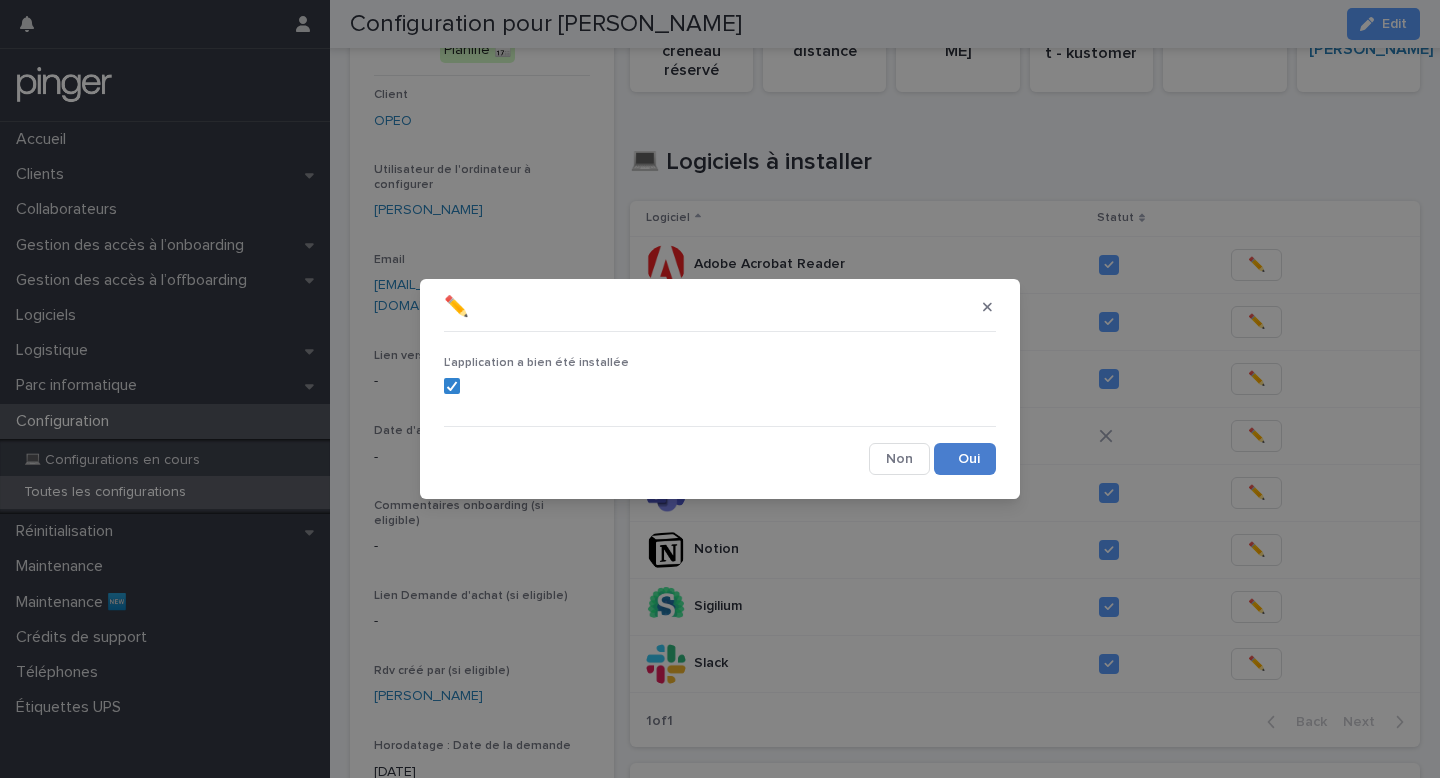 click on "Save" at bounding box center [965, 459] 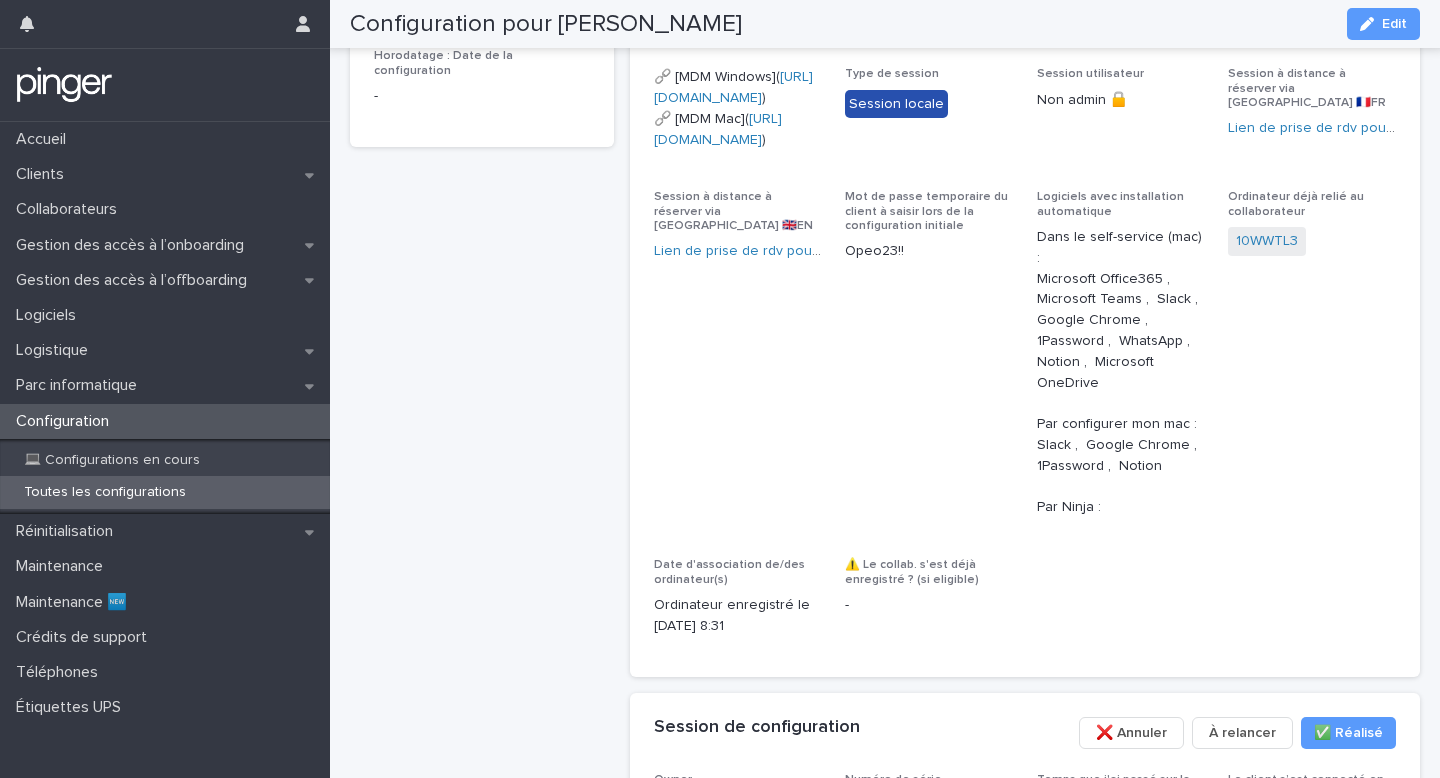scroll, scrollTop: 875, scrollLeft: 0, axis: vertical 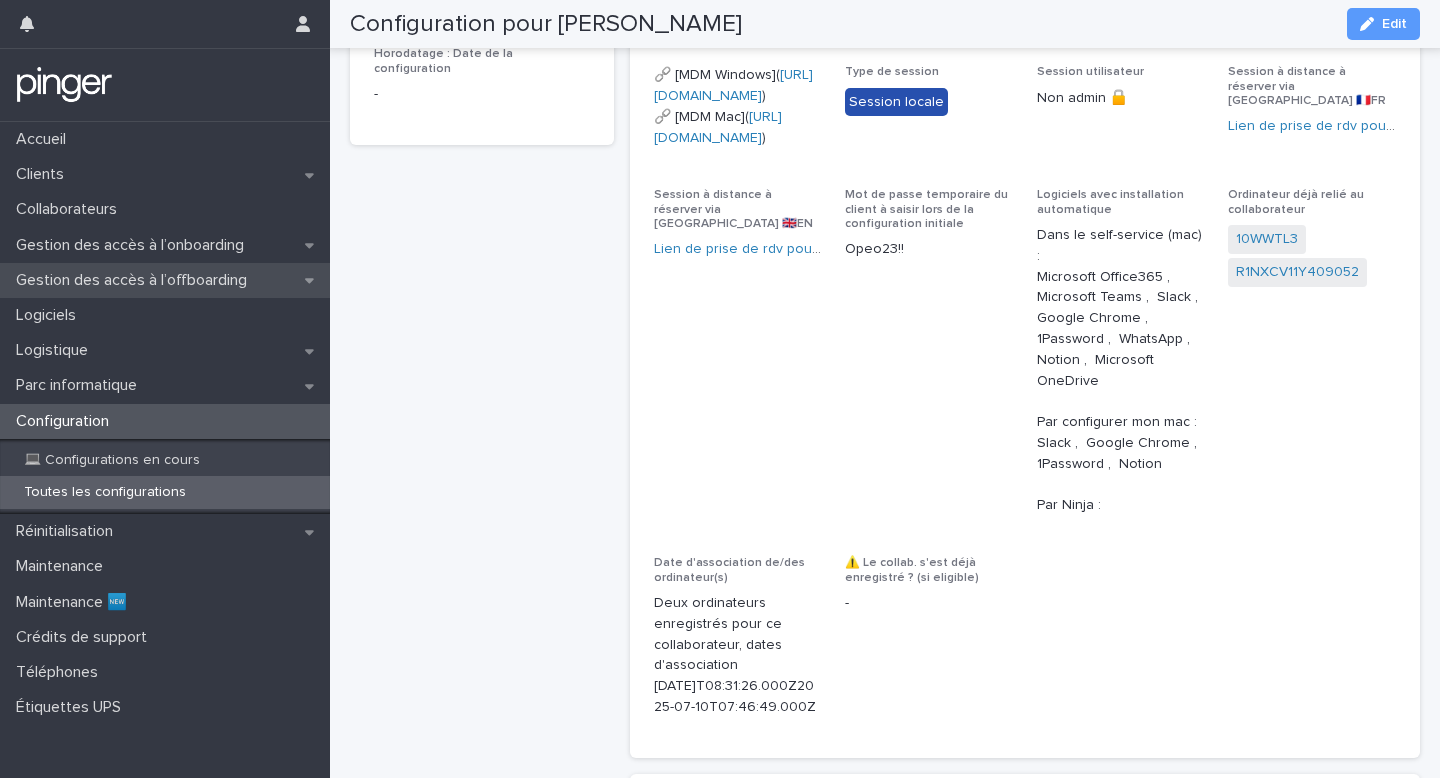 click on "Gestion des accès à l’offboarding" at bounding box center [135, 280] 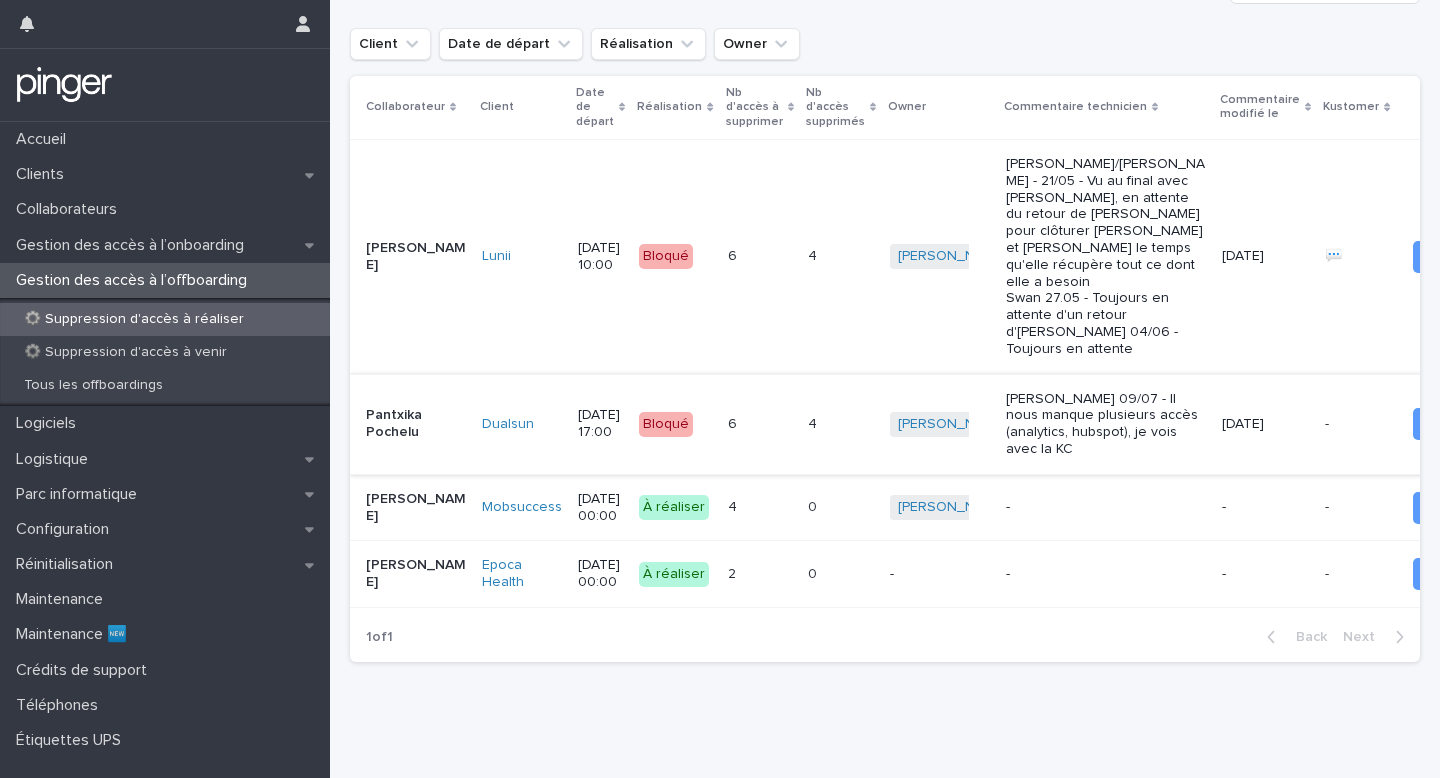 scroll, scrollTop: 323, scrollLeft: 0, axis: vertical 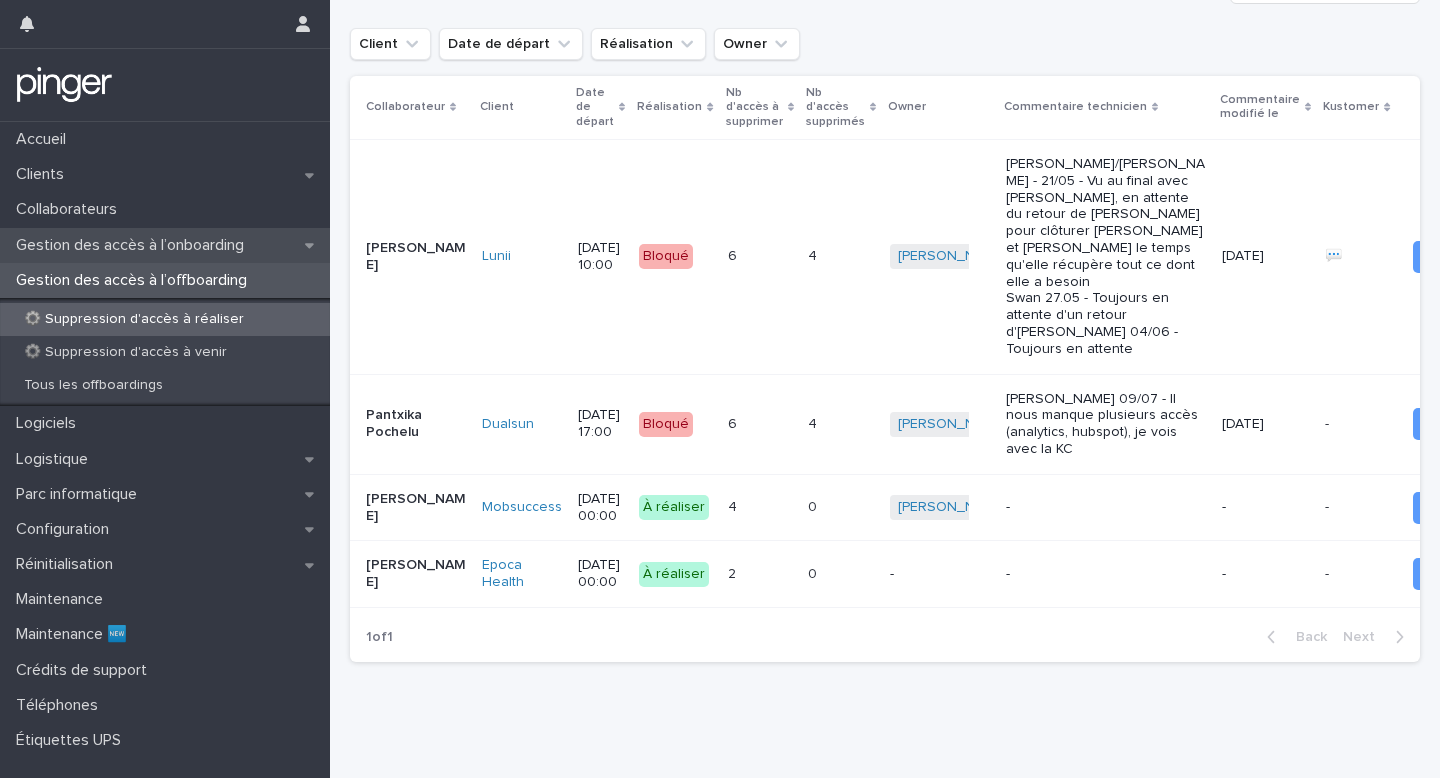 click on "Gestion des accès à l’onboarding" at bounding box center [165, 245] 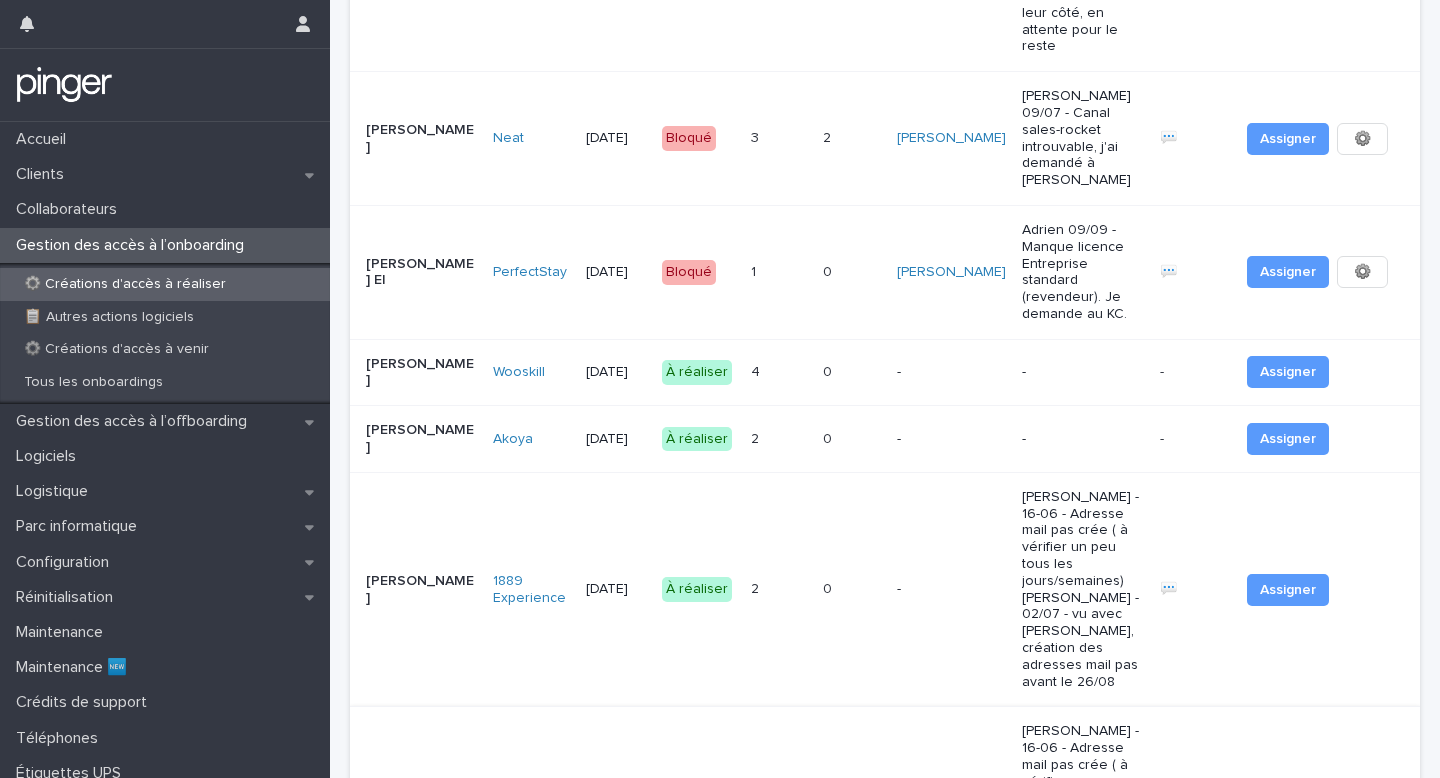 scroll, scrollTop: 372, scrollLeft: 0, axis: vertical 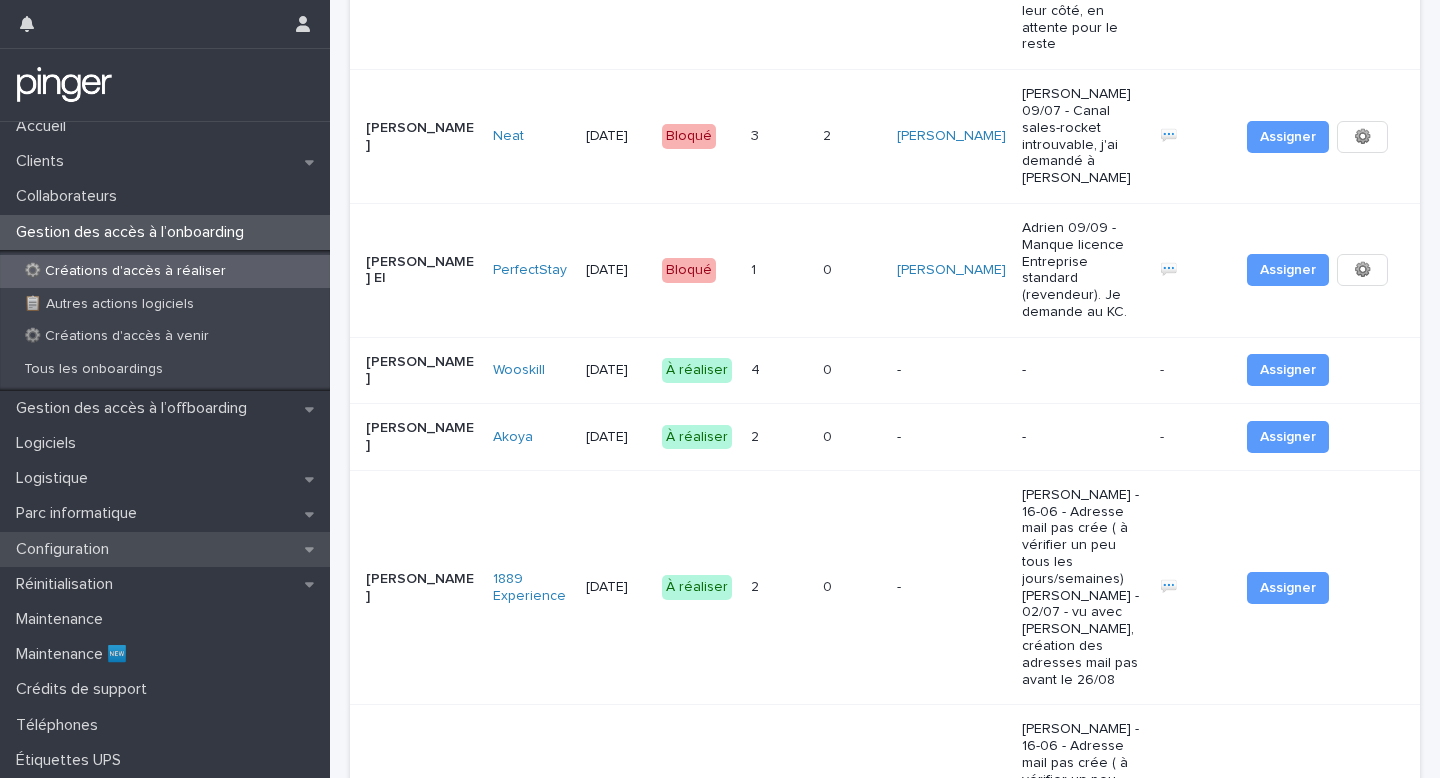 click on "Configuration" at bounding box center [165, 549] 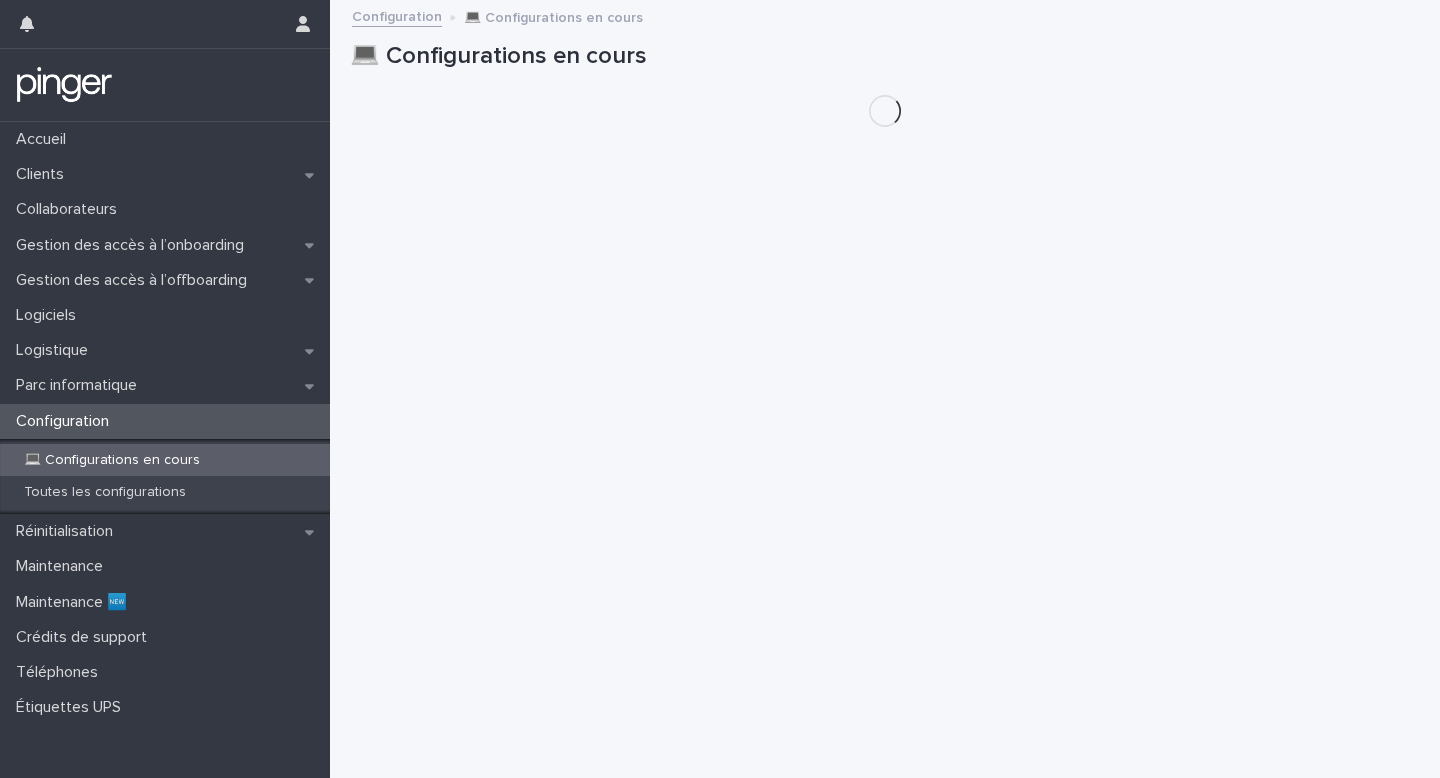 scroll, scrollTop: 0, scrollLeft: 0, axis: both 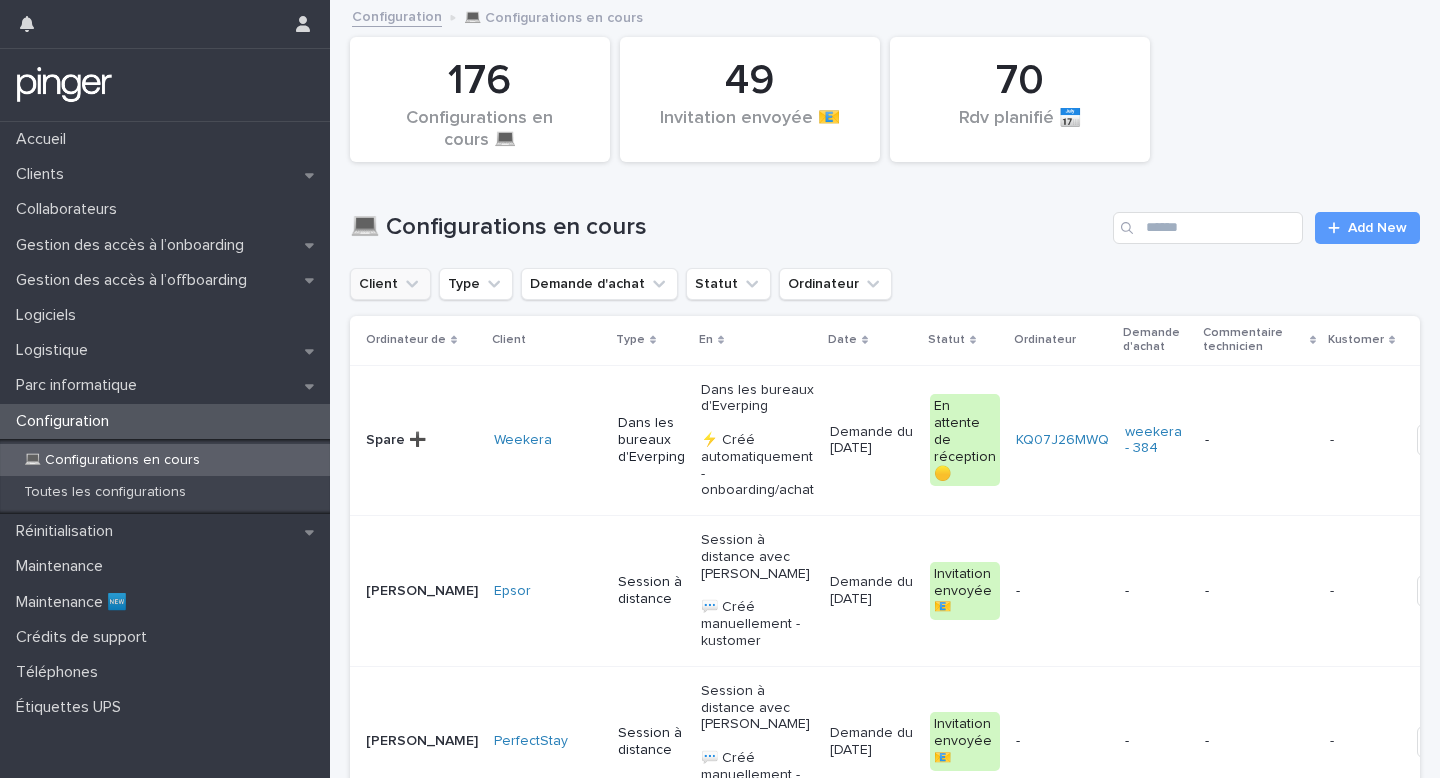click on "Client" at bounding box center [390, 284] 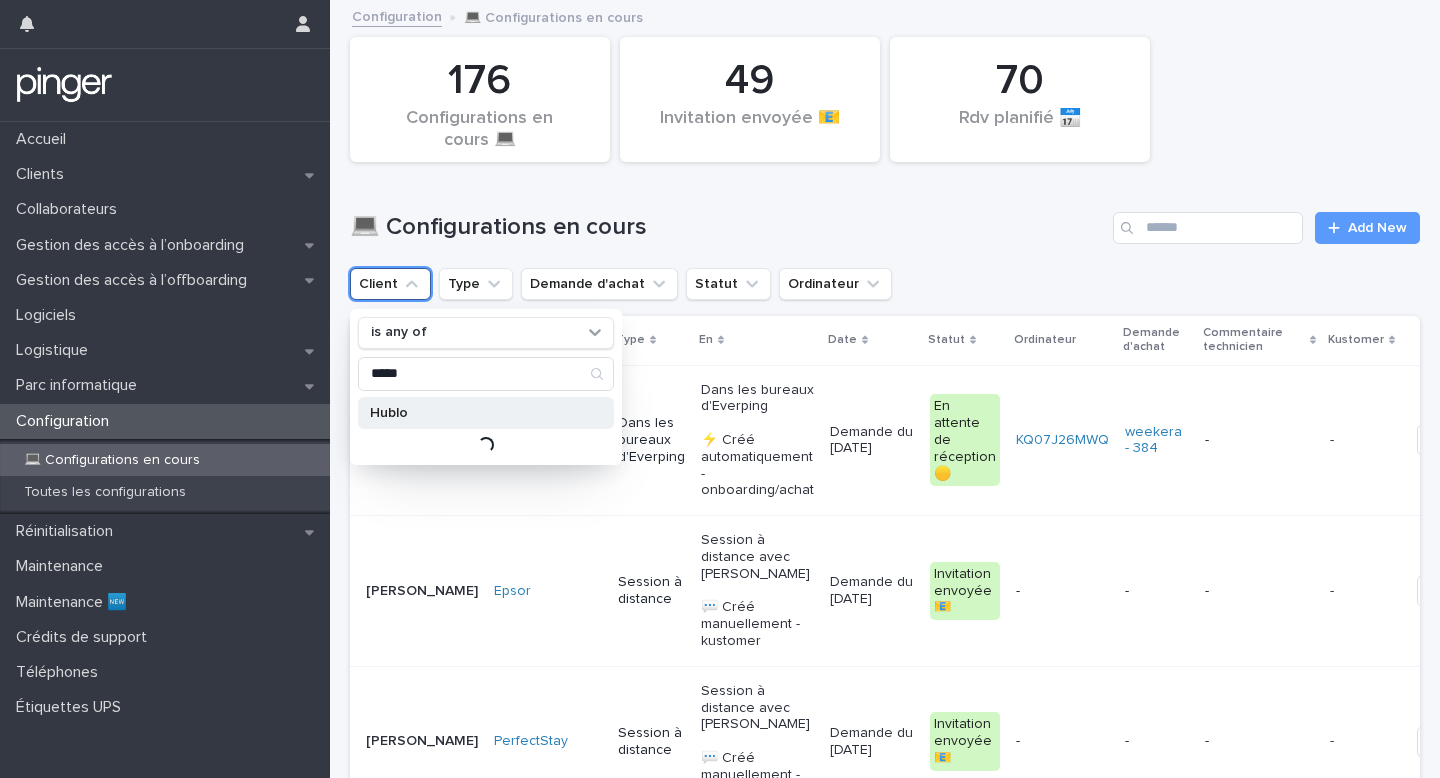 type on "*****" 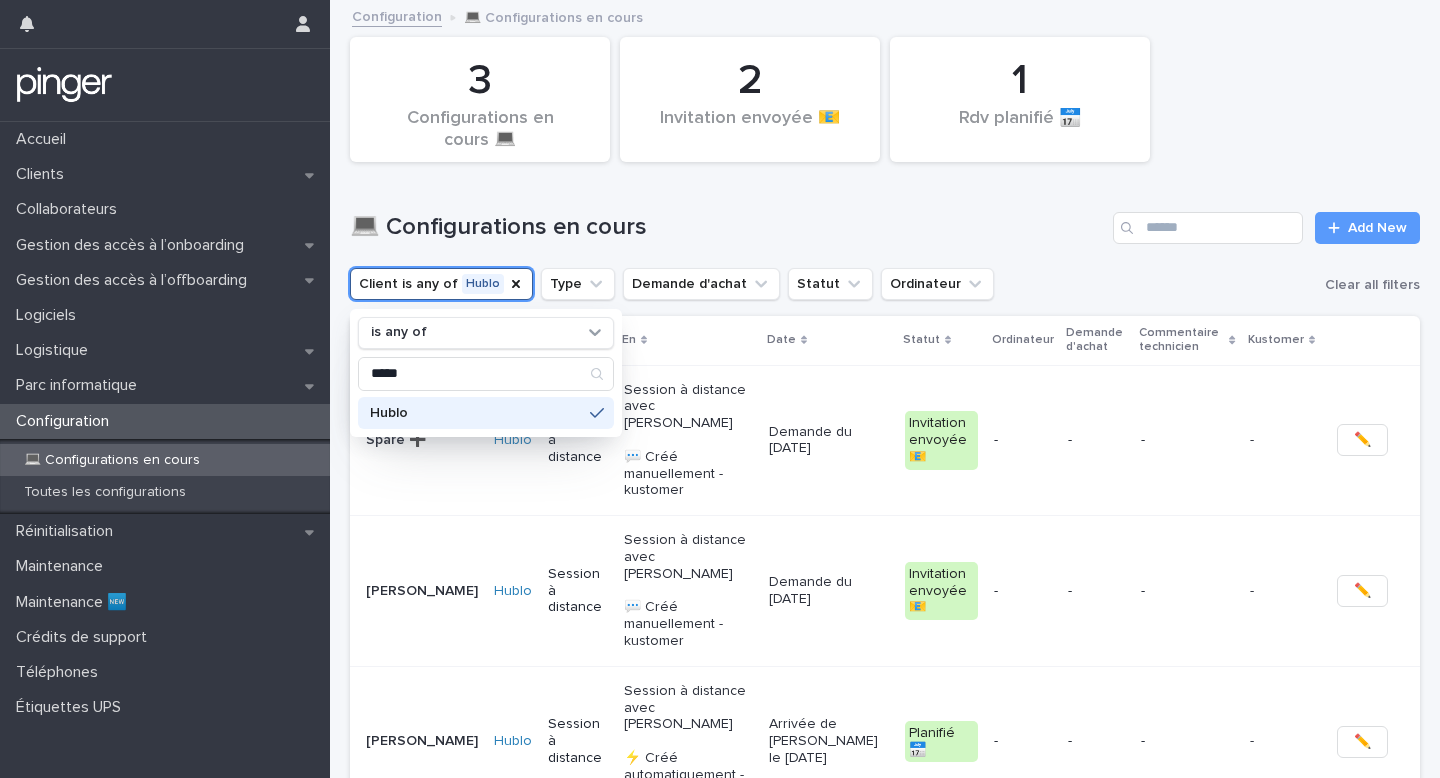 click on "💻 Configurations en cours" at bounding box center [727, 227] 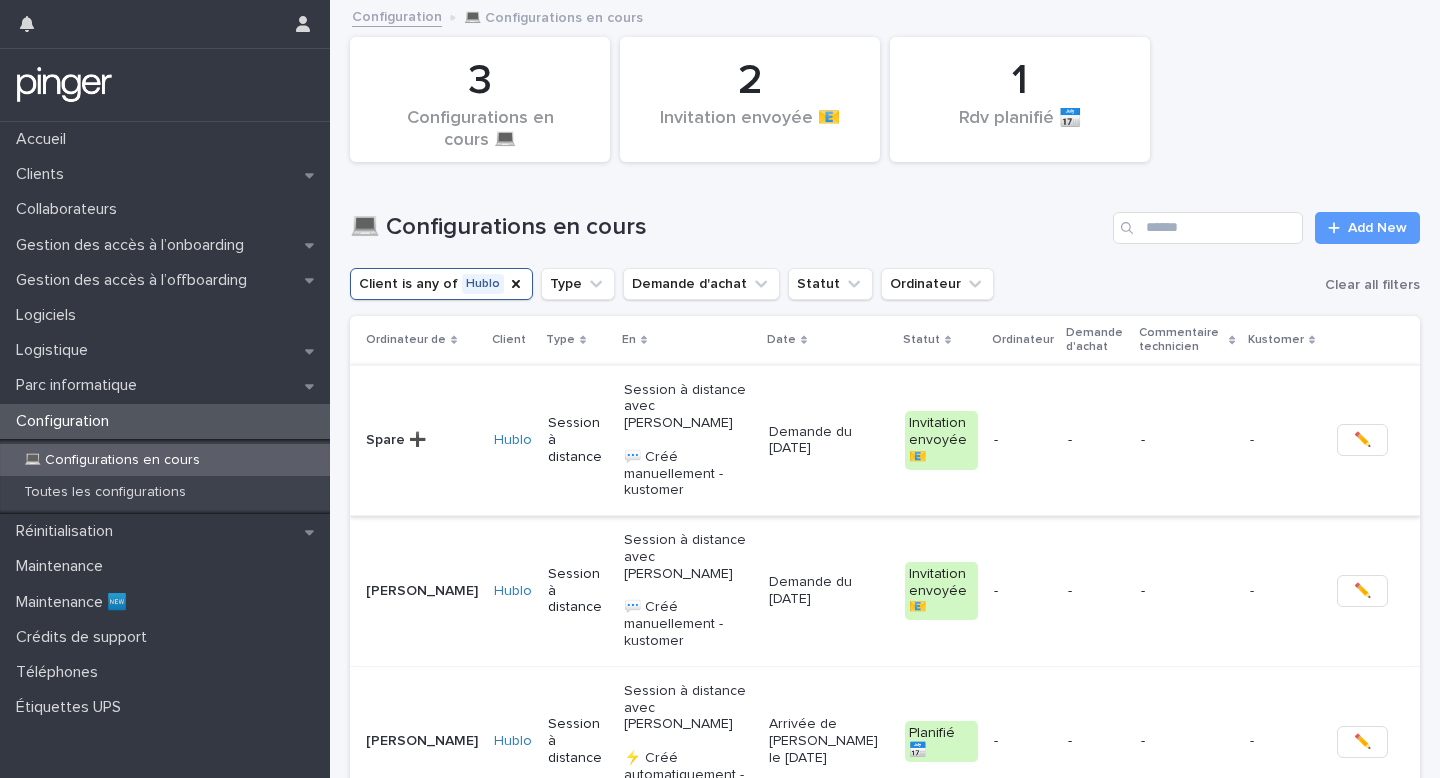 scroll, scrollTop: 126, scrollLeft: 0, axis: vertical 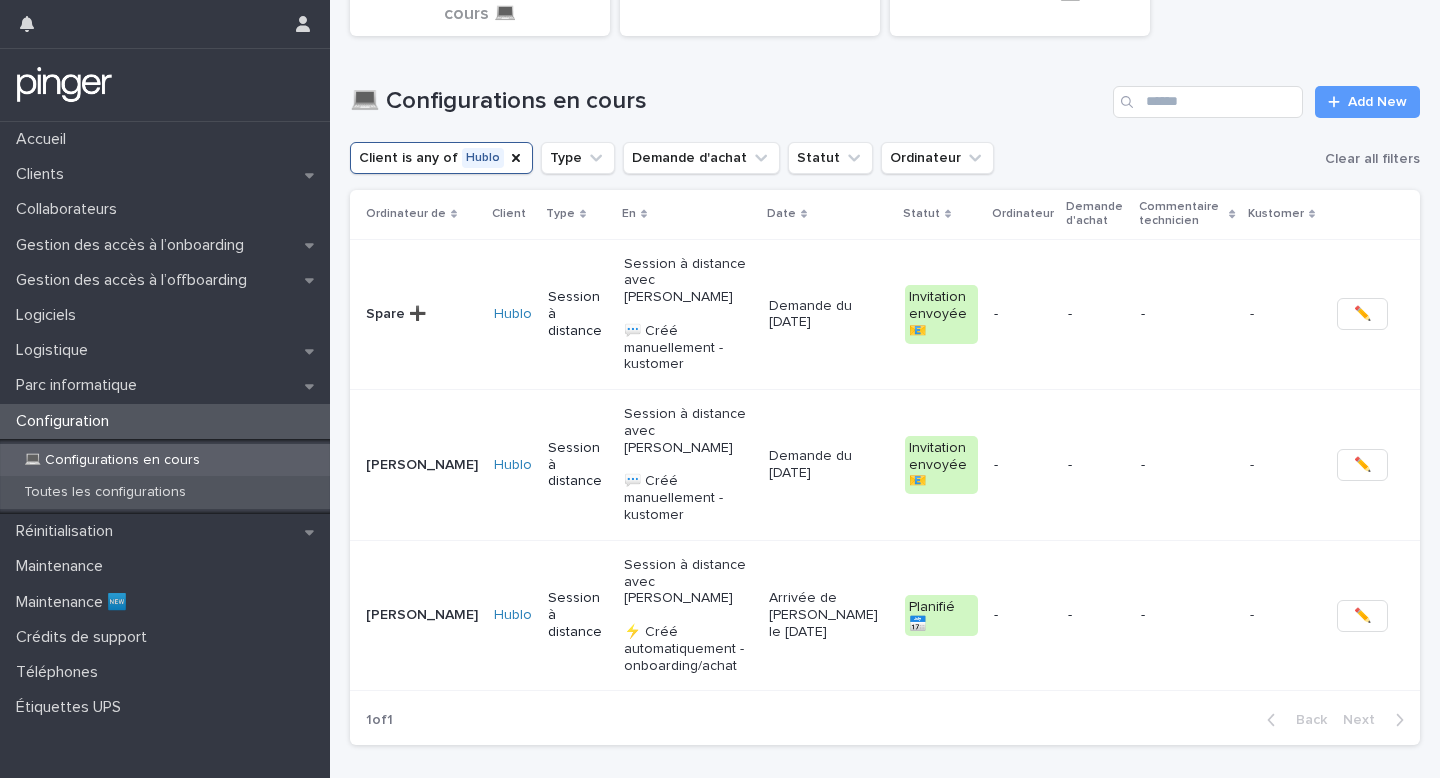click on "Toutes les configurations" at bounding box center (165, 492) 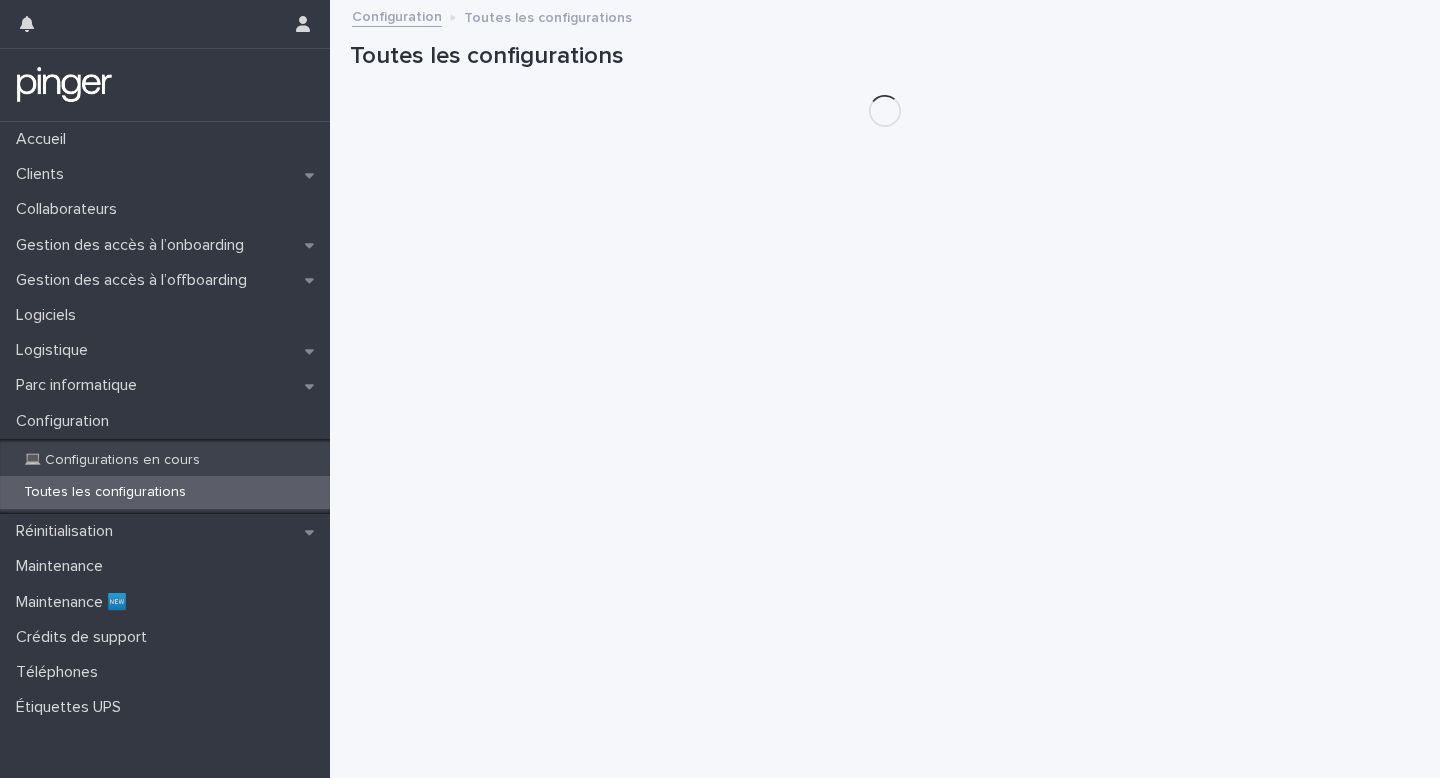 scroll, scrollTop: 0, scrollLeft: 0, axis: both 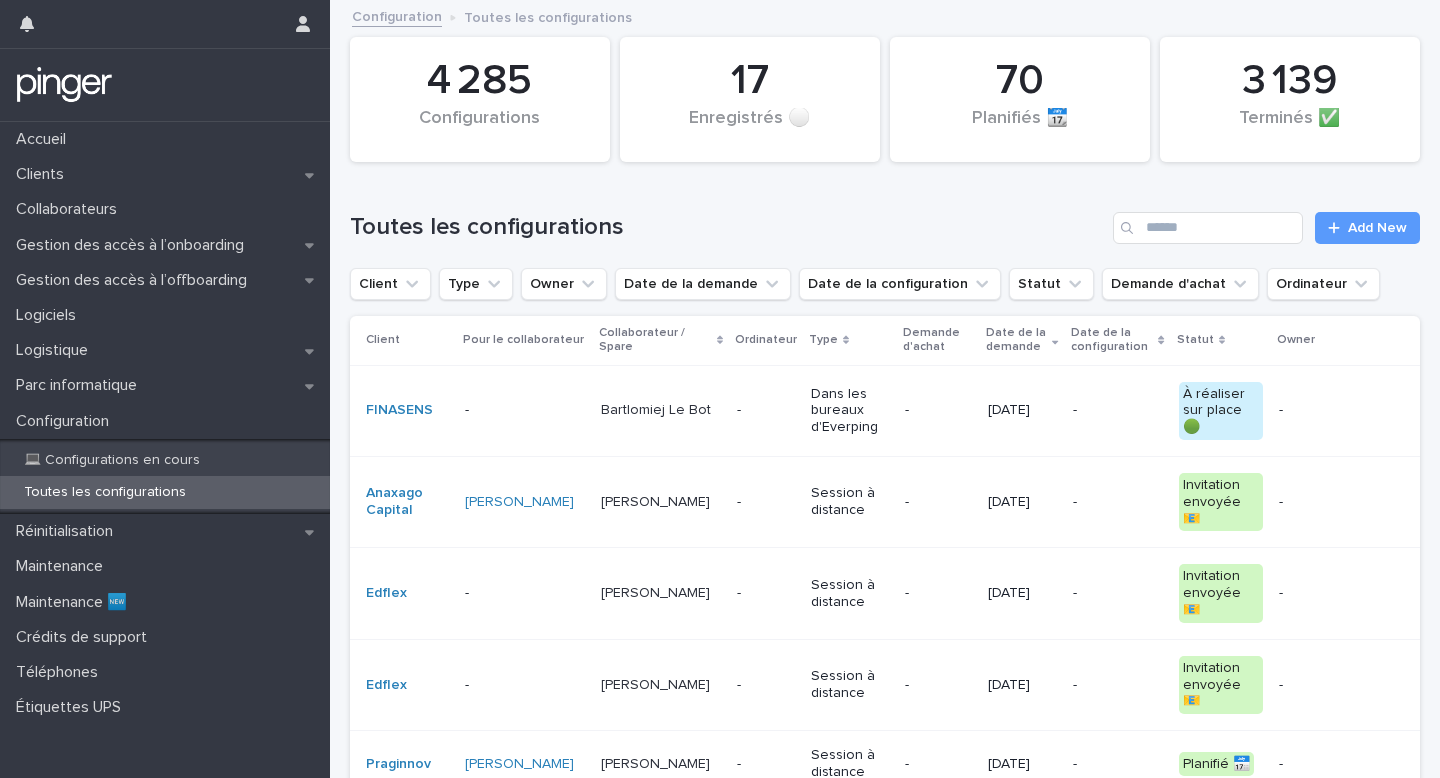 click on "Toutes les configurations Add New" at bounding box center [885, 220] 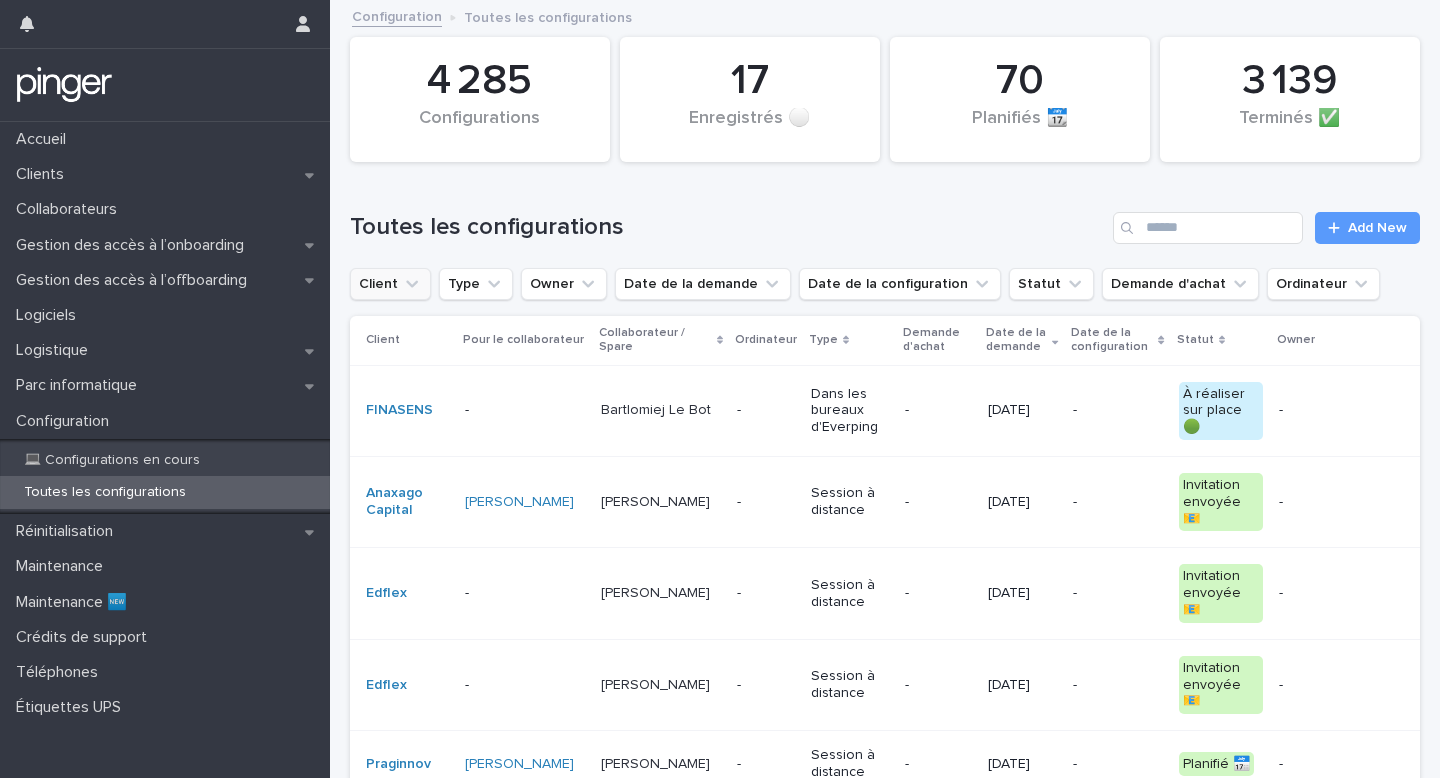click 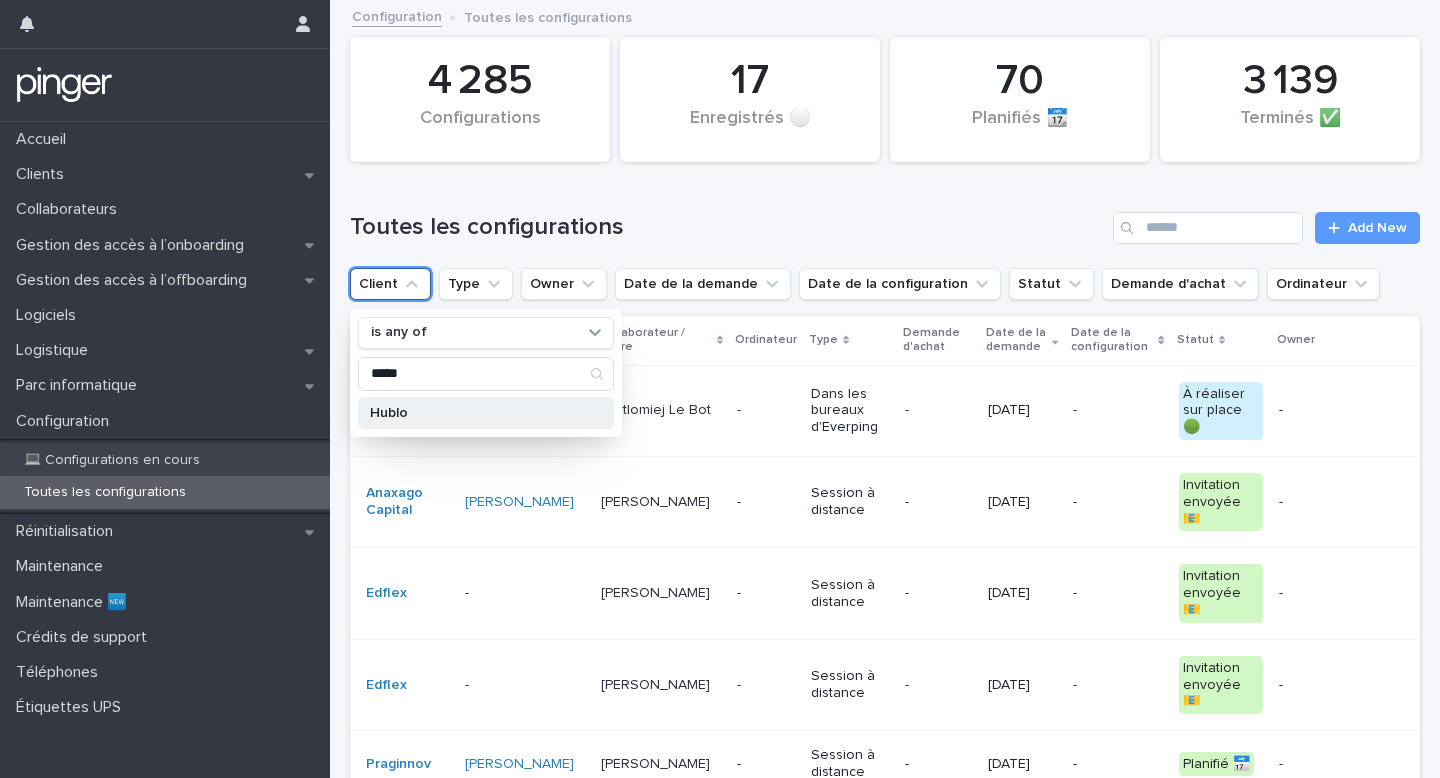 type on "*****" 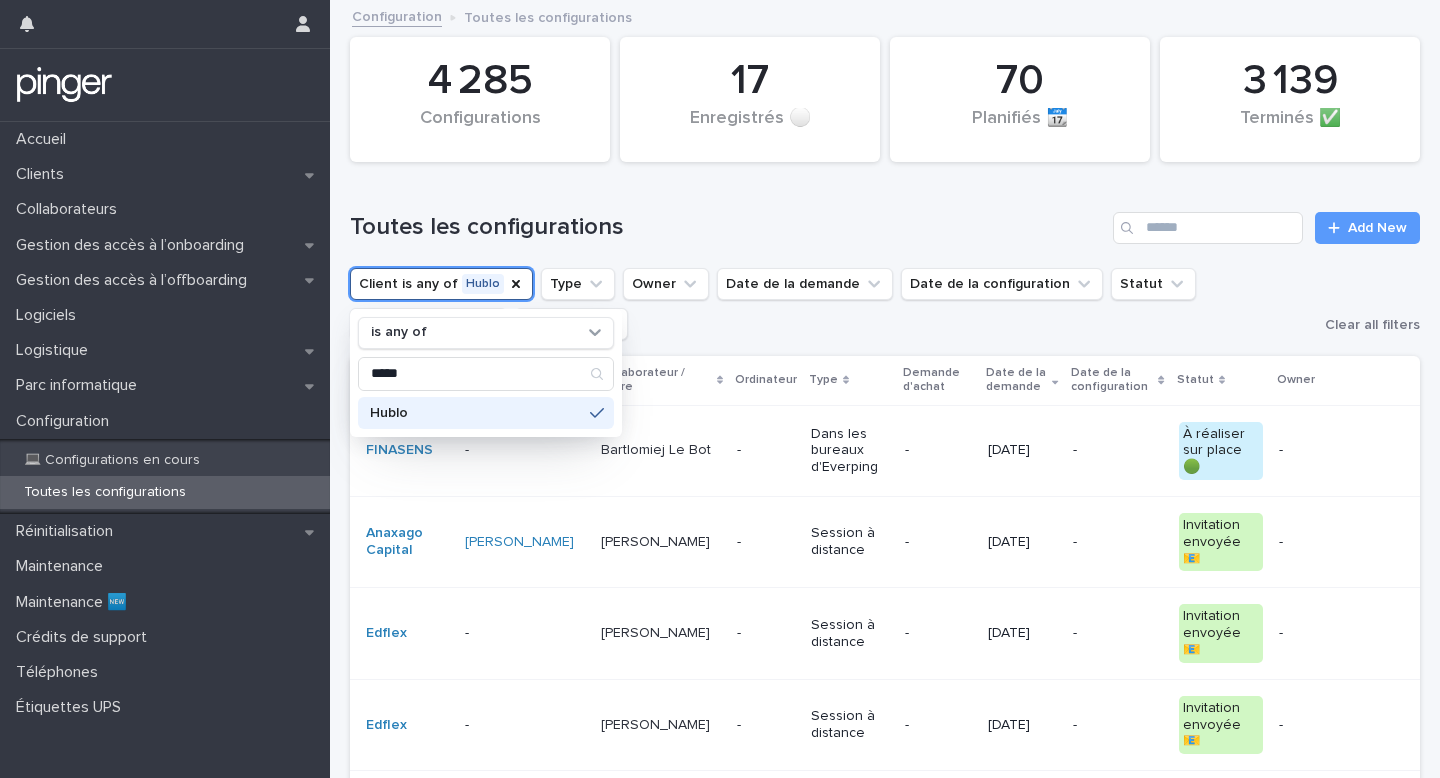 click on "Toutes les configurations Add New" at bounding box center (885, 220) 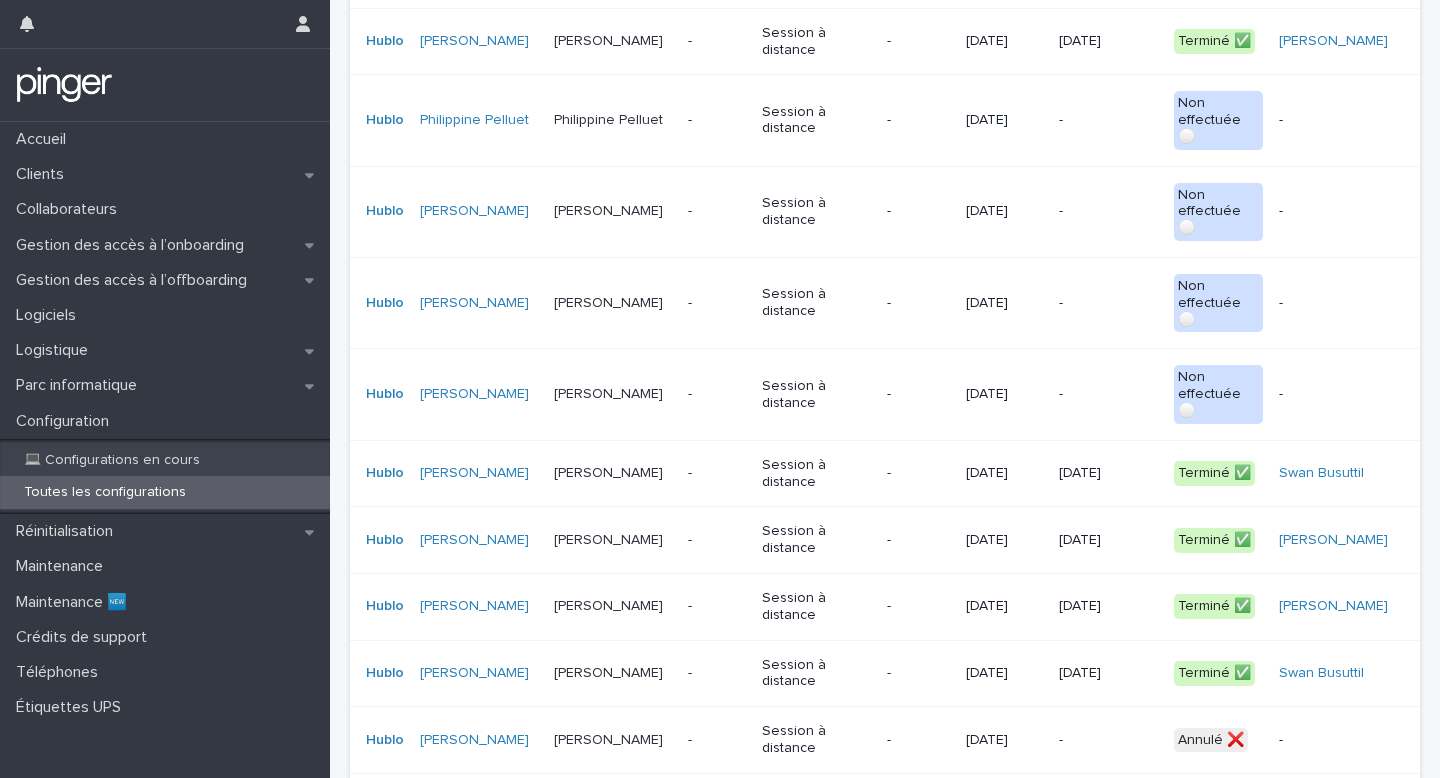 scroll, scrollTop: 1257, scrollLeft: 0, axis: vertical 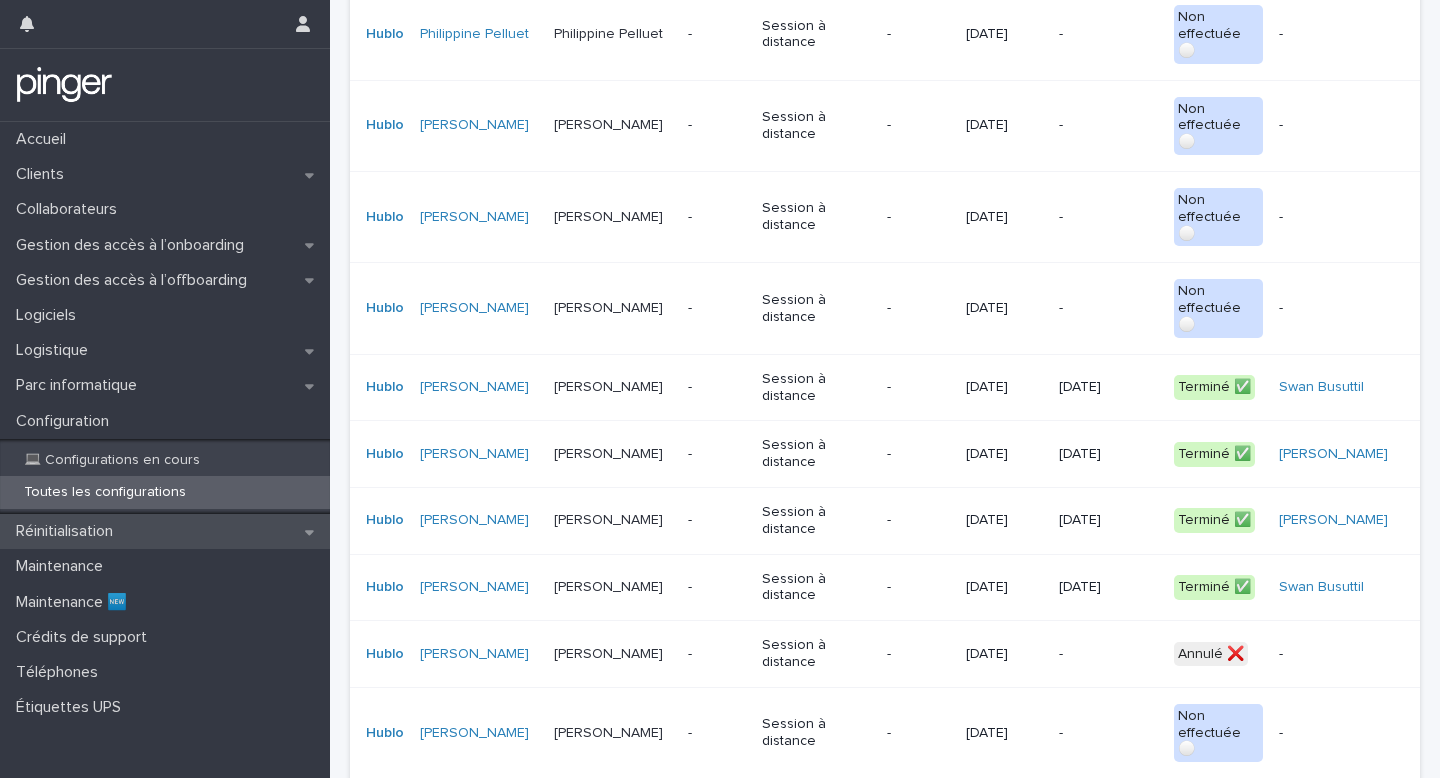 click on "Réinitialisation" at bounding box center [165, 531] 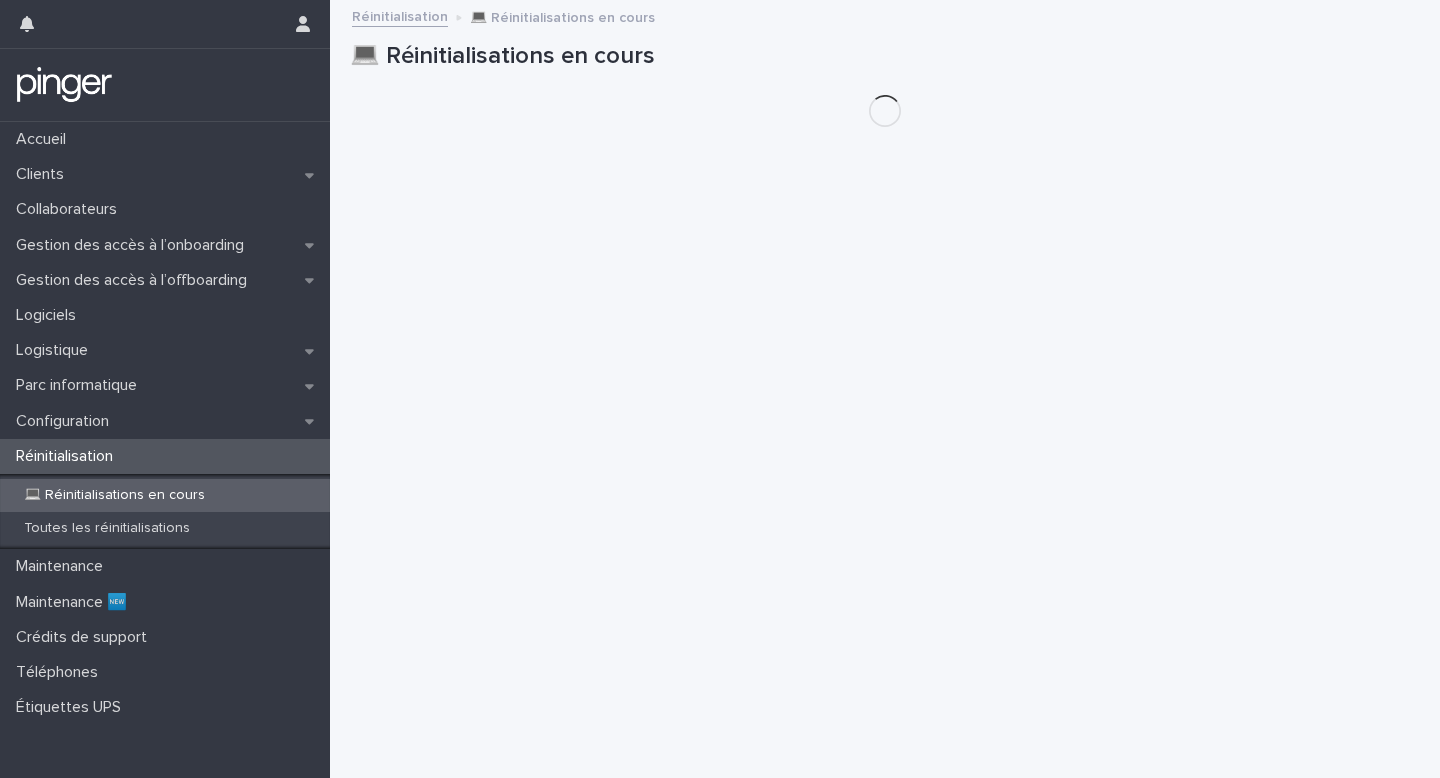 scroll, scrollTop: 0, scrollLeft: 0, axis: both 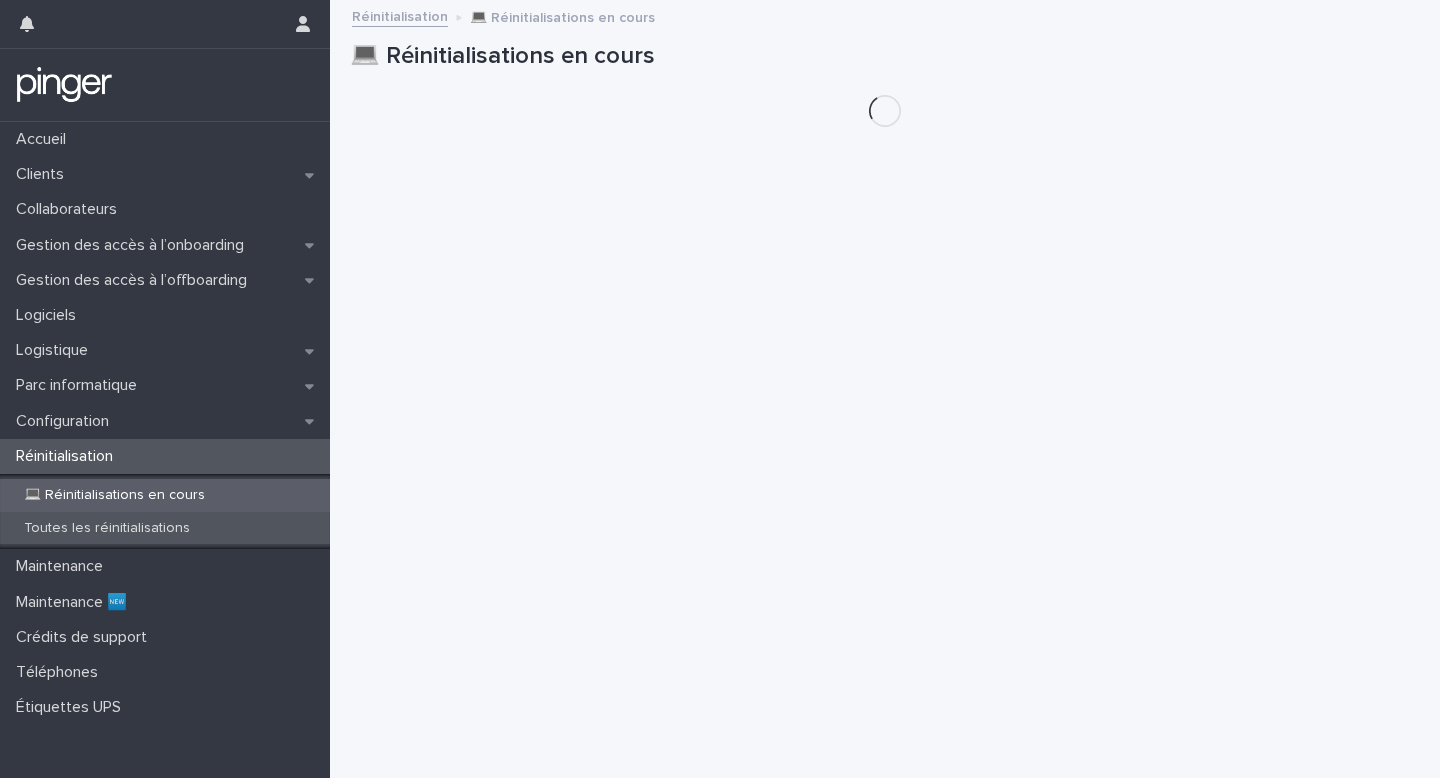 click on "Toutes les réinitialisations" at bounding box center (165, 528) 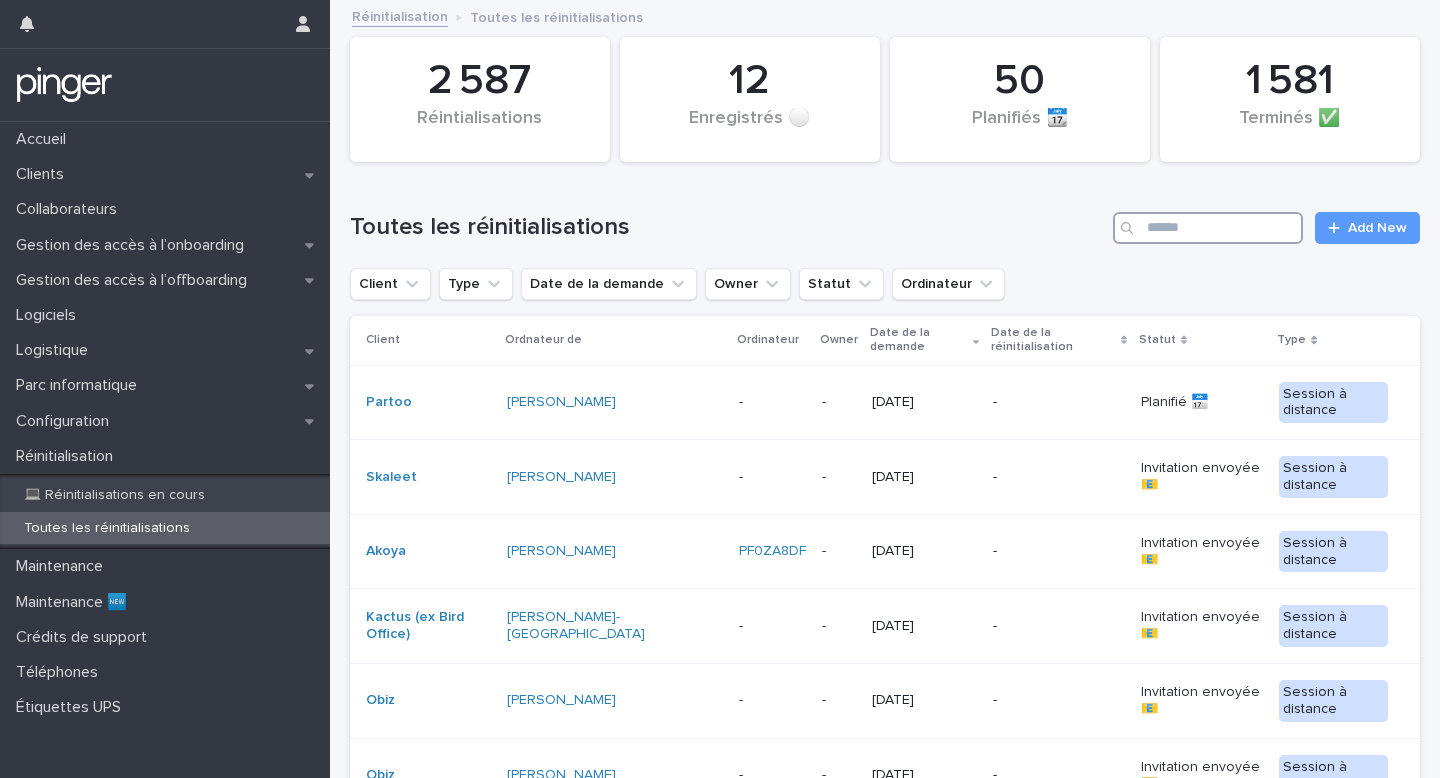 click at bounding box center (1208, 228) 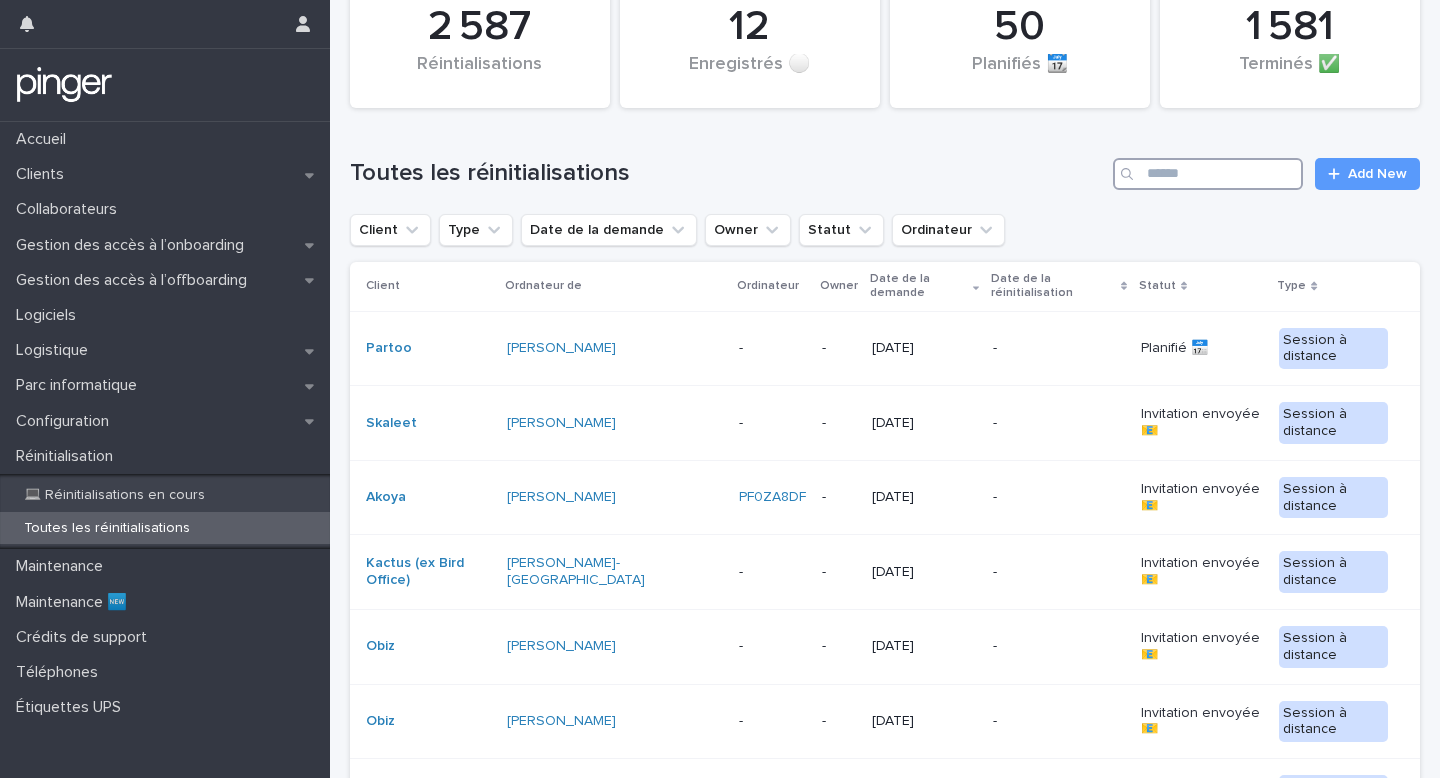 scroll, scrollTop: 52, scrollLeft: 0, axis: vertical 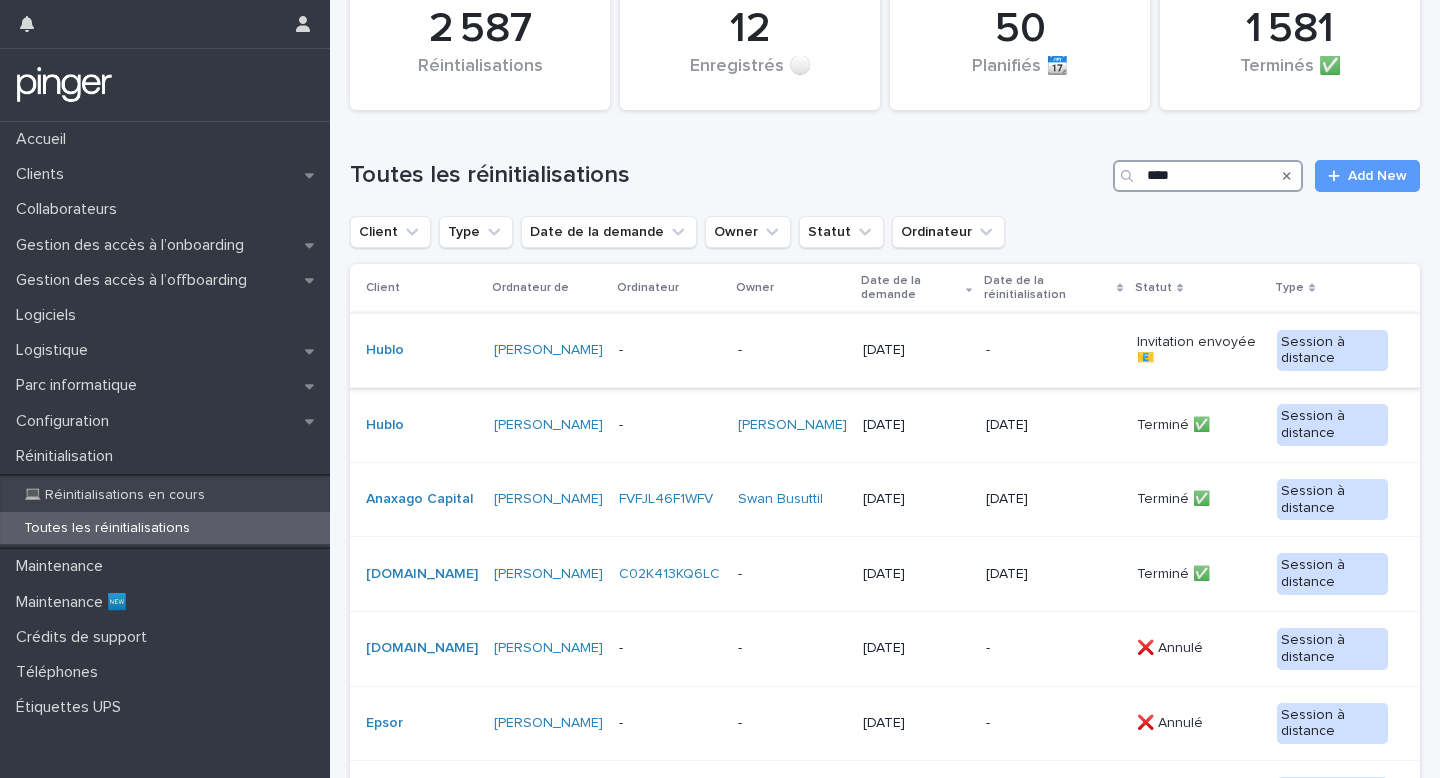 type on "****" 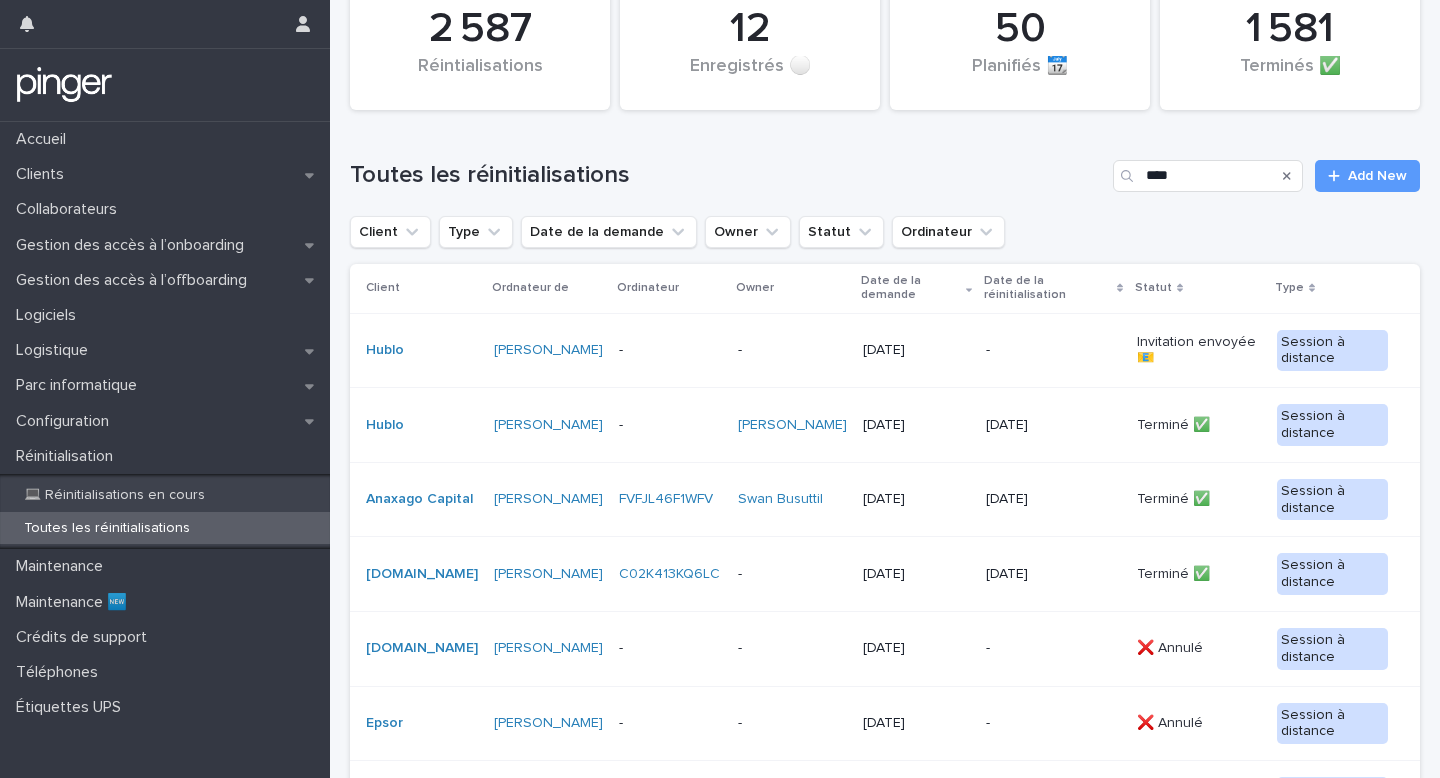click on "-" at bounding box center (1053, 350) 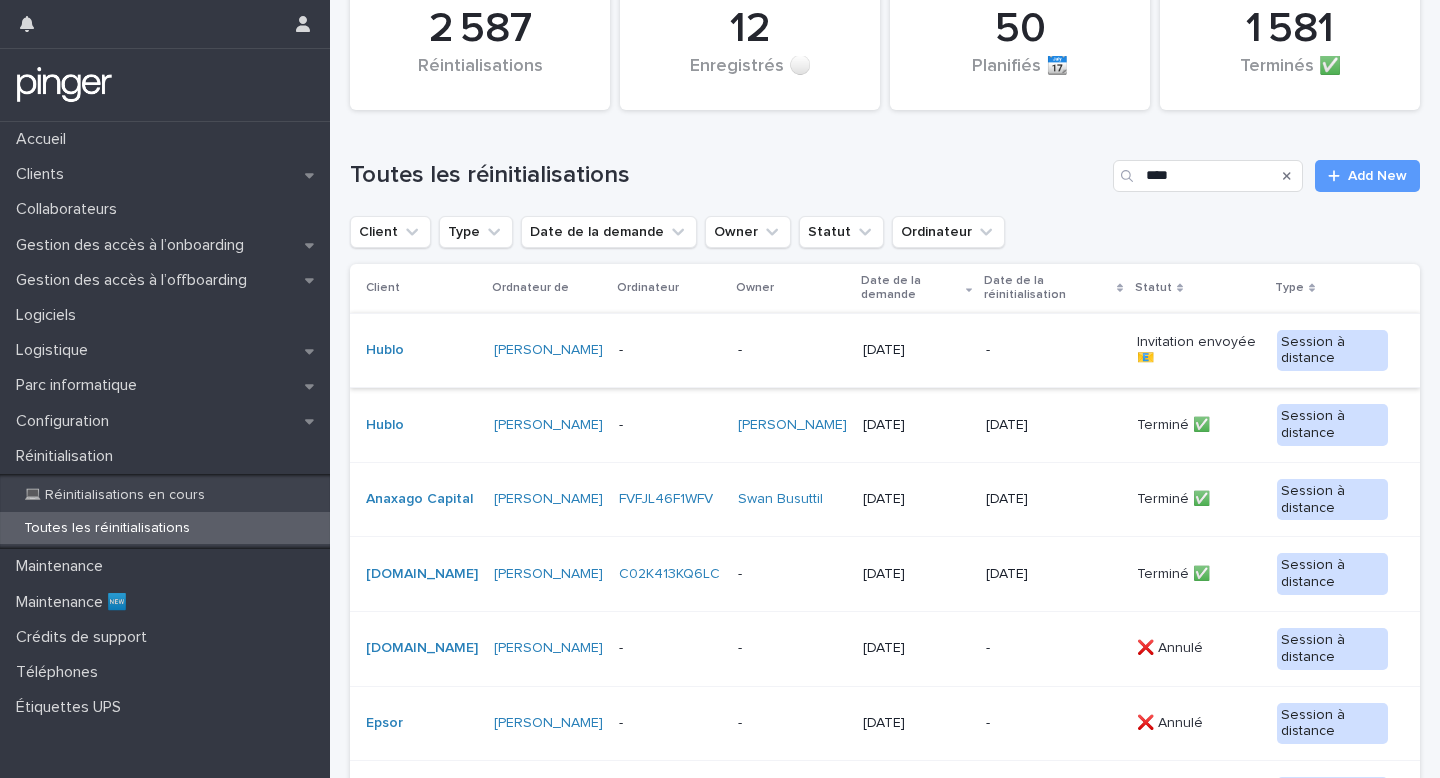scroll, scrollTop: 0, scrollLeft: 0, axis: both 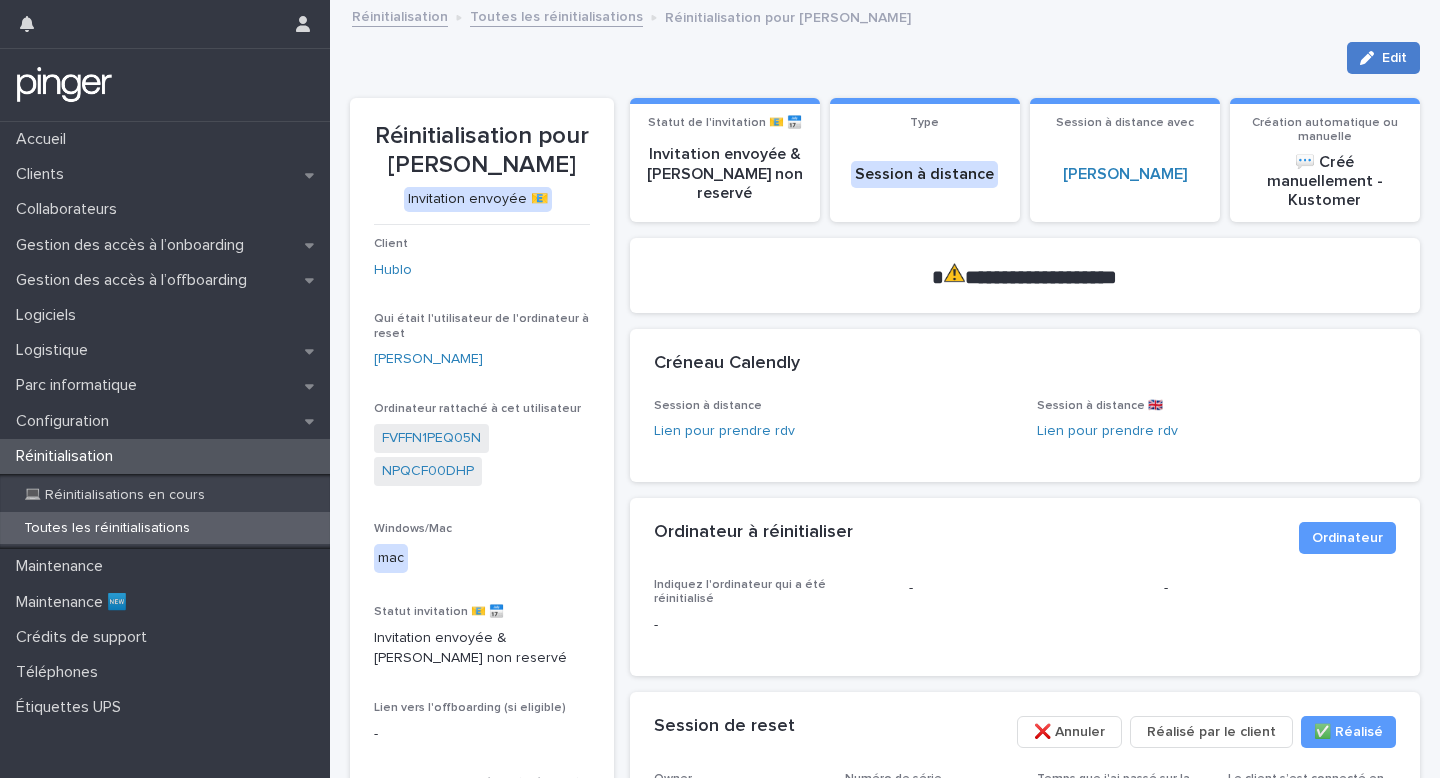 click 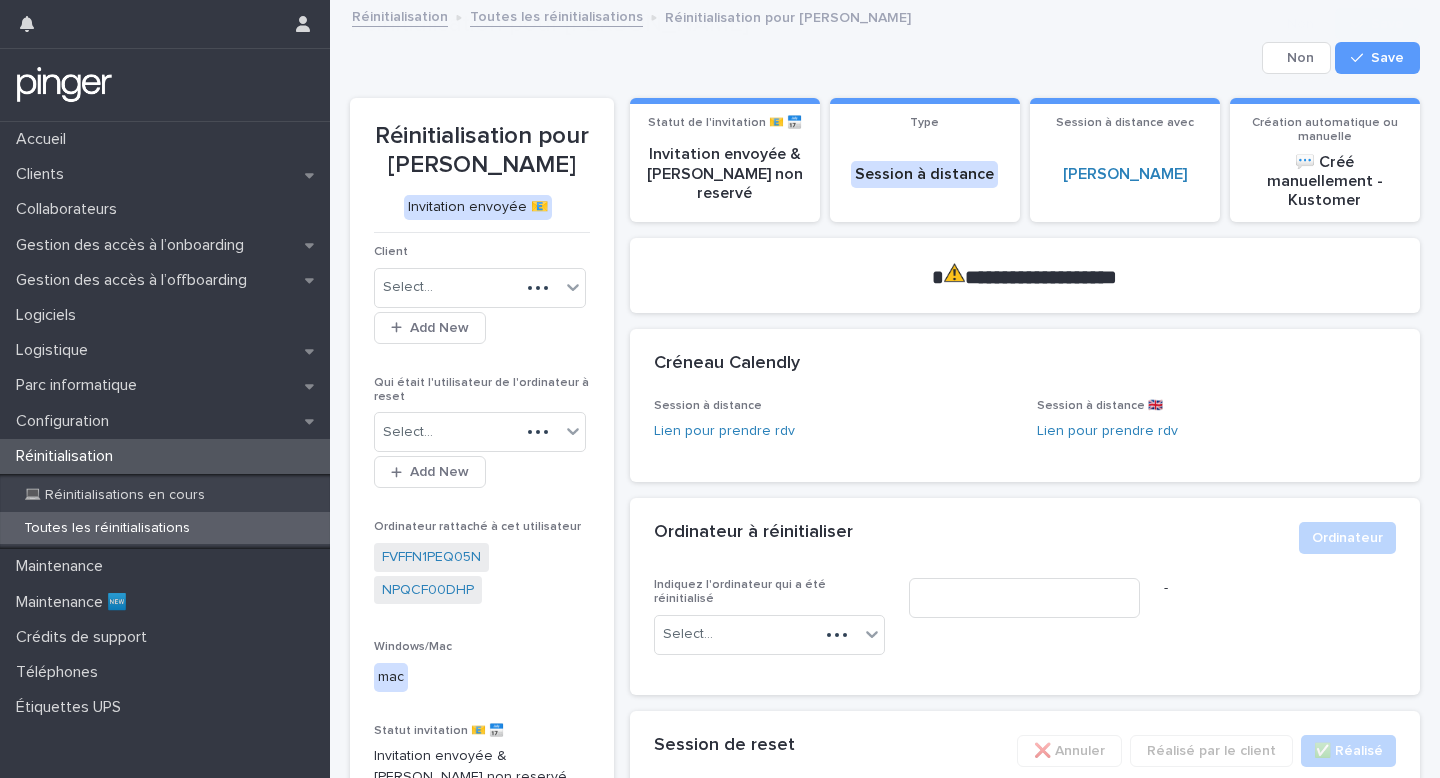 scroll, scrollTop: 469, scrollLeft: 0, axis: vertical 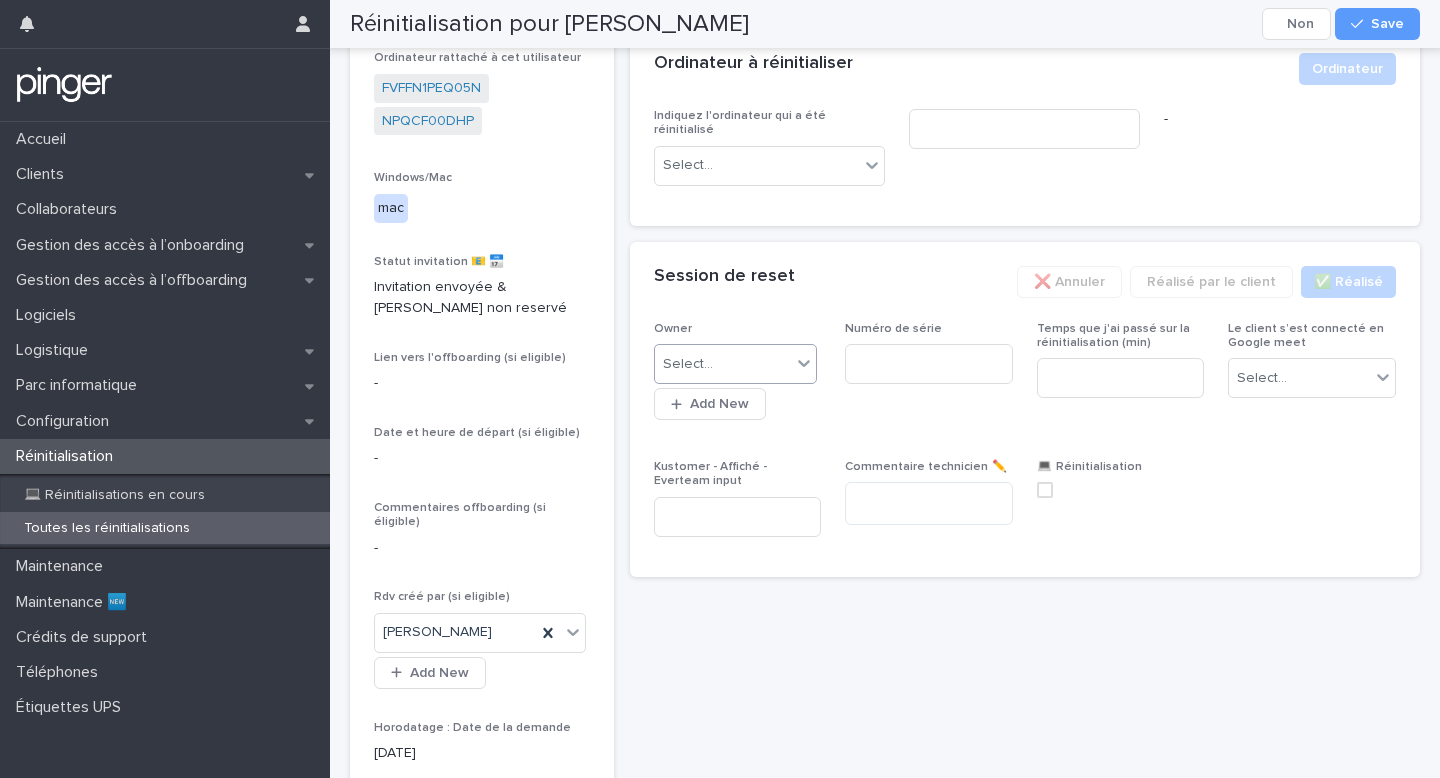 click on "Select..." at bounding box center (723, 364) 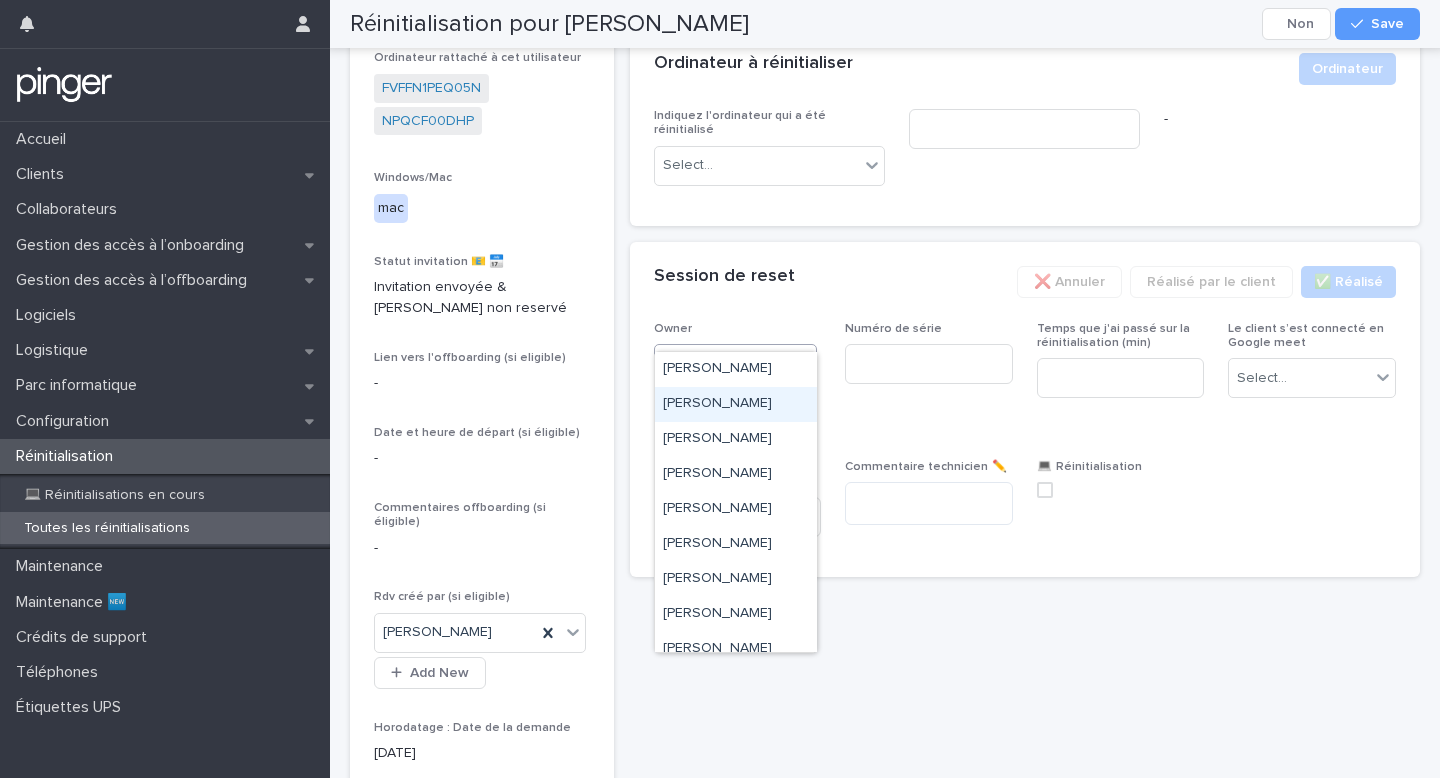 click on "Adrien Santos" at bounding box center [736, 404] 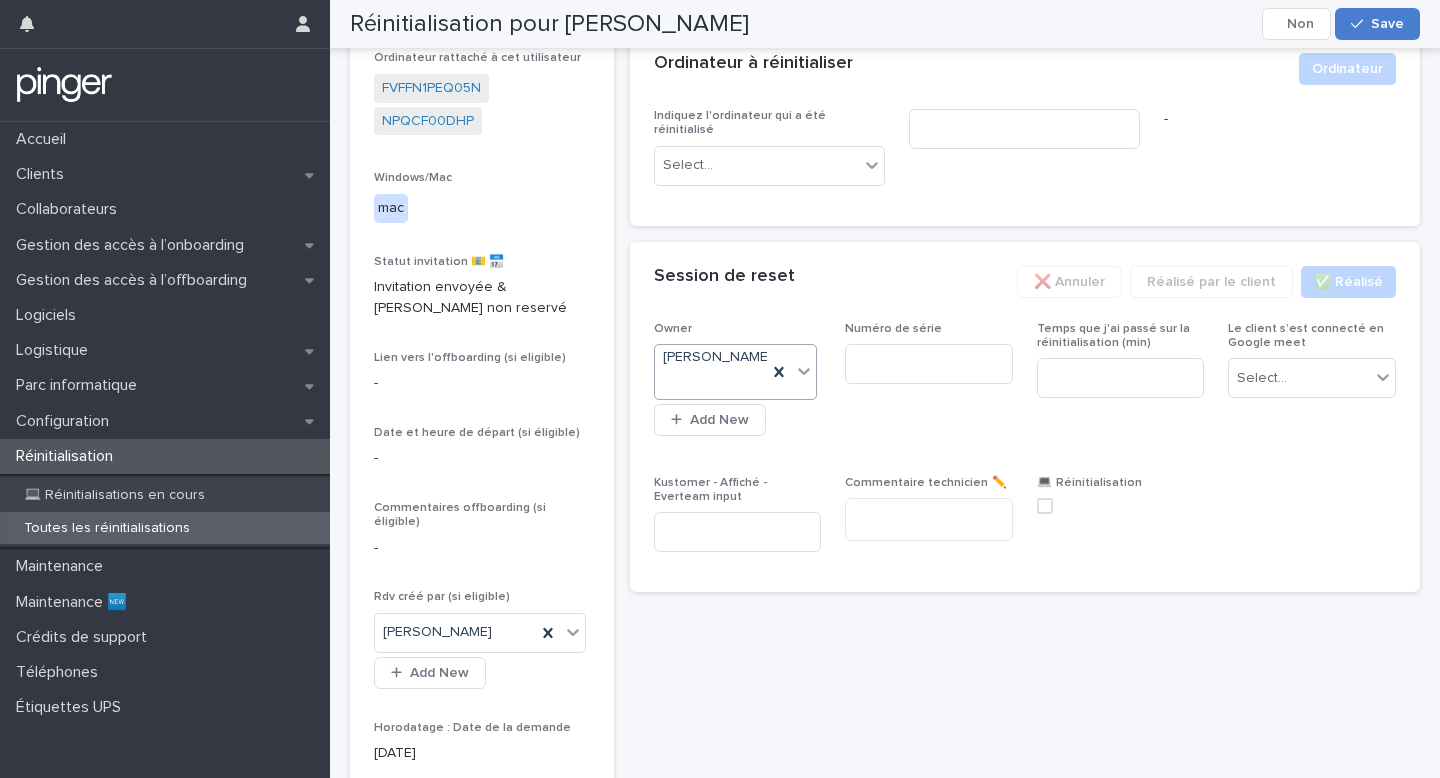 click on "Save" at bounding box center (1377, 24) 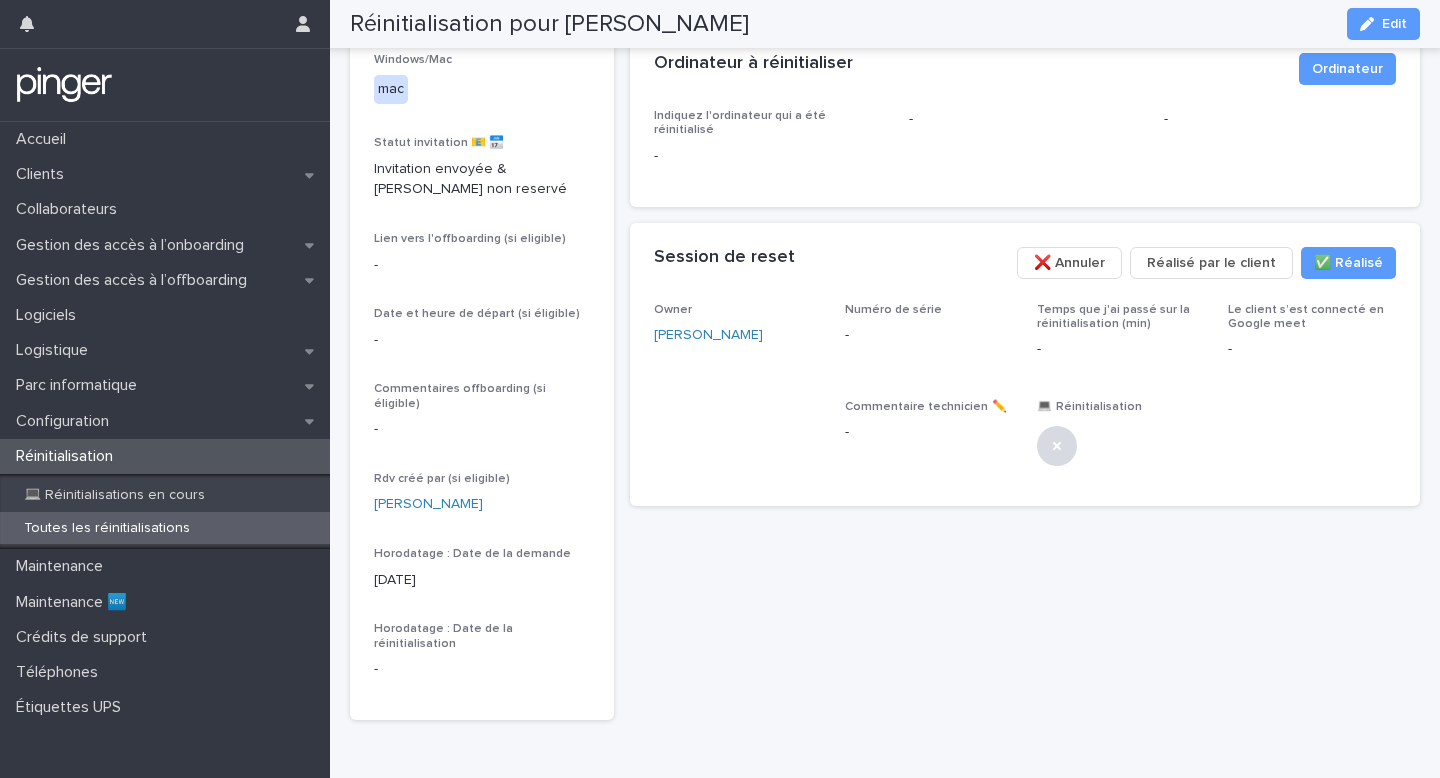 scroll, scrollTop: 382, scrollLeft: 0, axis: vertical 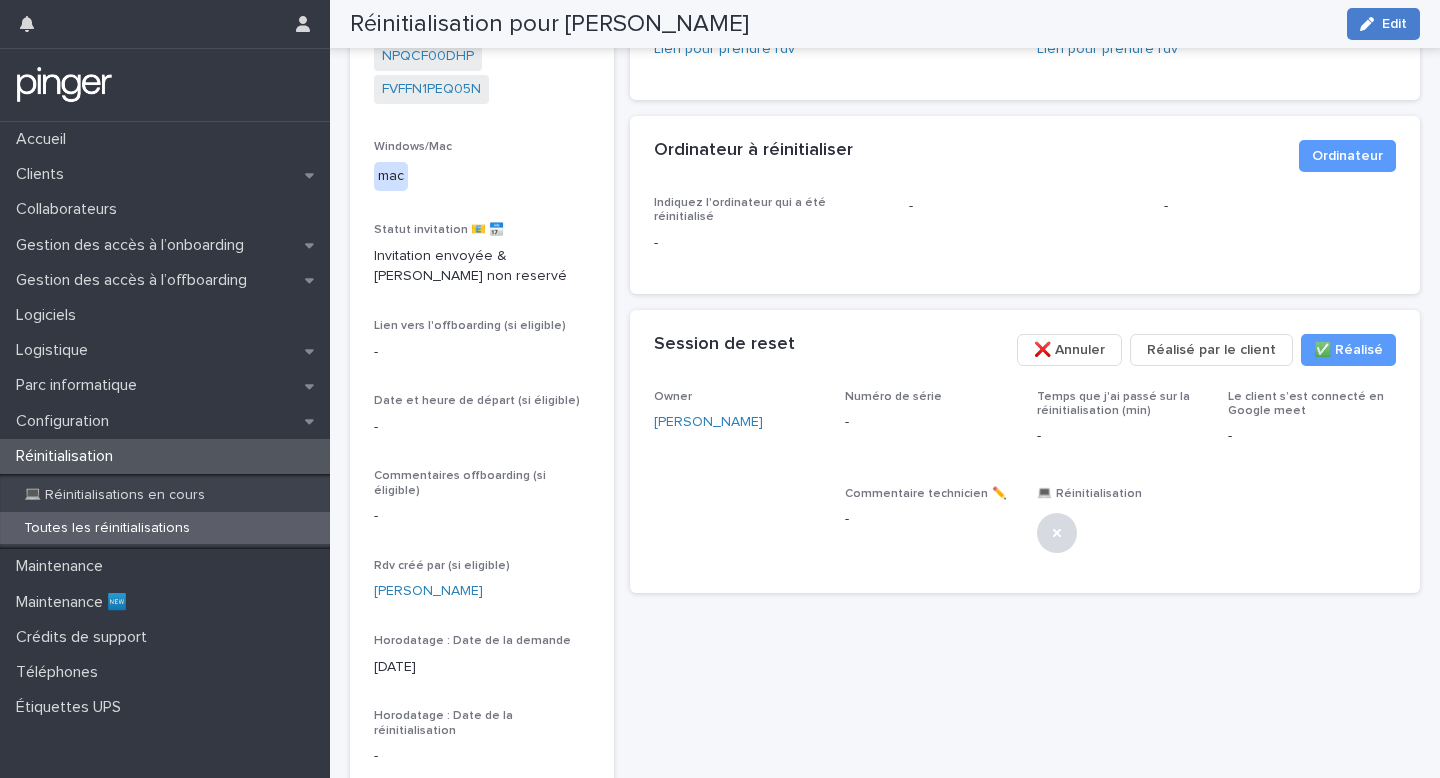 click on "Edit" at bounding box center [1383, 24] 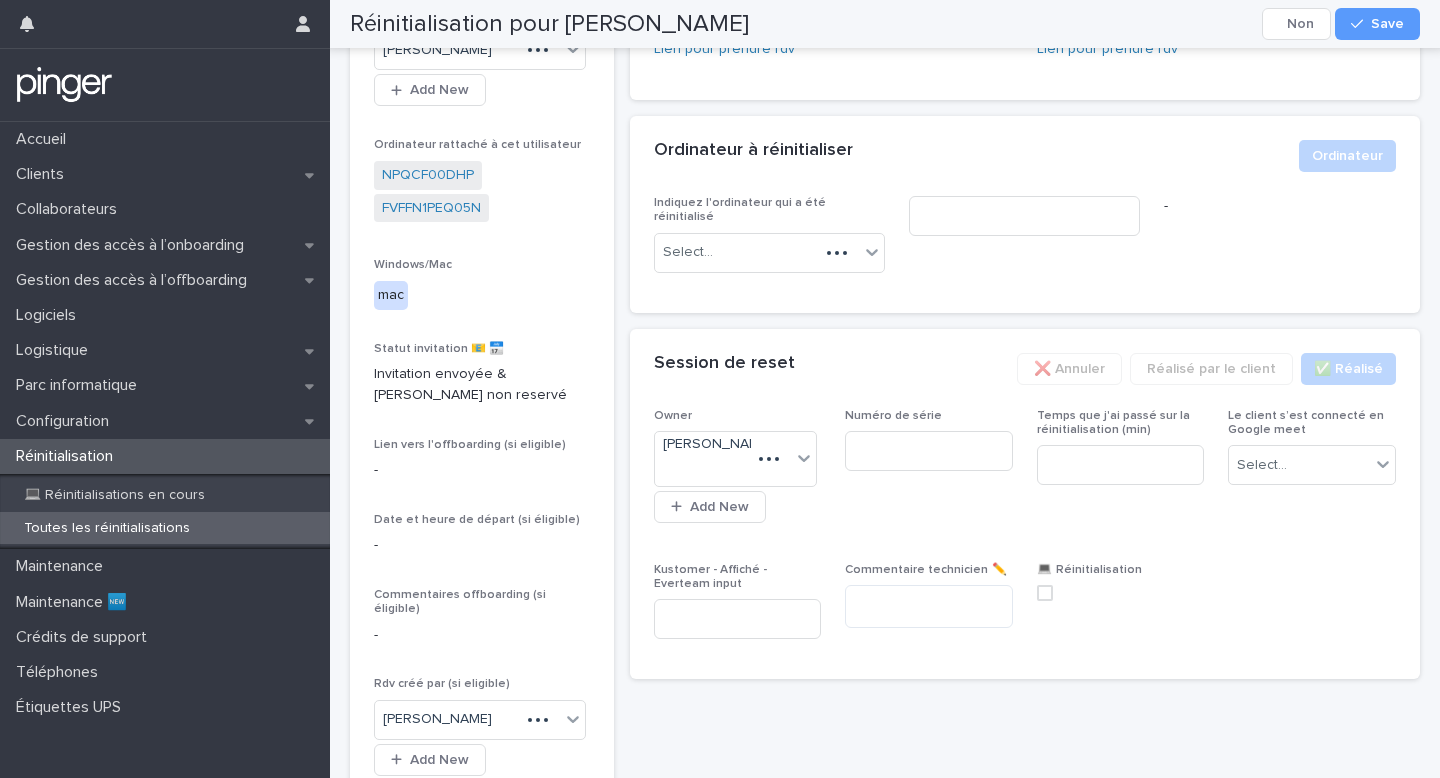 scroll, scrollTop: 469, scrollLeft: 0, axis: vertical 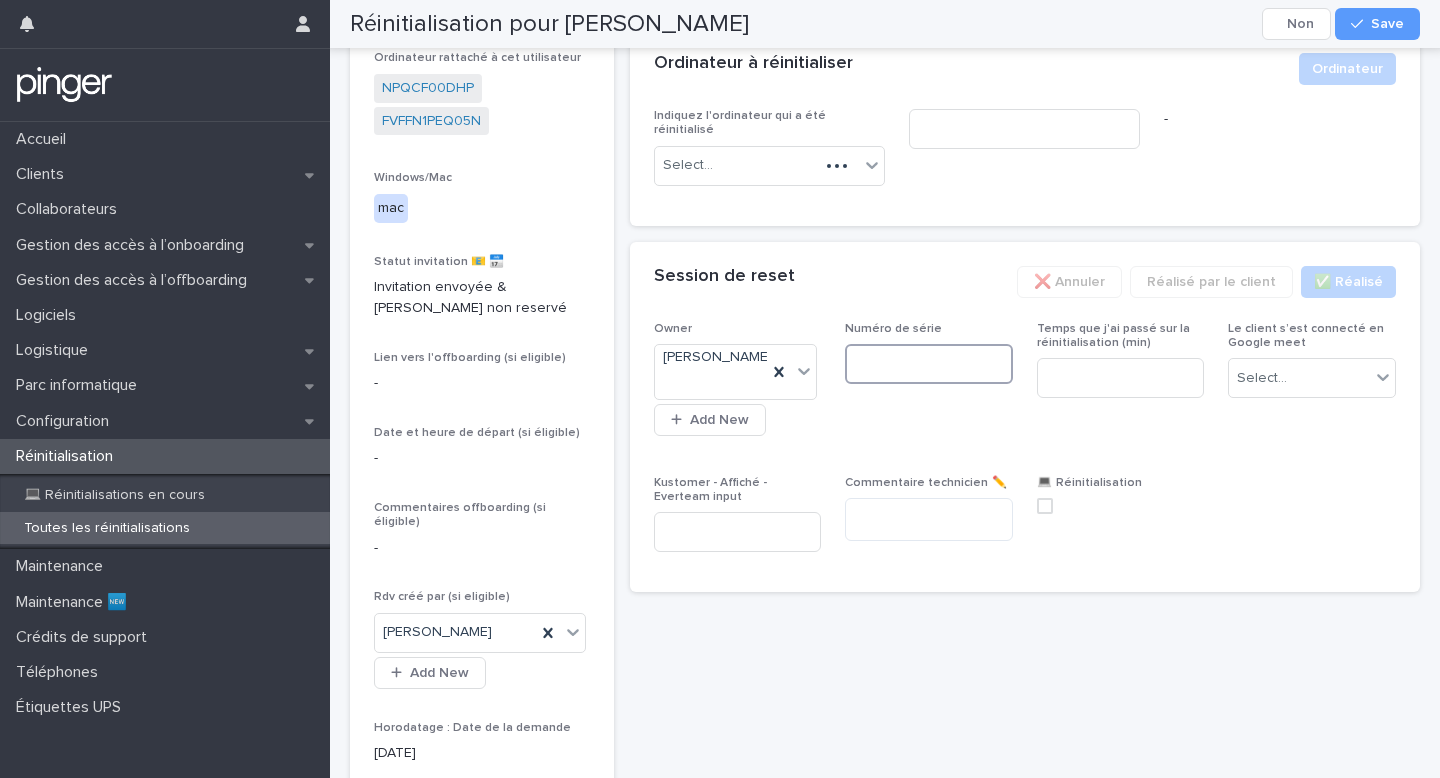 click at bounding box center (929, 364) 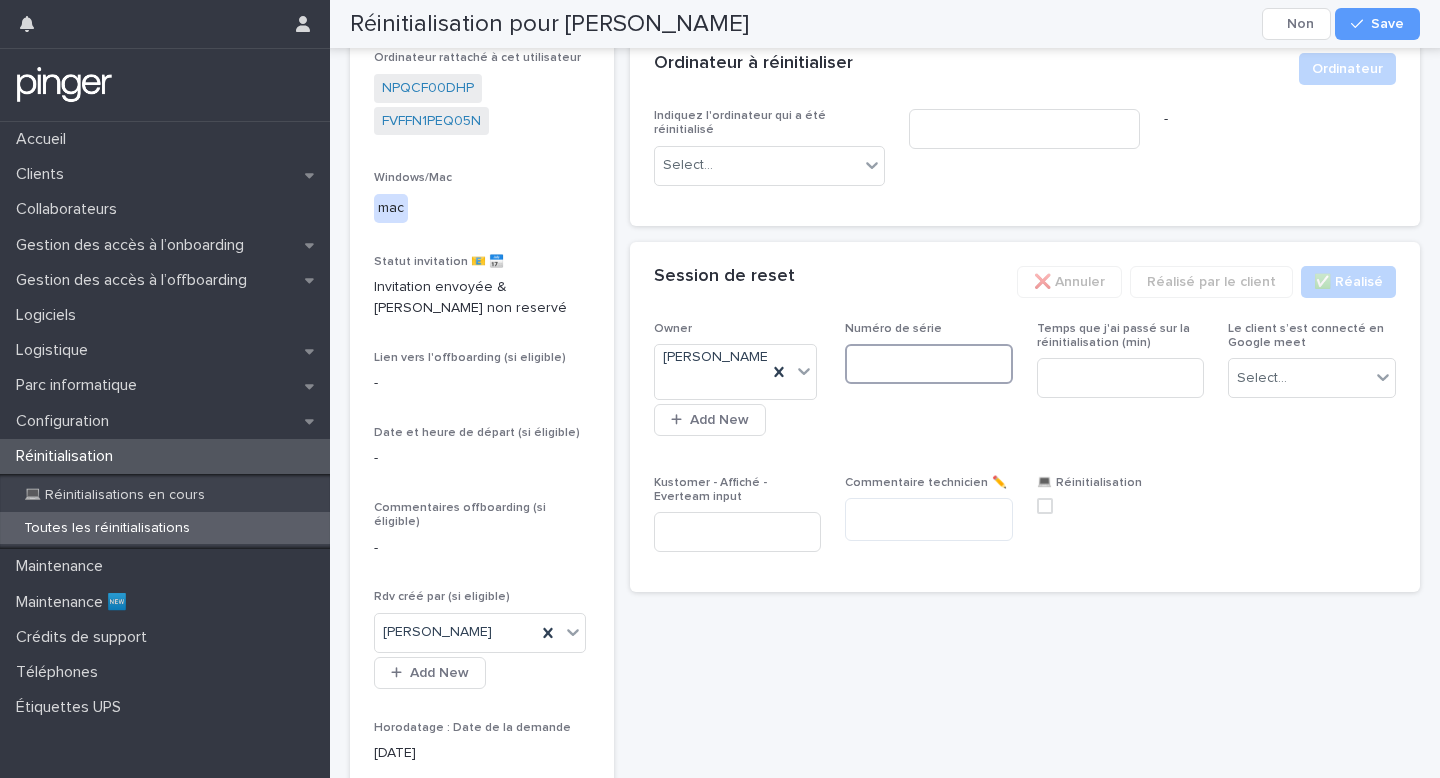 paste on "**********" 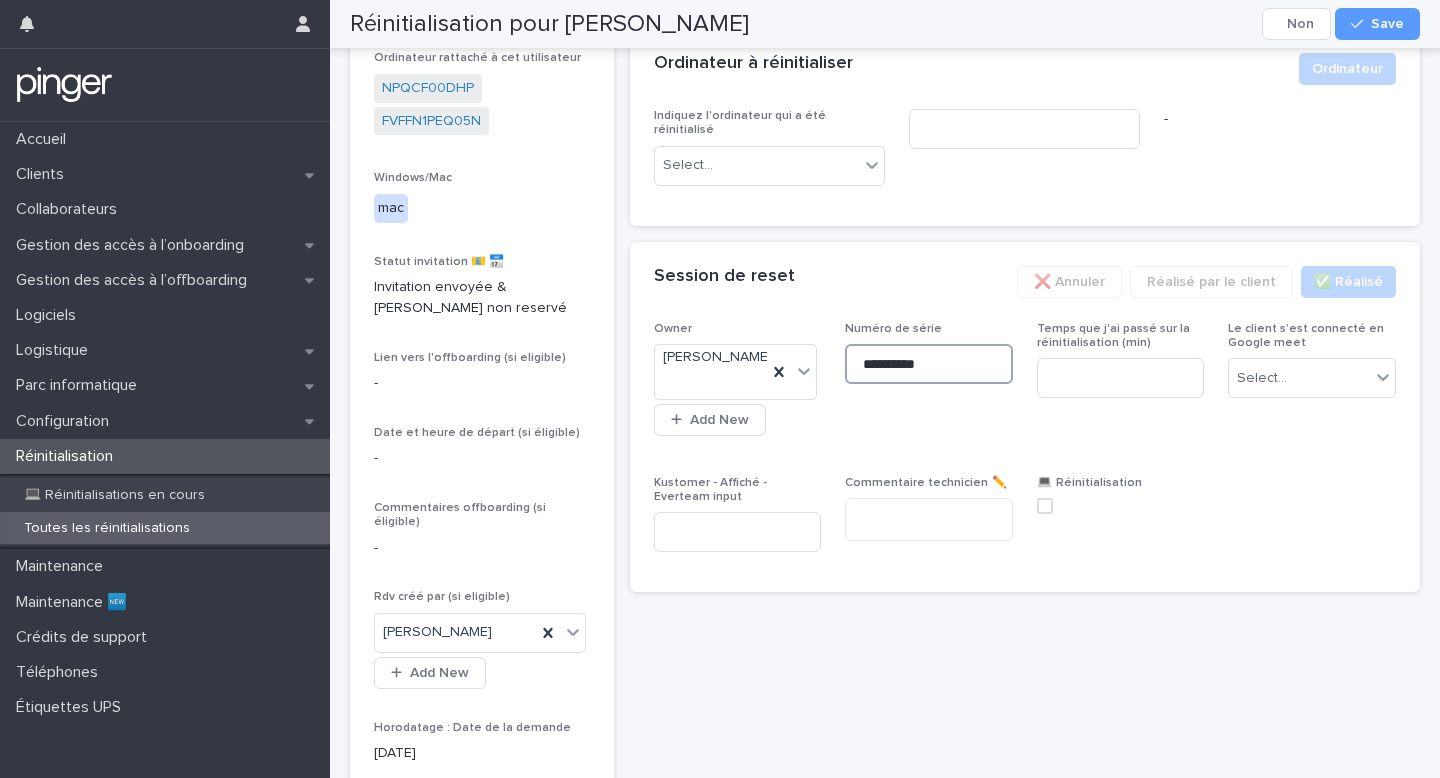 type on "**********" 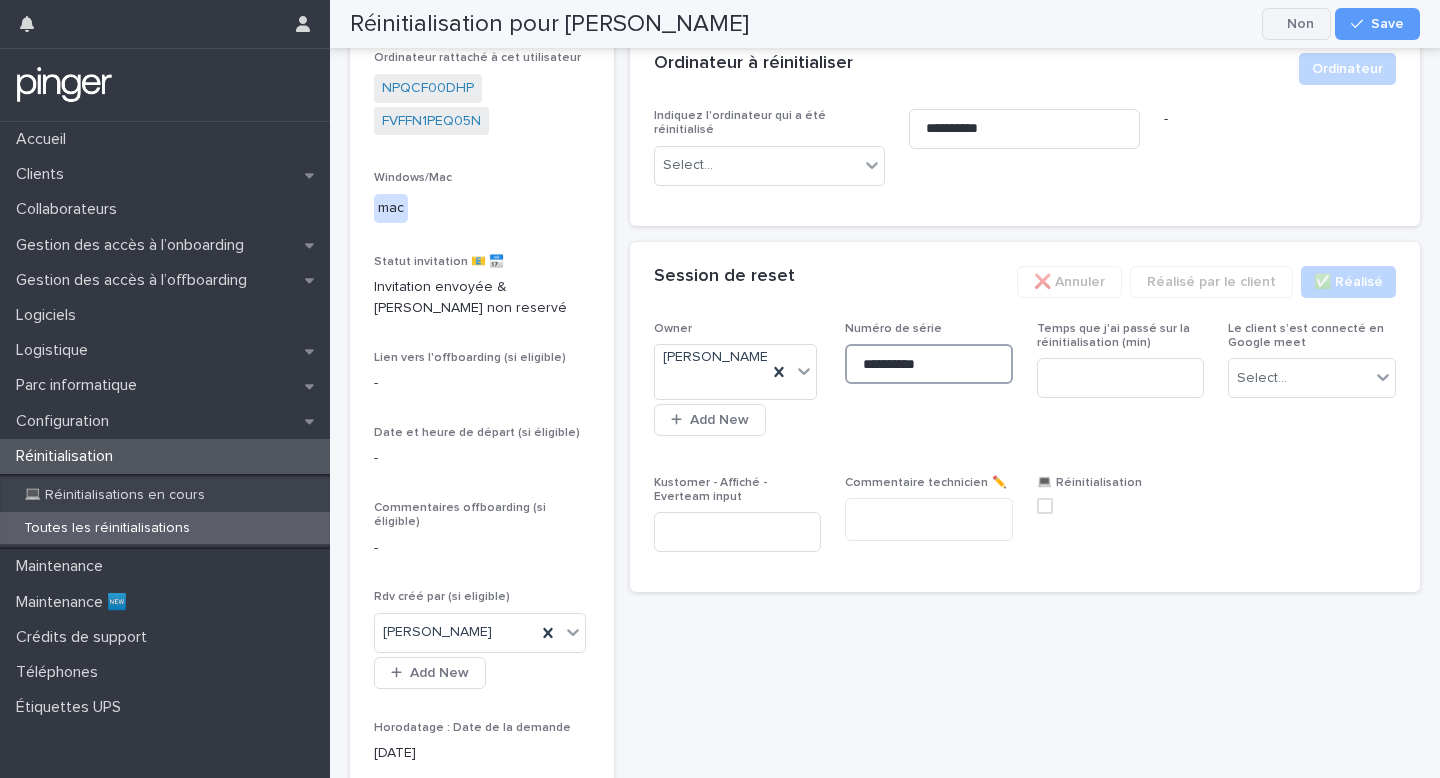 type on "**********" 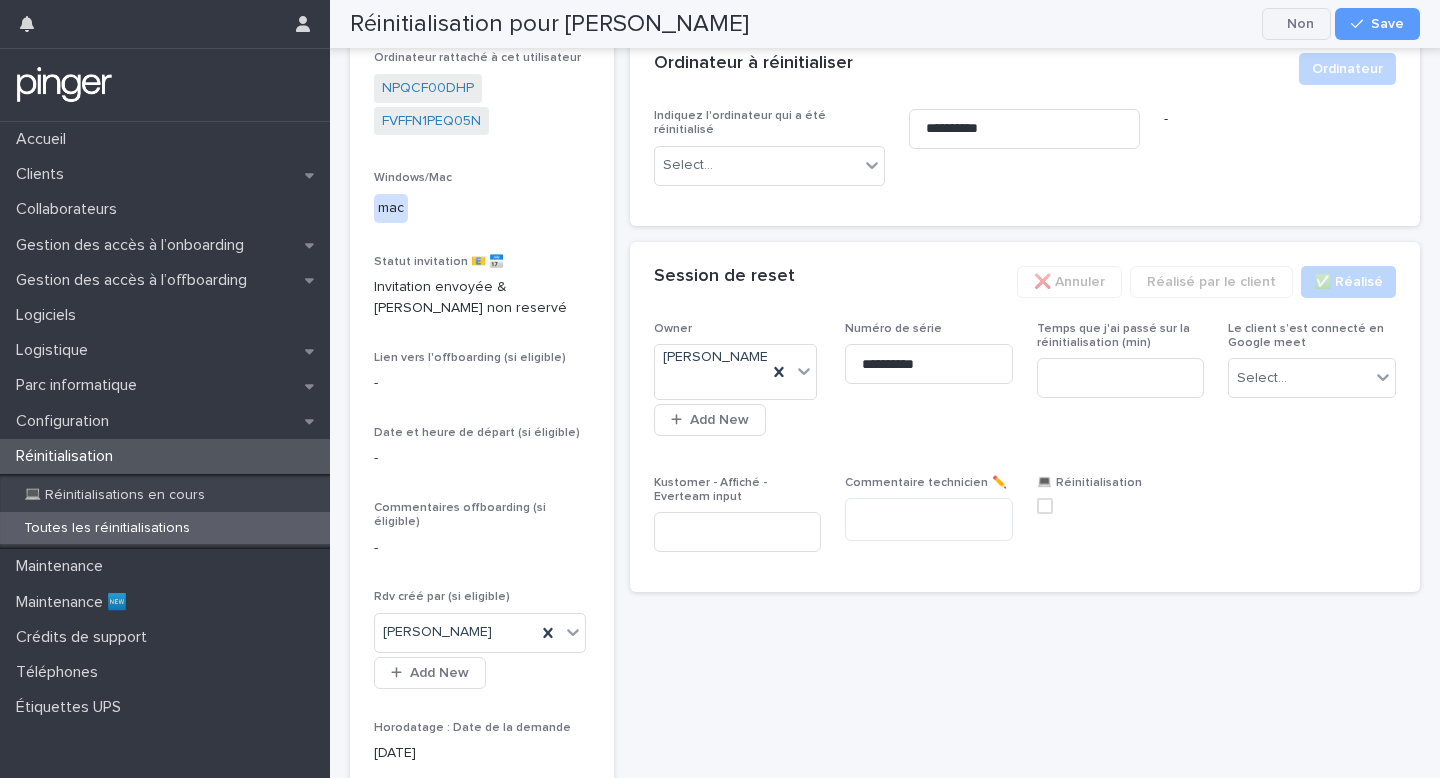 click 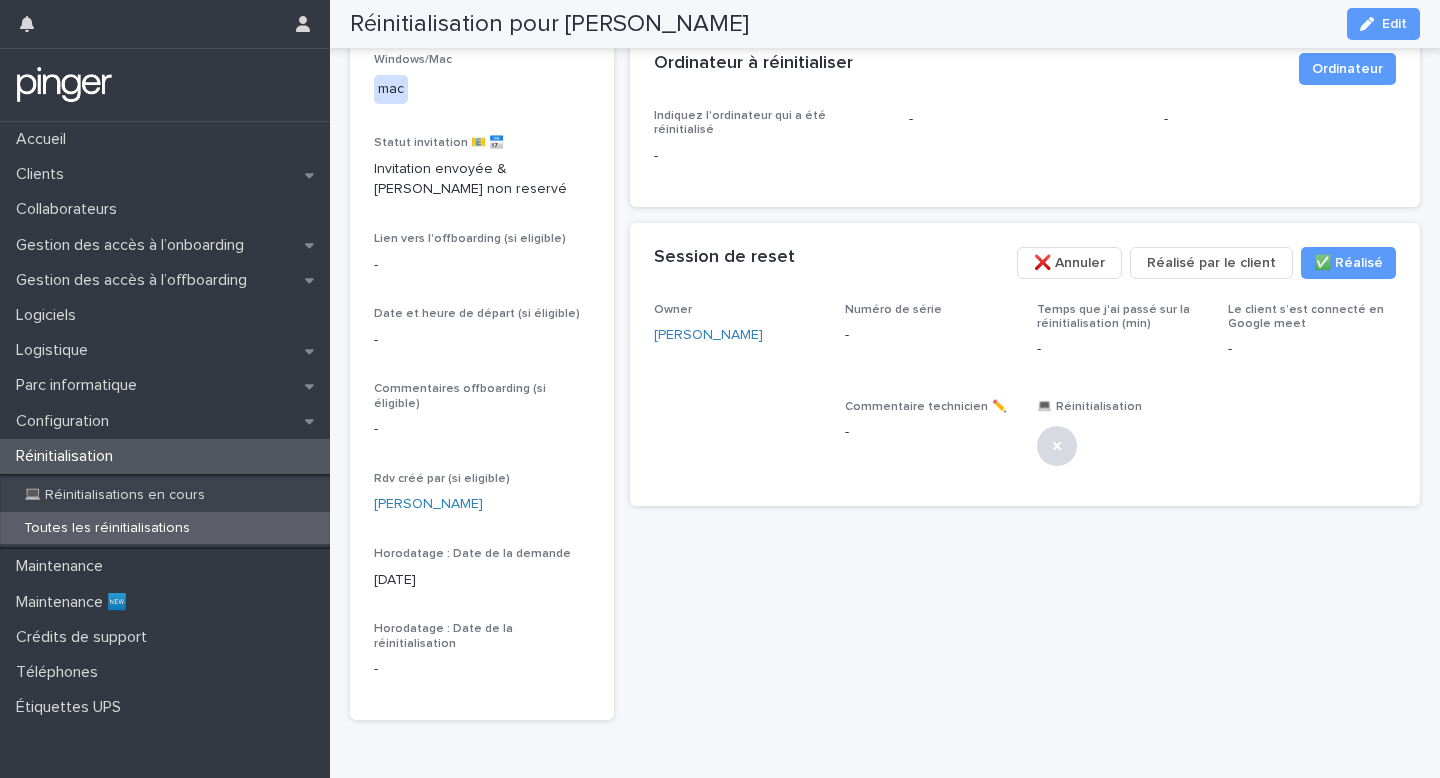 scroll, scrollTop: 382, scrollLeft: 0, axis: vertical 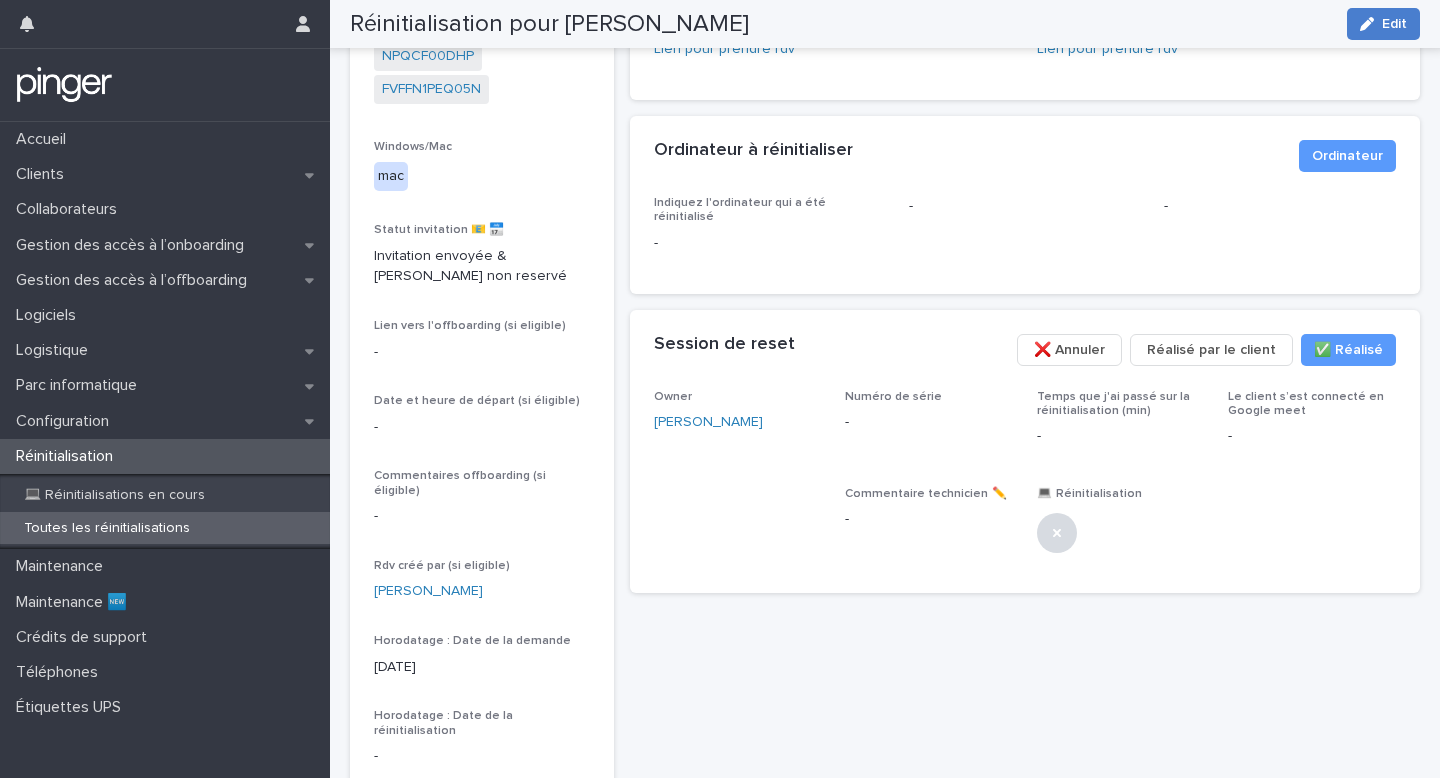 click on "Edit" at bounding box center (1394, 24) 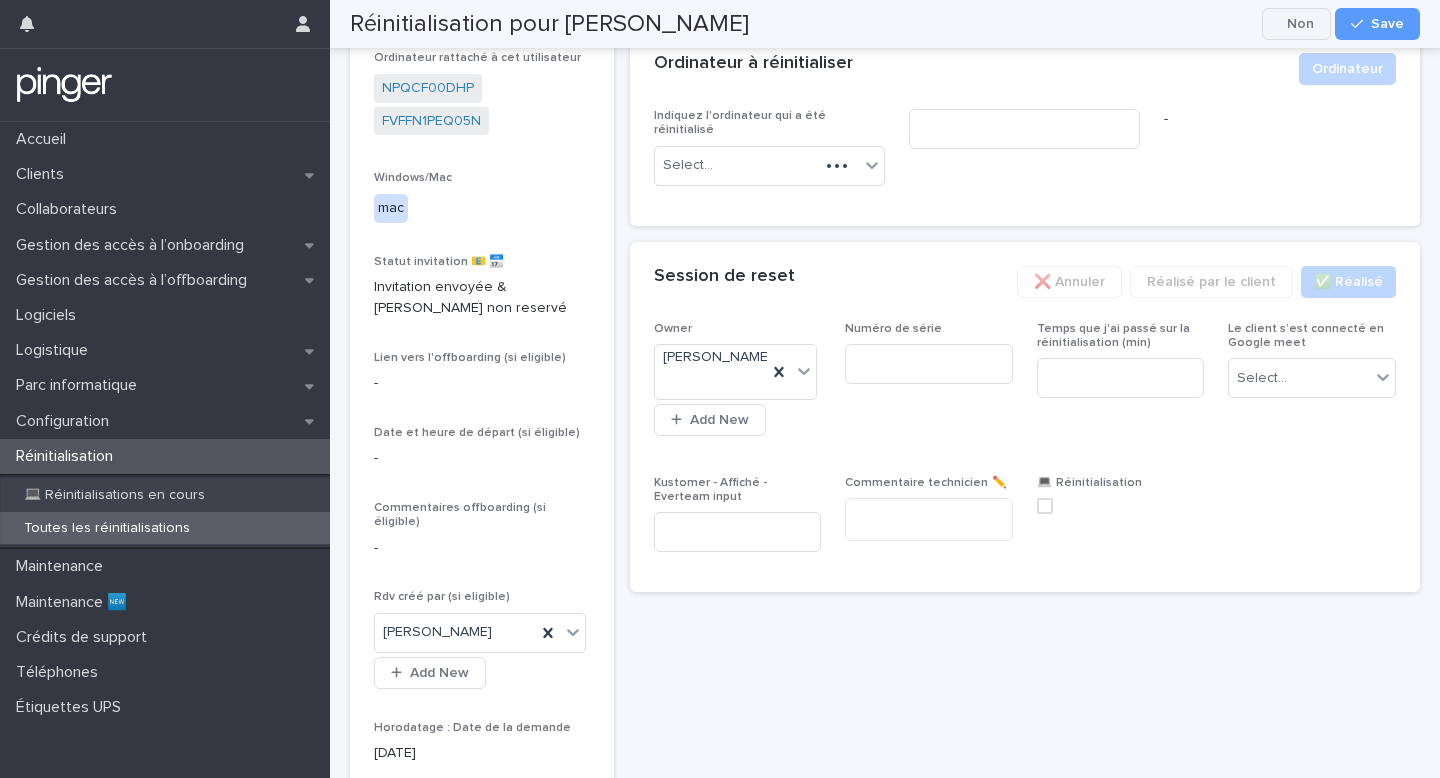 click 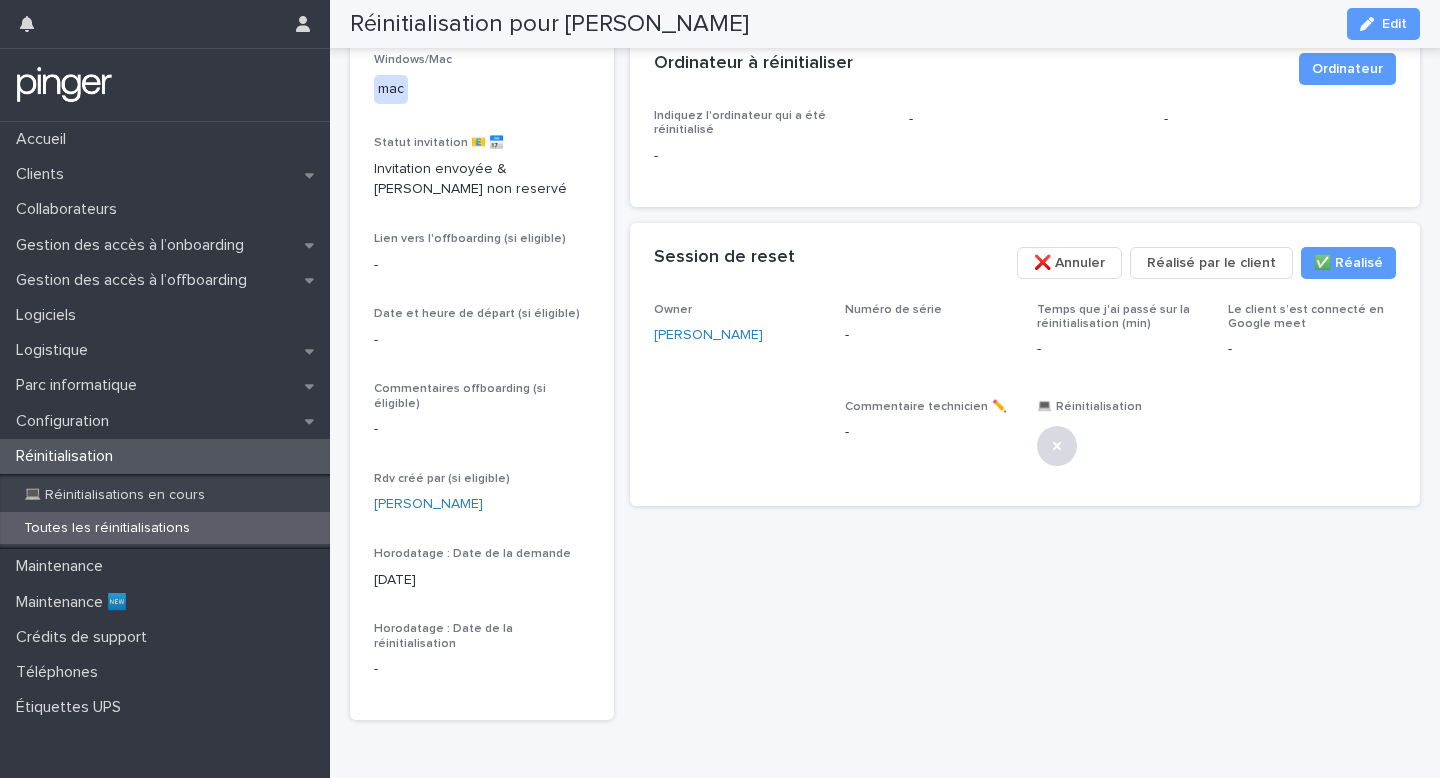 scroll, scrollTop: 382, scrollLeft: 0, axis: vertical 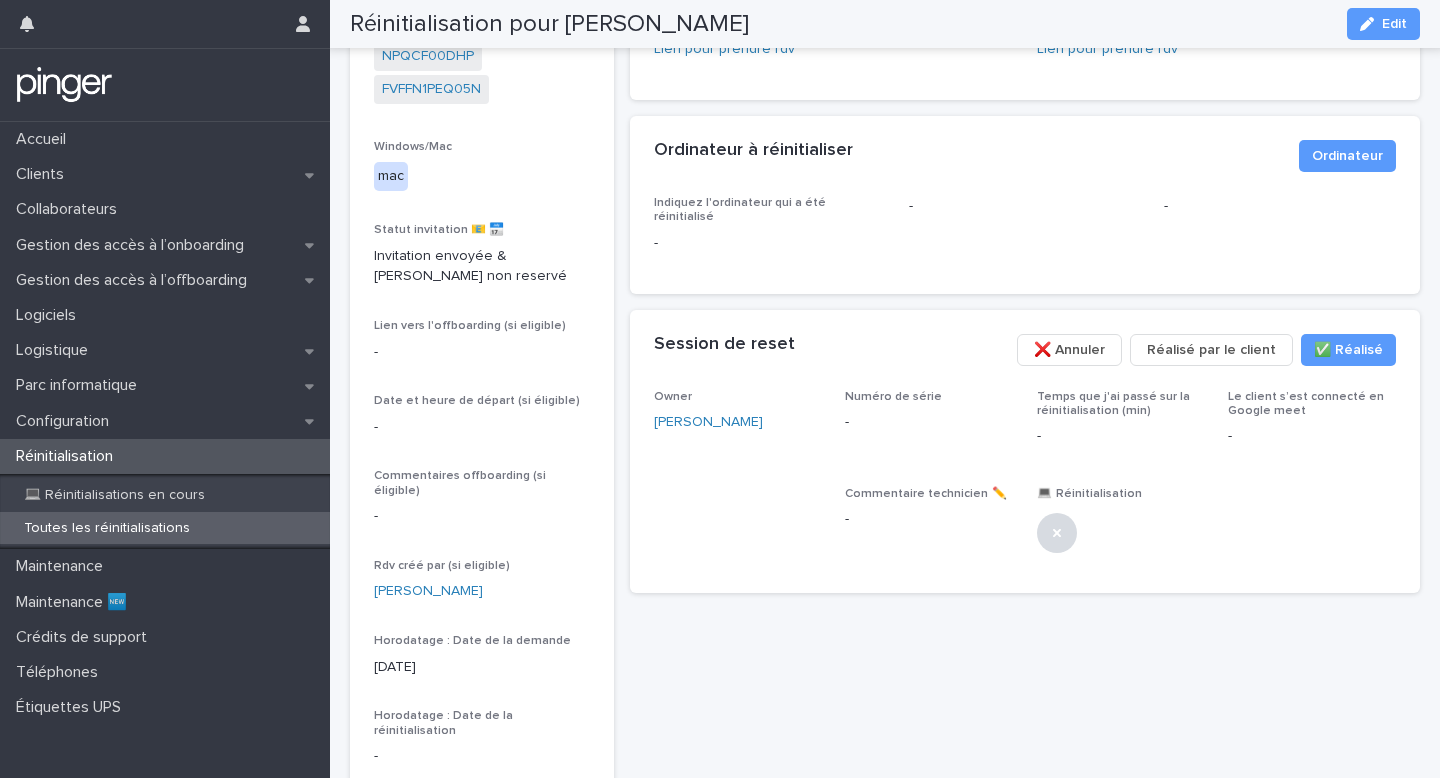 click on "Edit" at bounding box center [1394, 24] 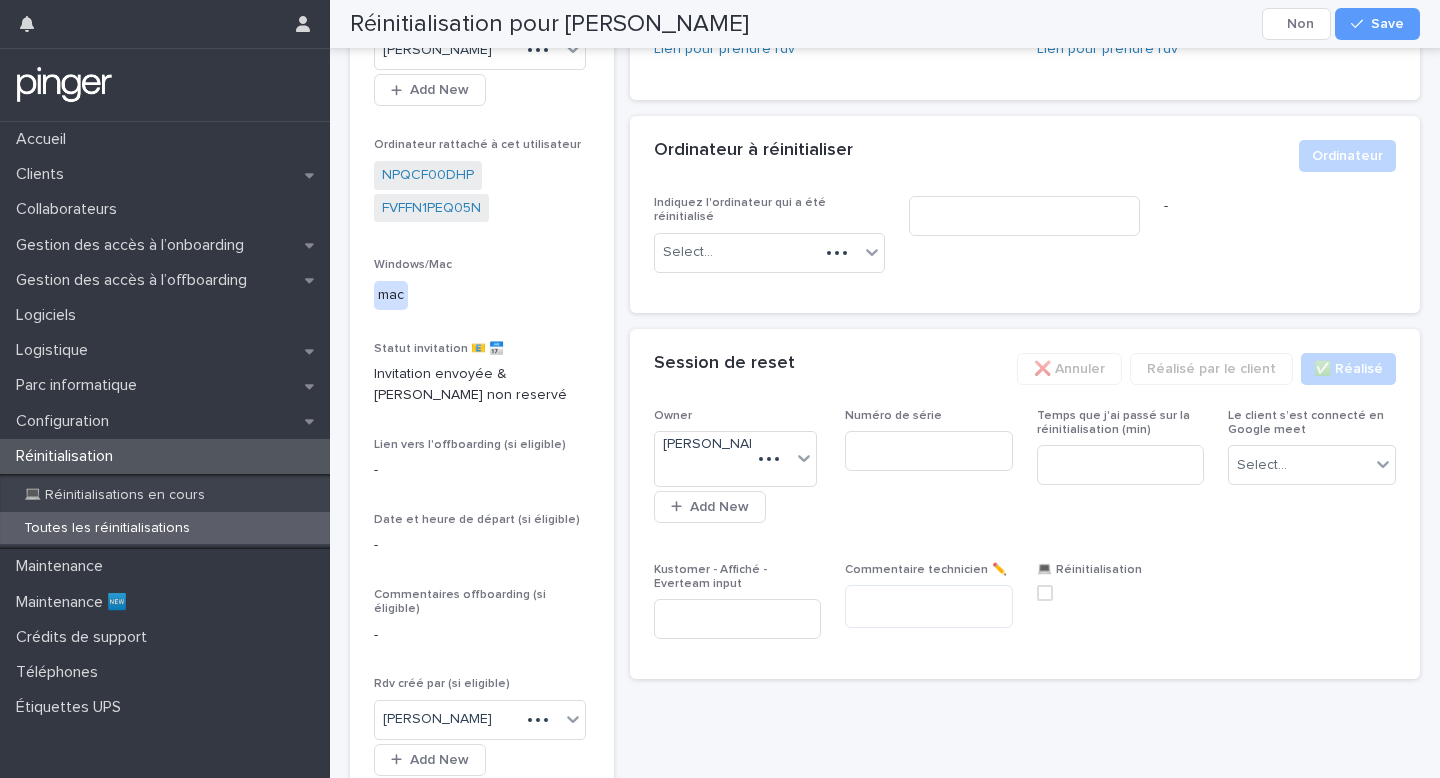 scroll, scrollTop: 469, scrollLeft: 0, axis: vertical 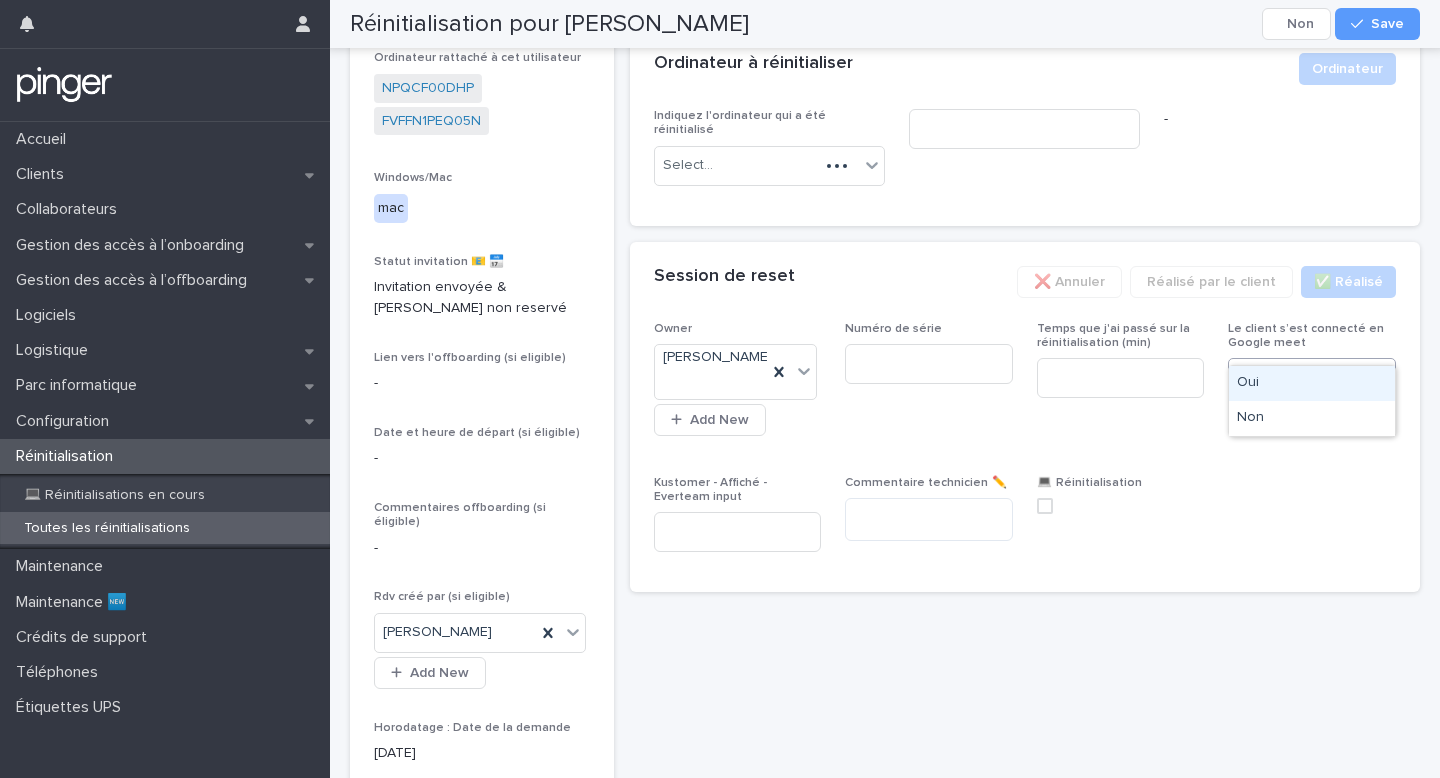 click on "Select..." at bounding box center [1299, 378] 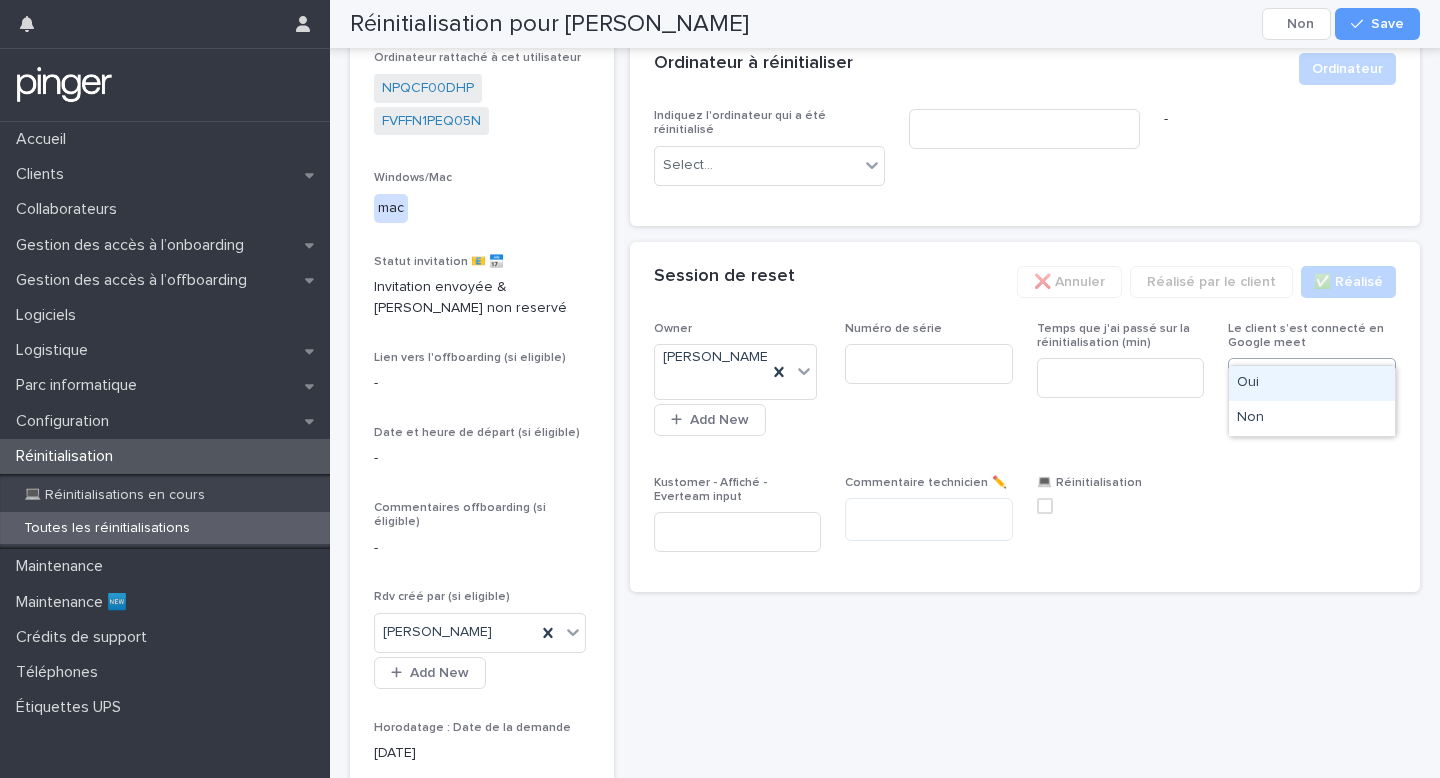 click on "Oui" at bounding box center [1312, 383] 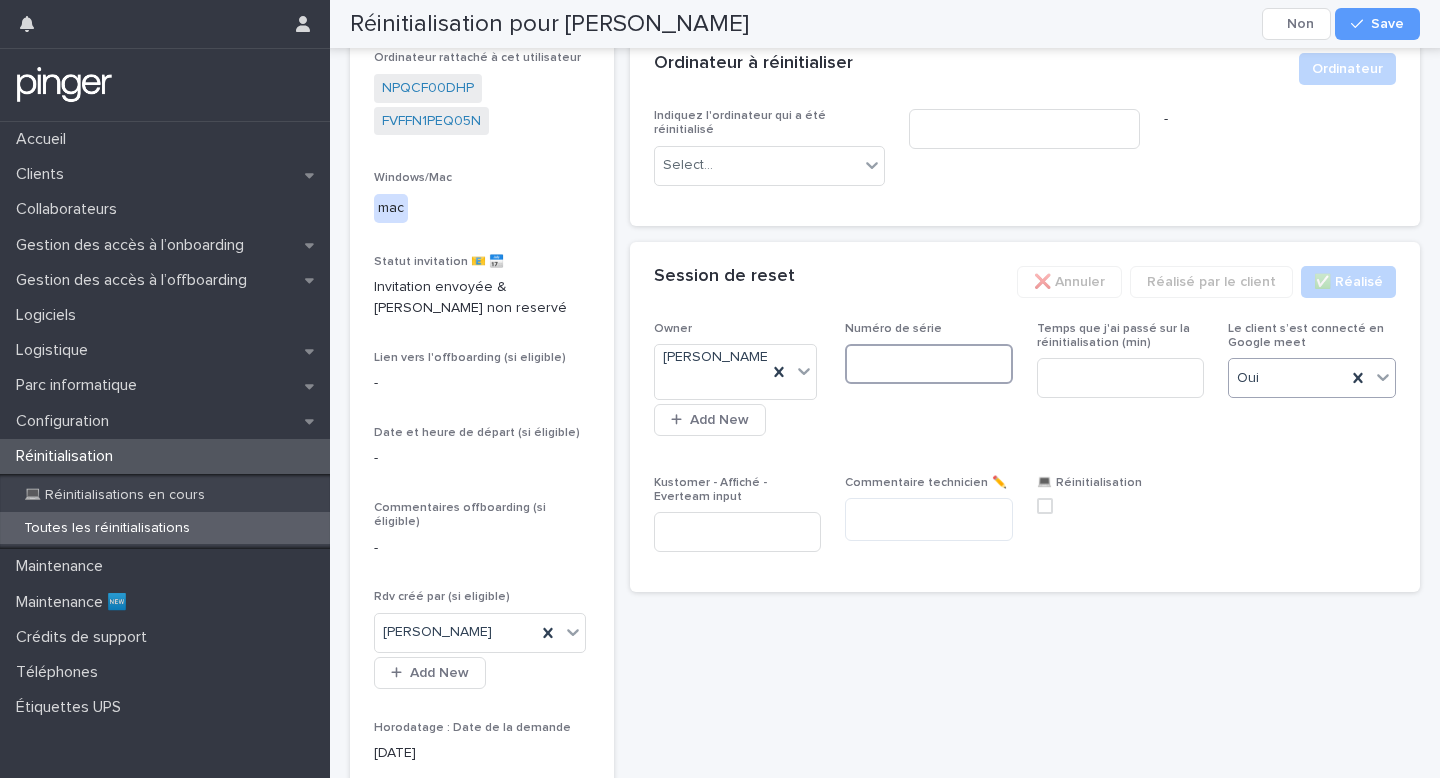 click at bounding box center [929, 364] 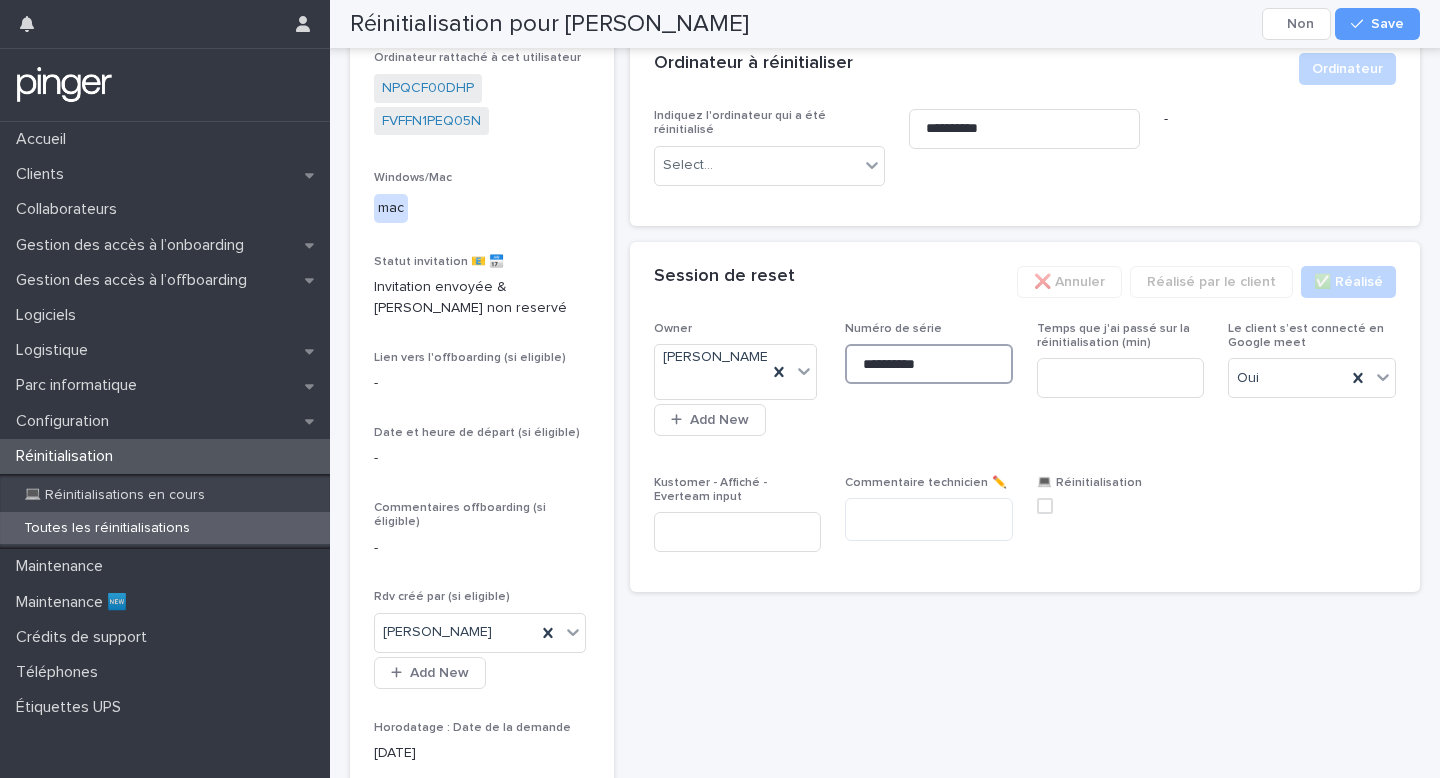type on "**********" 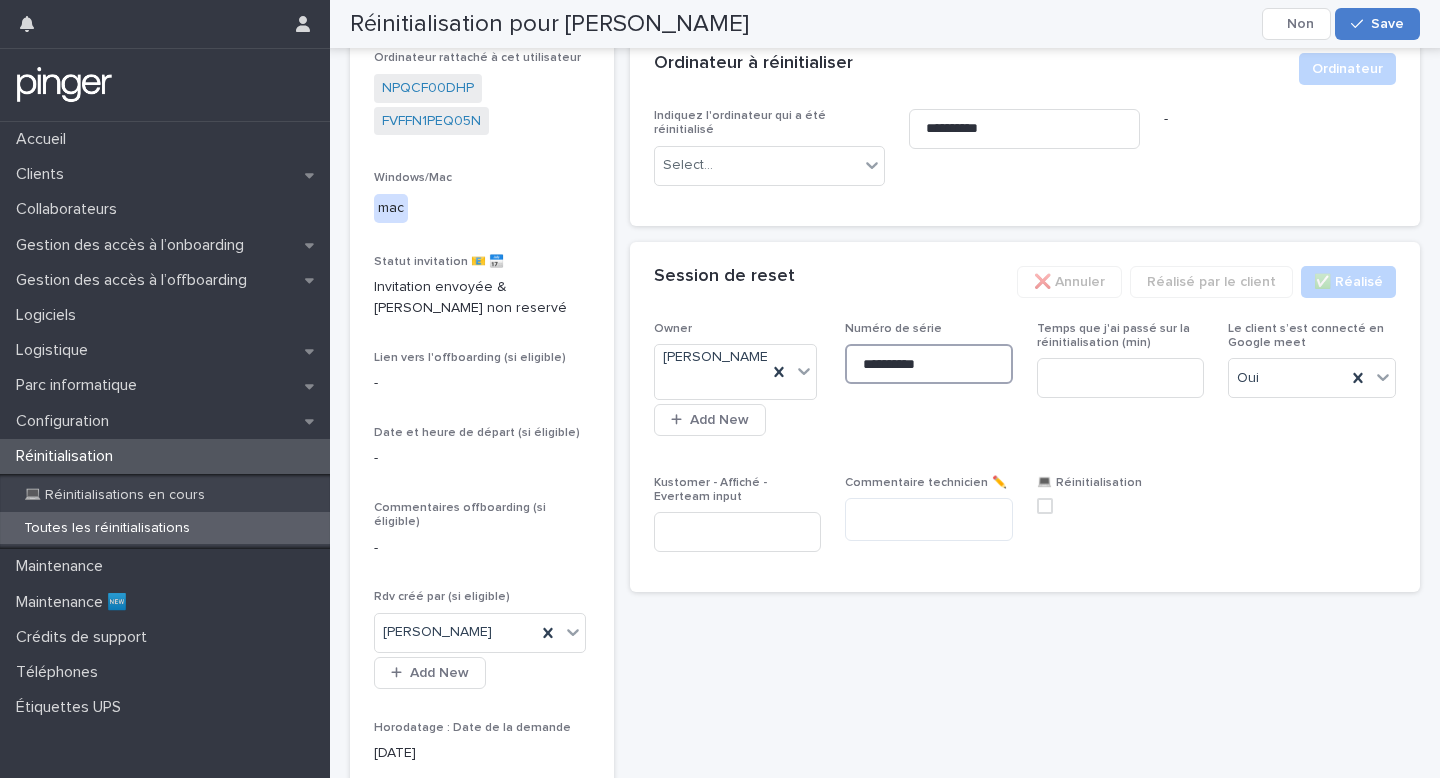type on "**********" 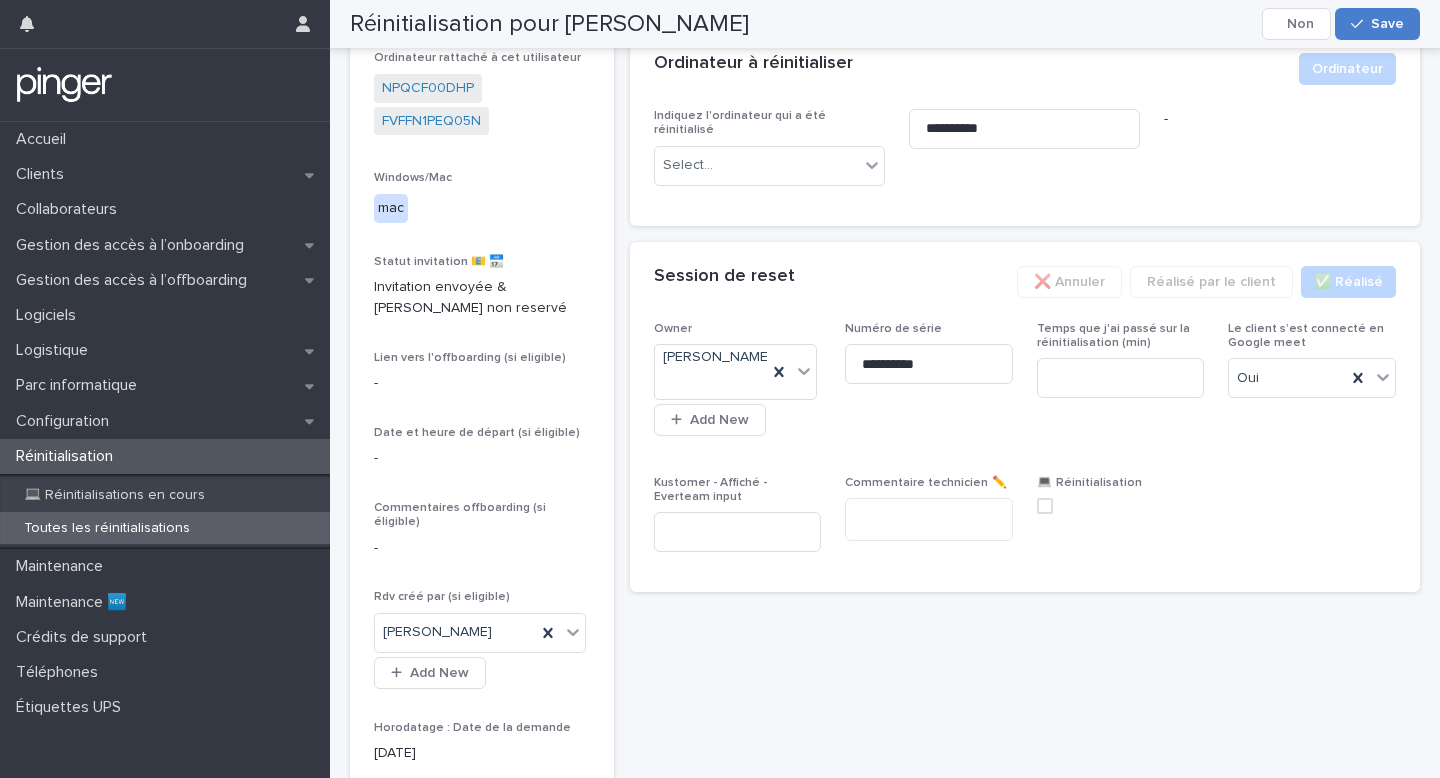 click on "Save" at bounding box center (1377, 24) 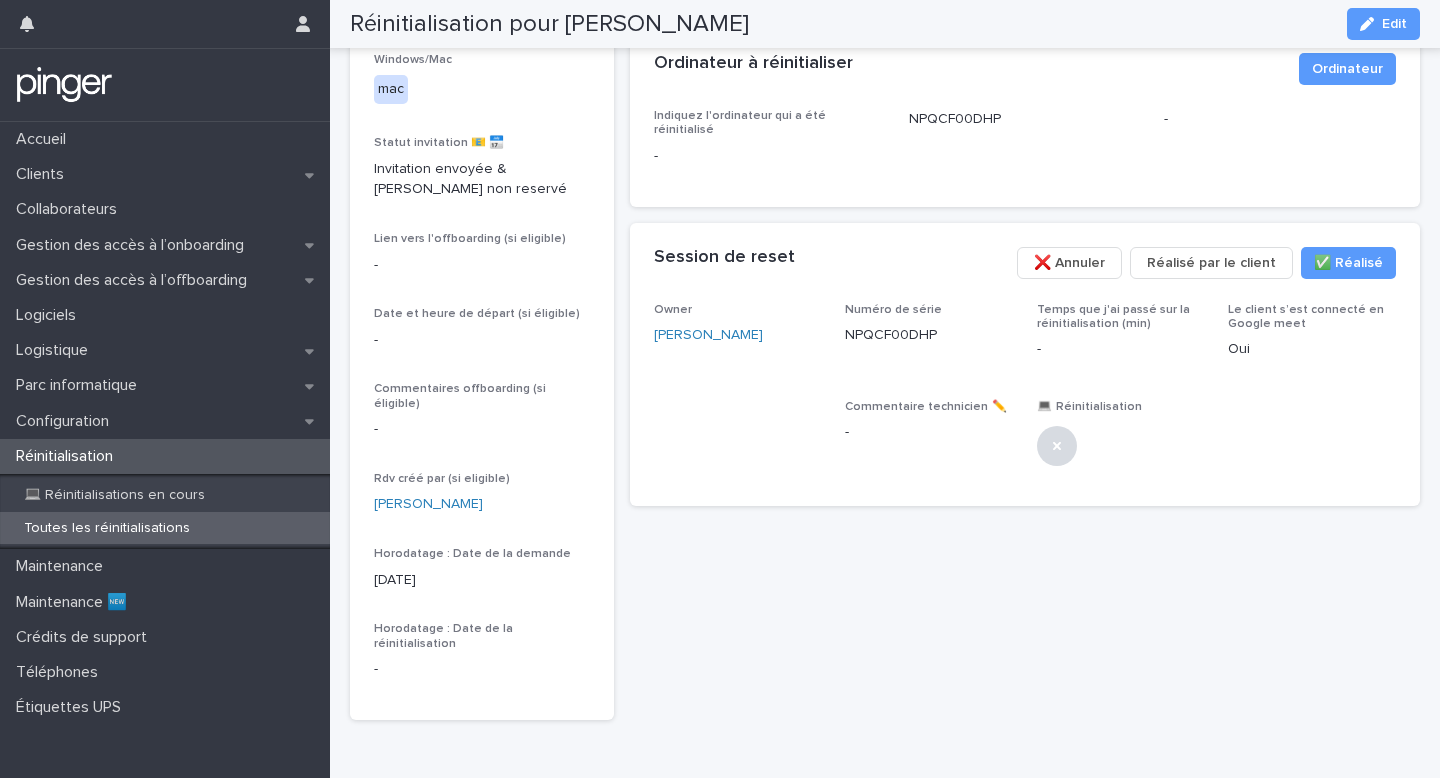 scroll, scrollTop: 382, scrollLeft: 0, axis: vertical 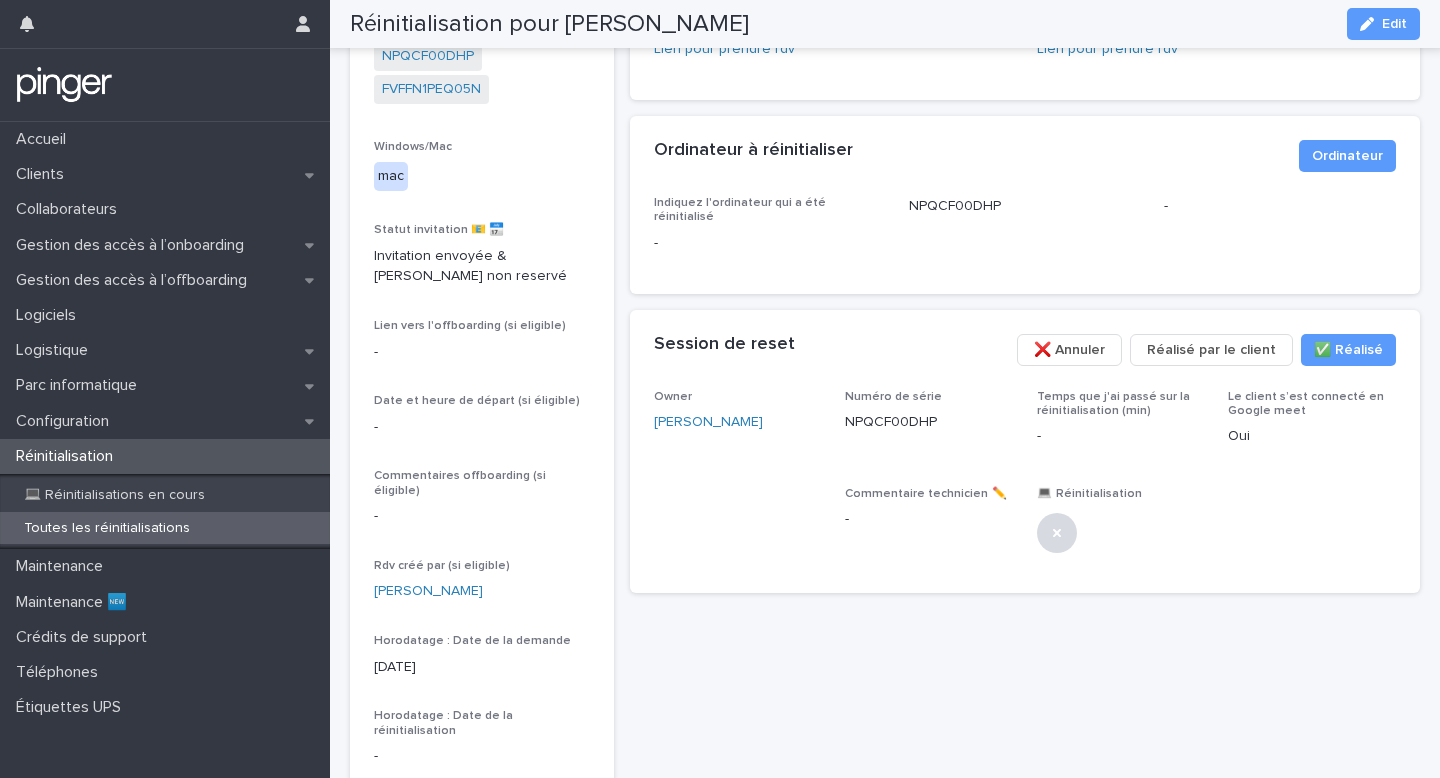 click on "NPQCF00DHP" at bounding box center (929, 422) 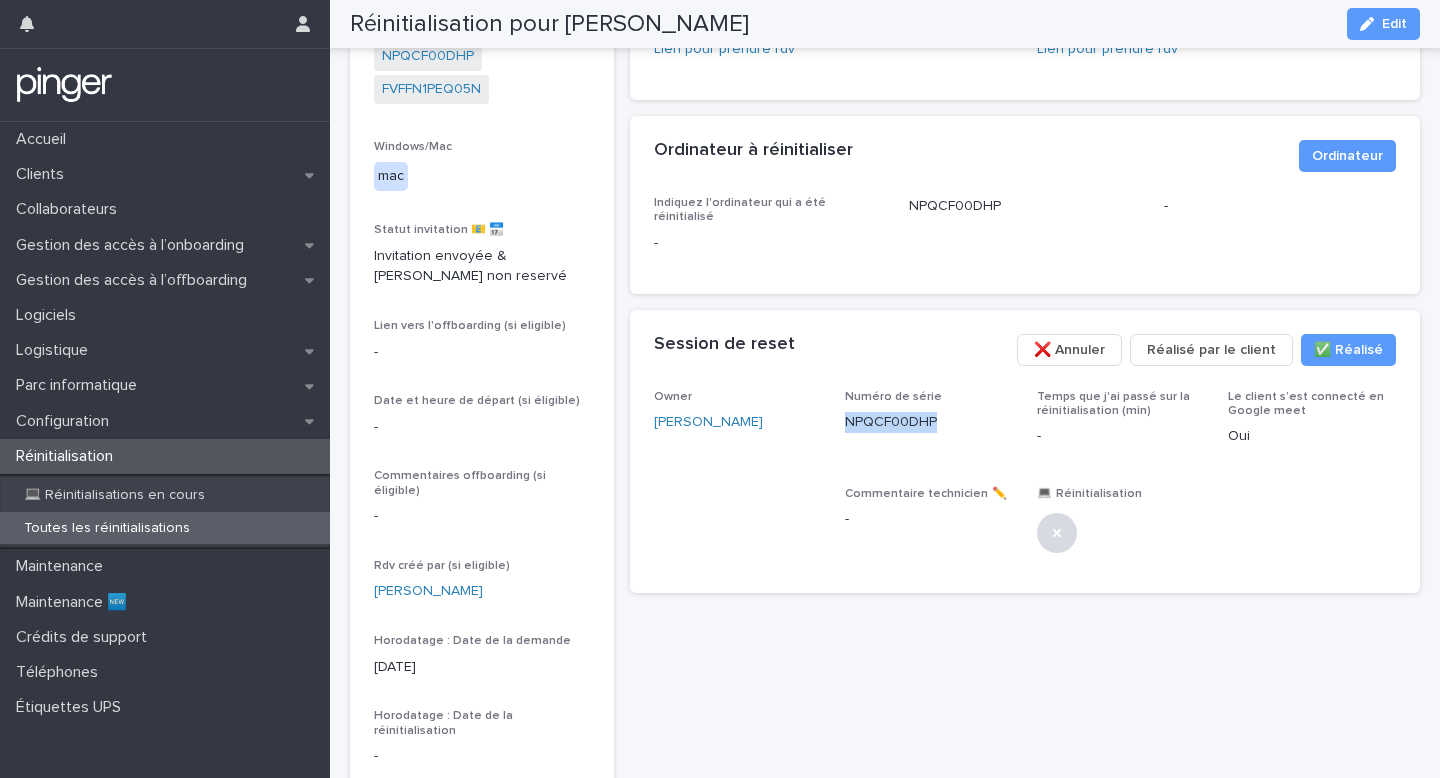click on "NPQCF00DHP" at bounding box center (929, 422) 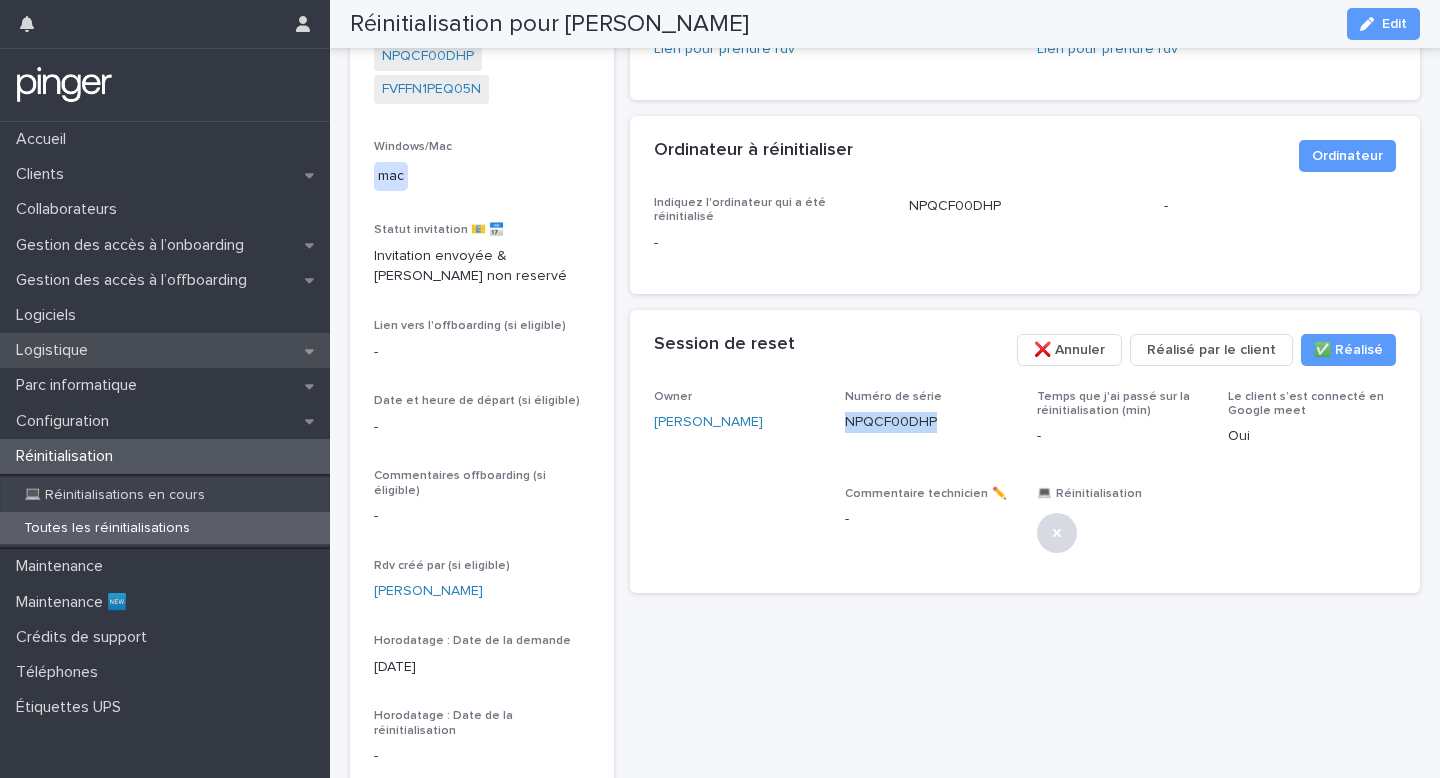 copy on "NPQCF00DHP" 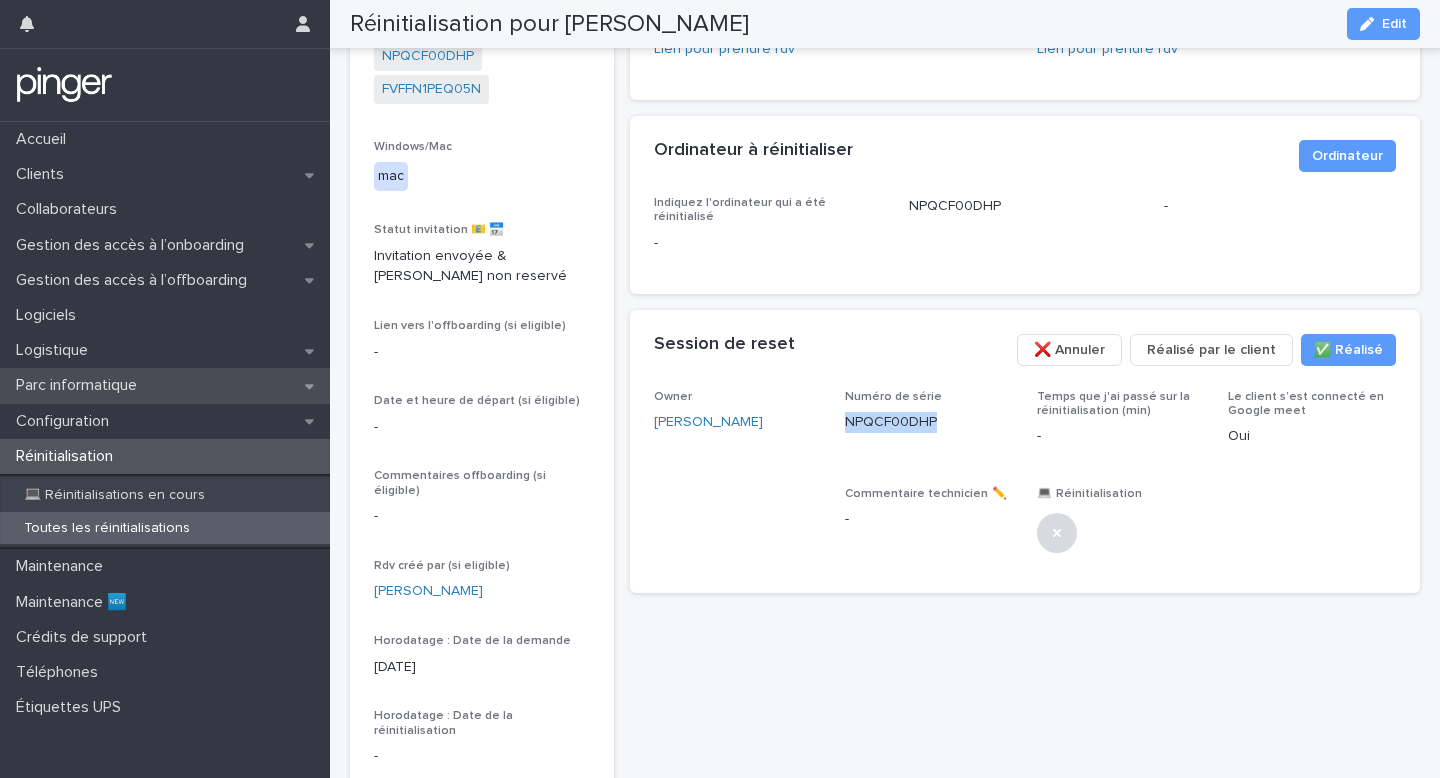 click on "Parc informatique" at bounding box center [80, 385] 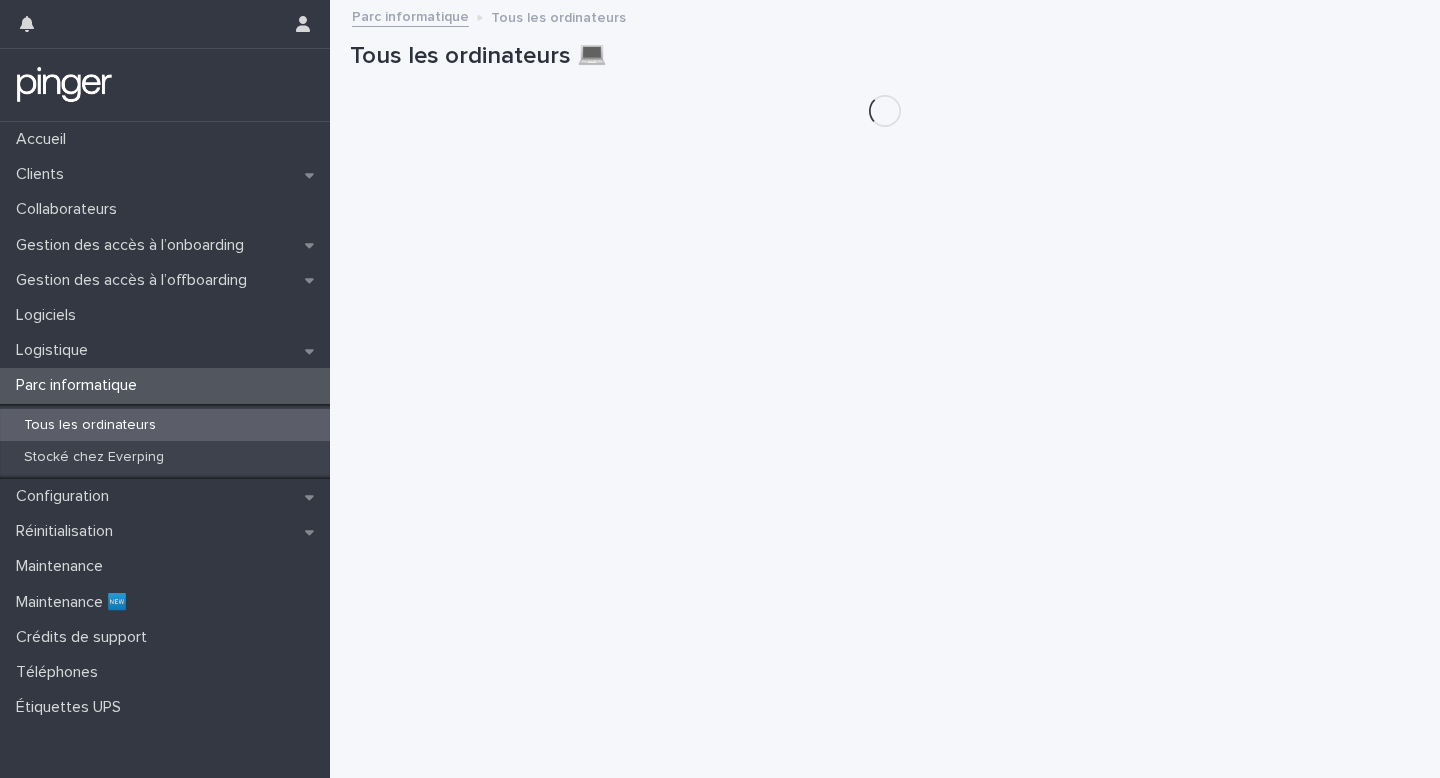 scroll, scrollTop: 0, scrollLeft: 0, axis: both 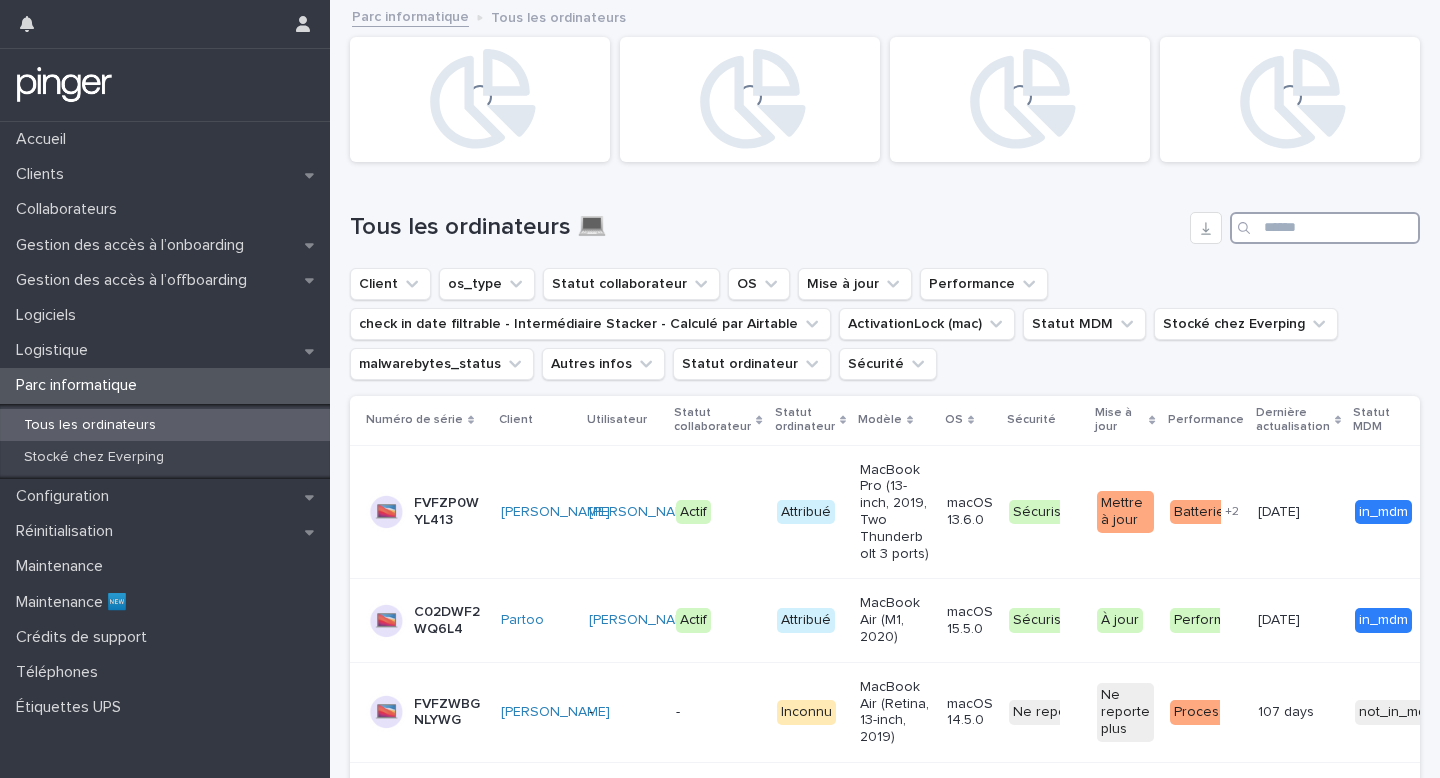 click at bounding box center [1325, 228] 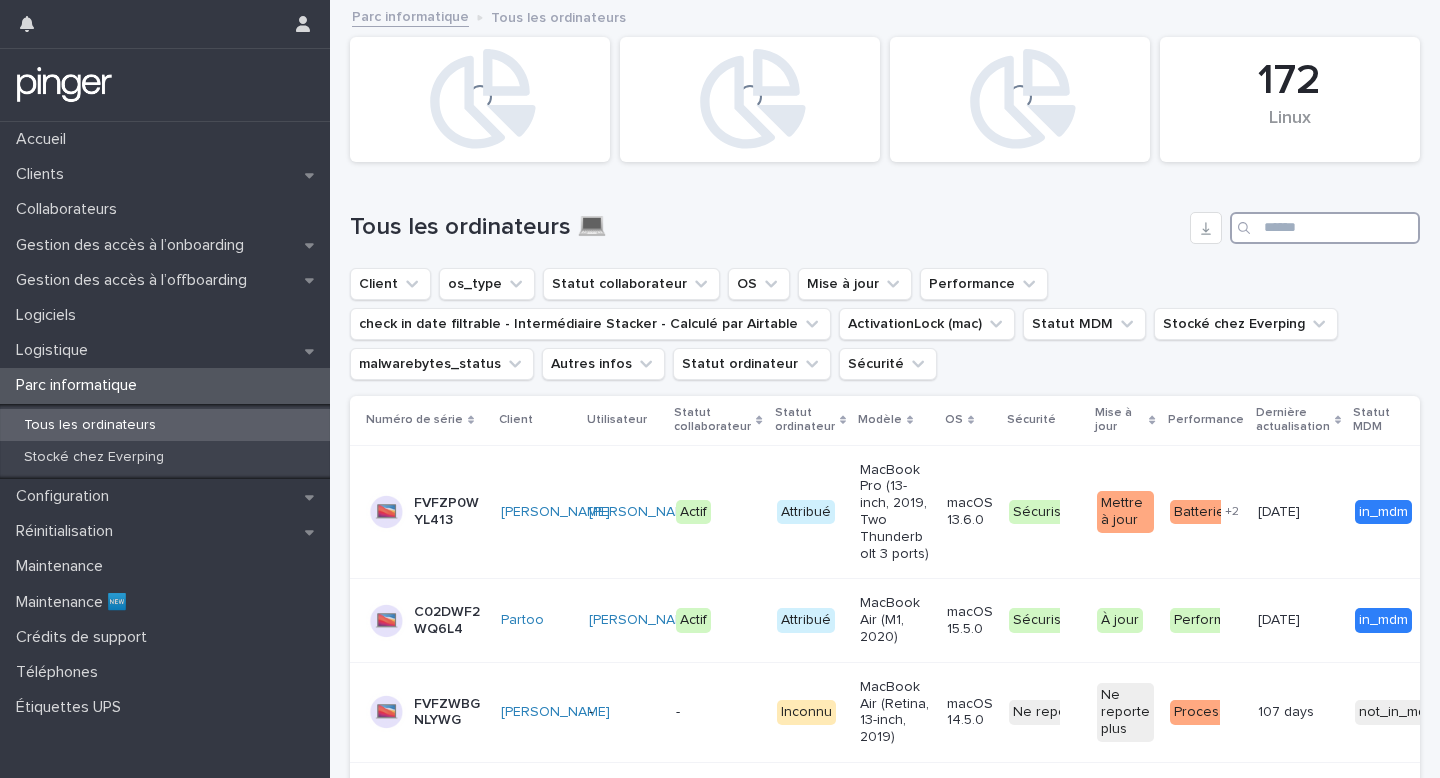 paste on "**********" 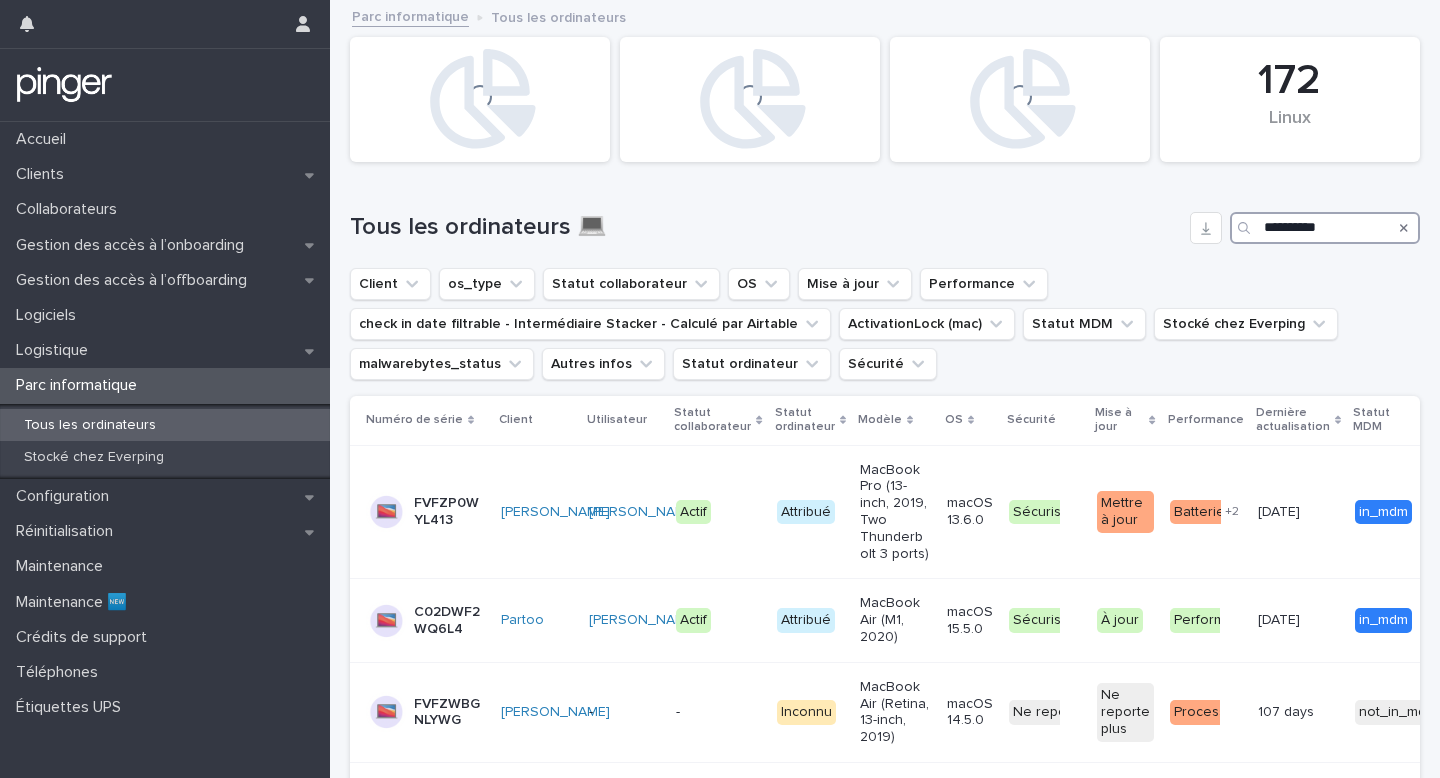 type on "**********" 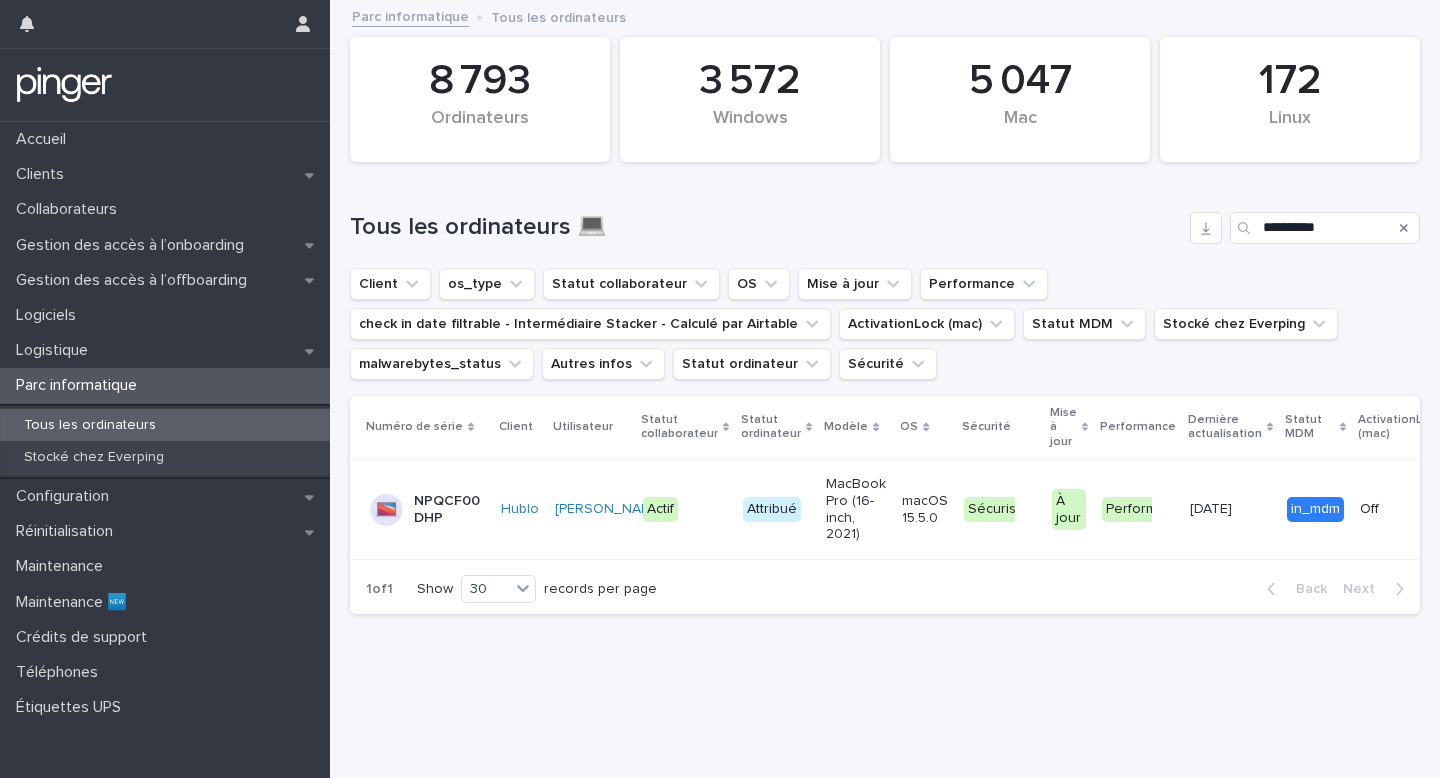 click on "NPQCF00DHP" at bounding box center (449, 510) 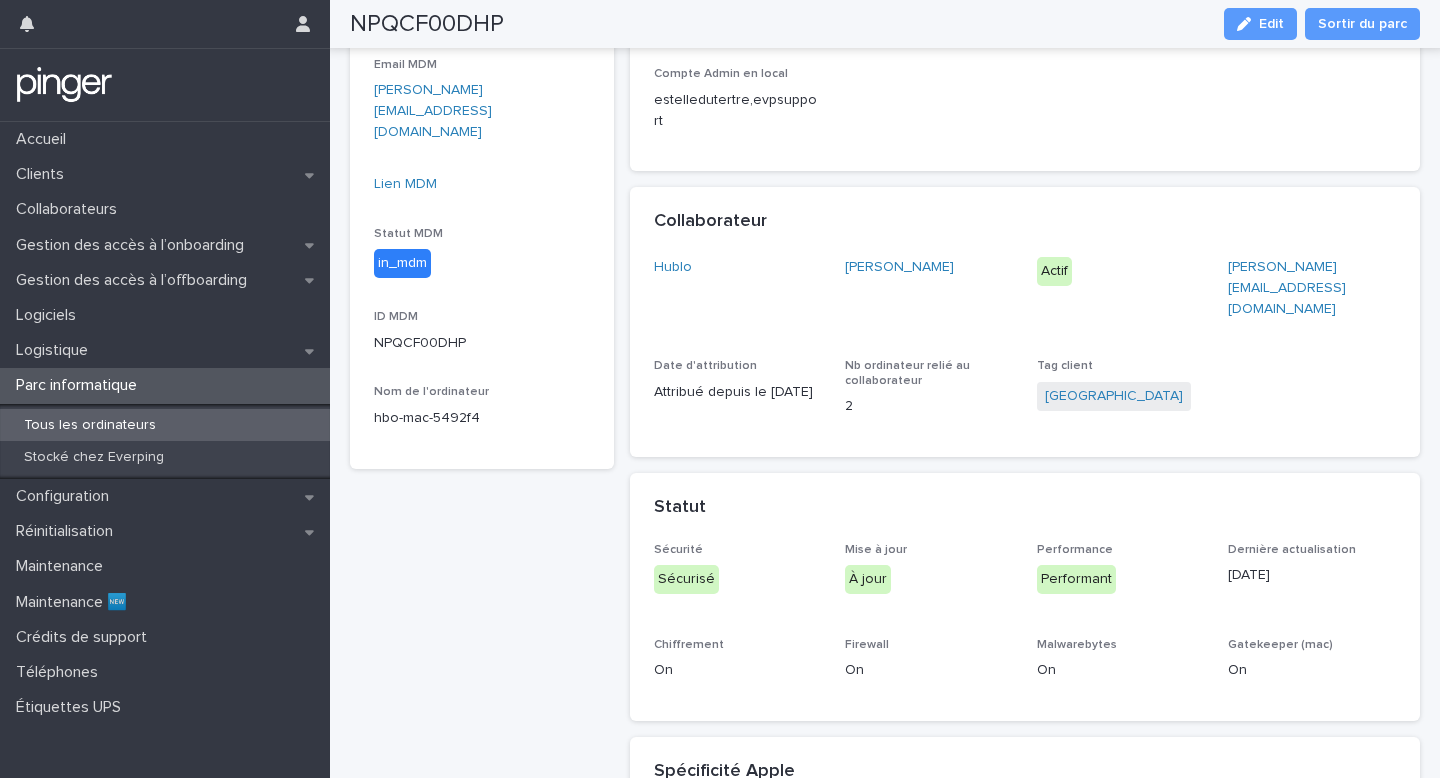 scroll, scrollTop: 118, scrollLeft: 0, axis: vertical 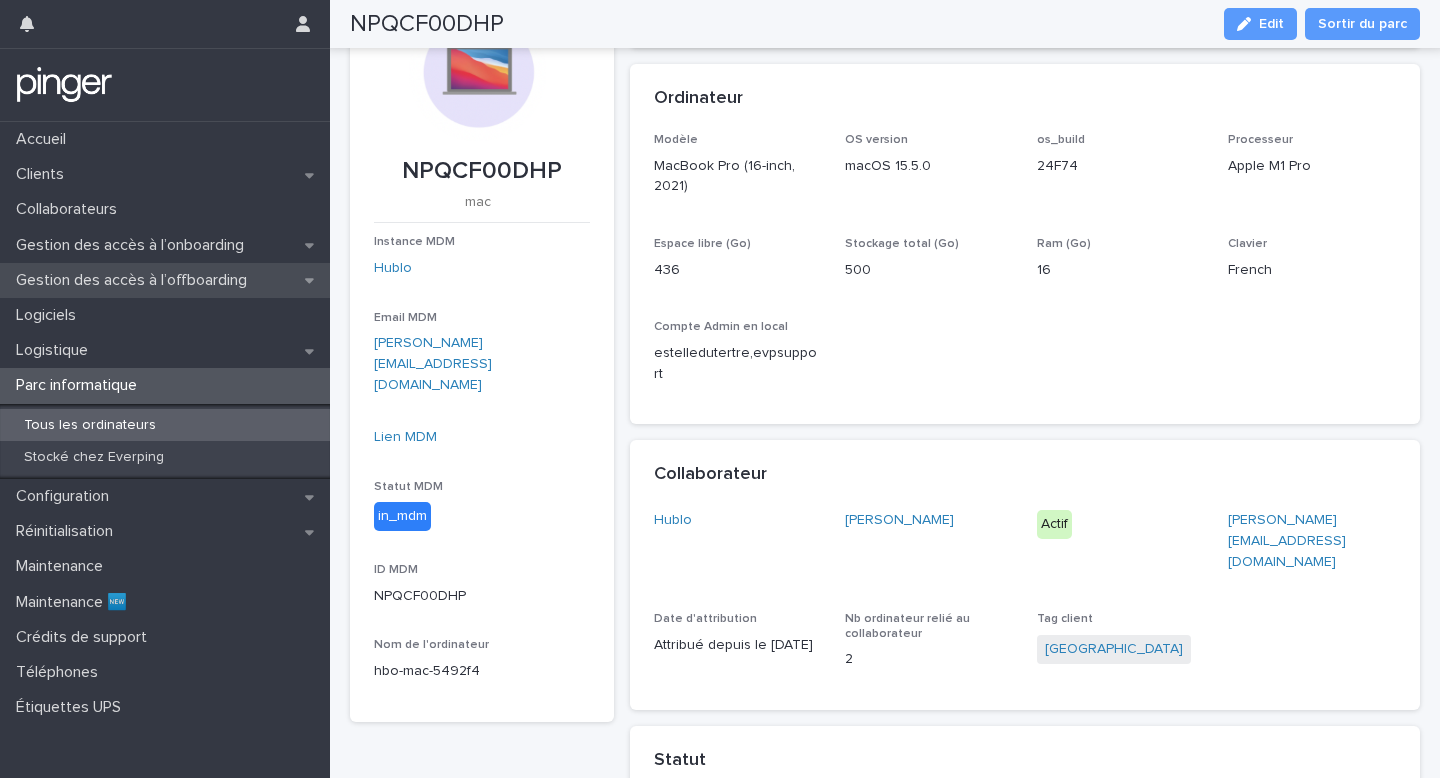 click on "Gestion des accès à l’offboarding" at bounding box center (135, 280) 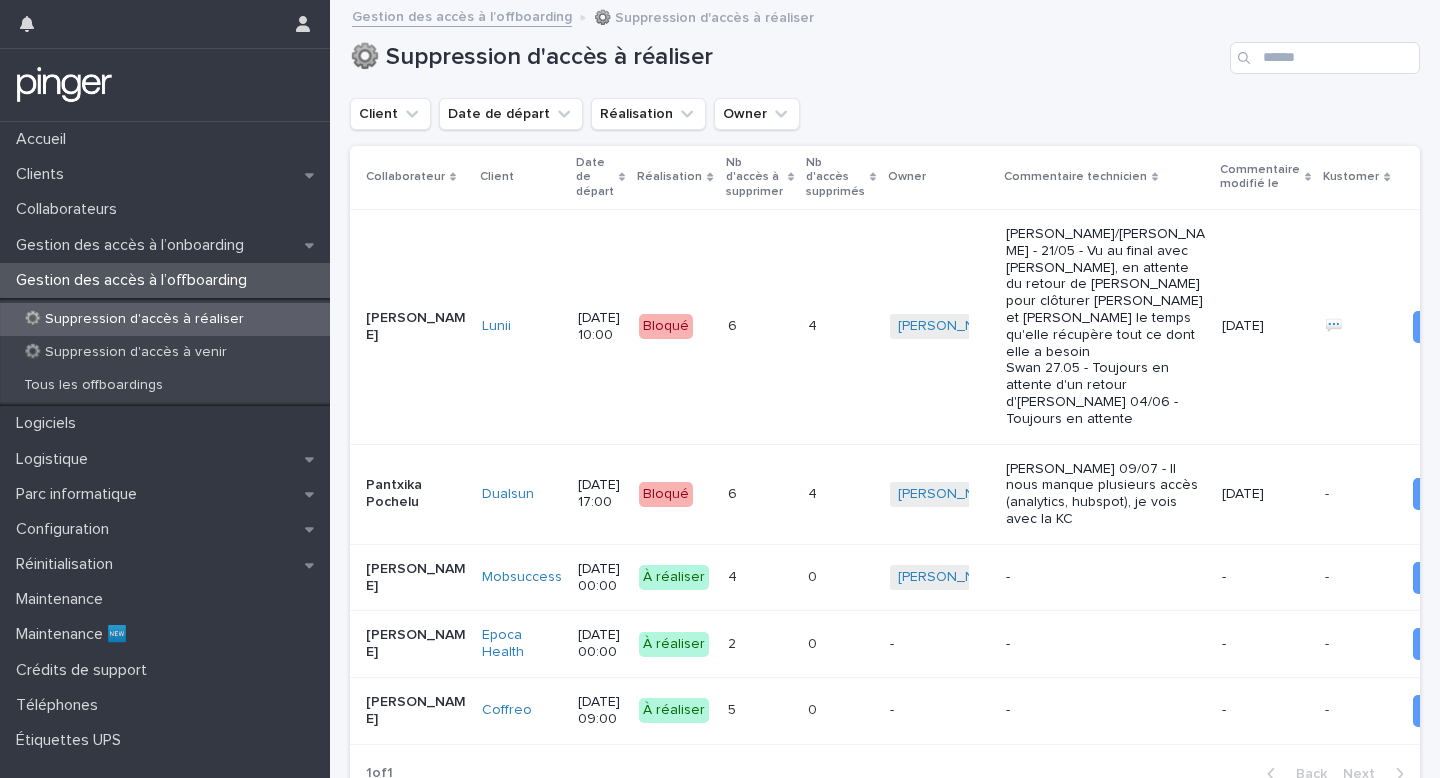 scroll, scrollTop: 389, scrollLeft: 0, axis: vertical 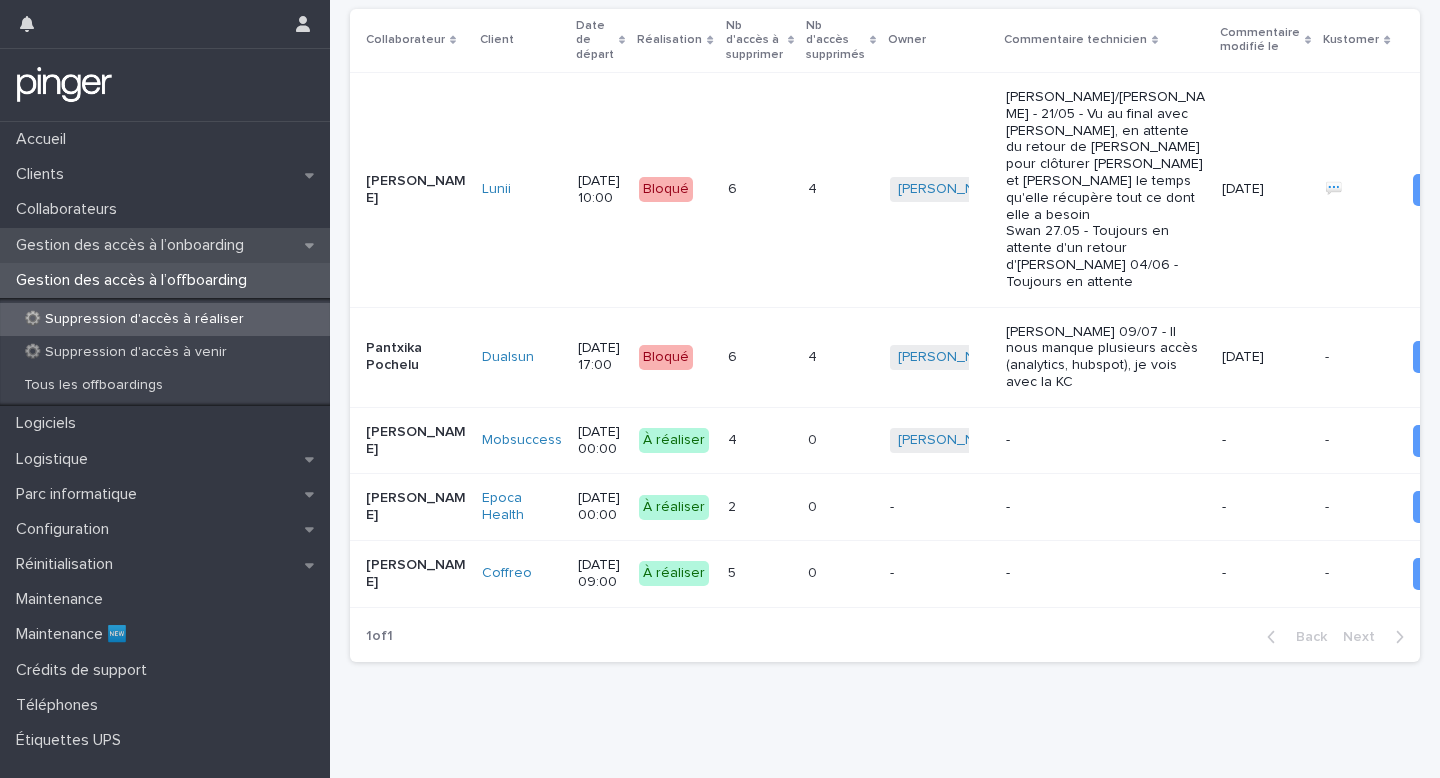 click on "Gestion des accès à l’onboarding" at bounding box center (165, 245) 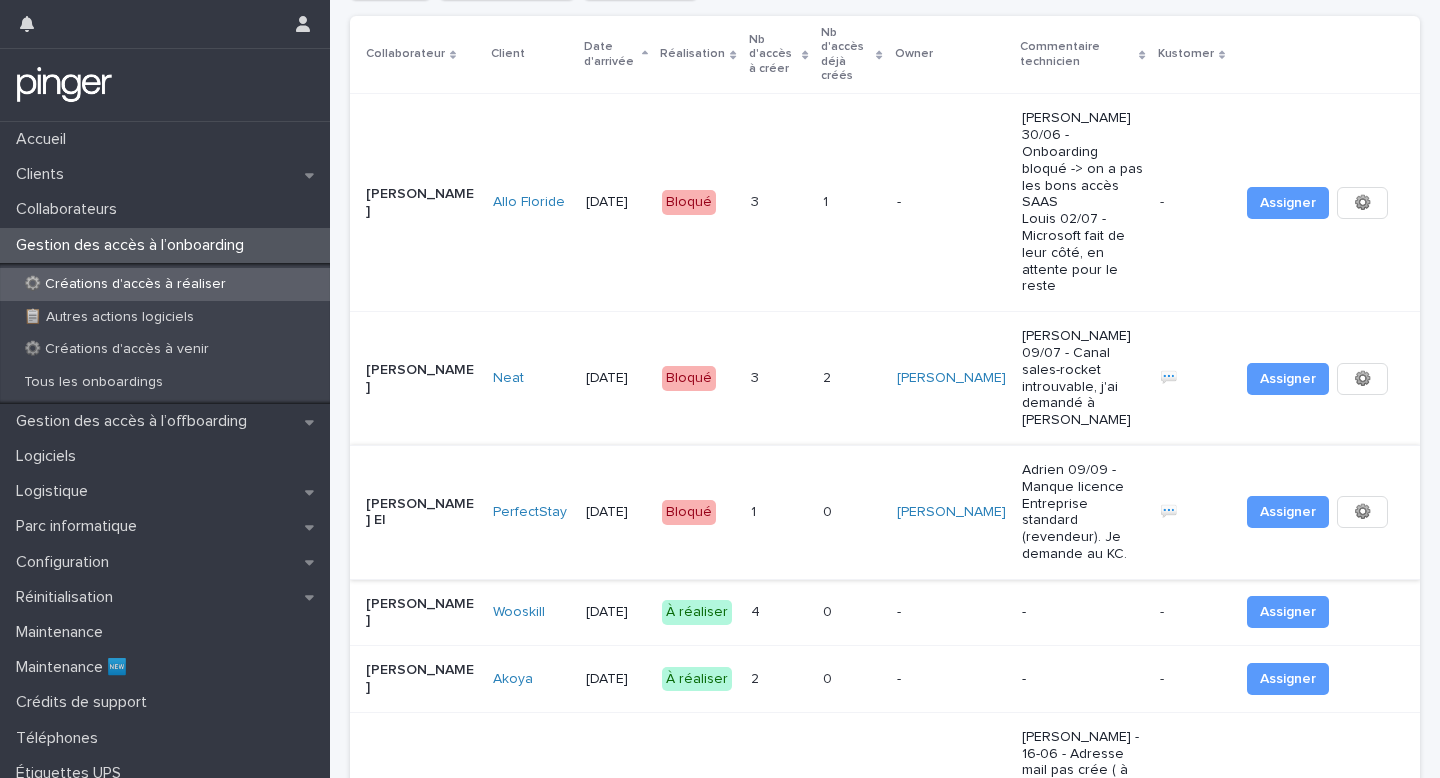 scroll, scrollTop: 128, scrollLeft: 0, axis: vertical 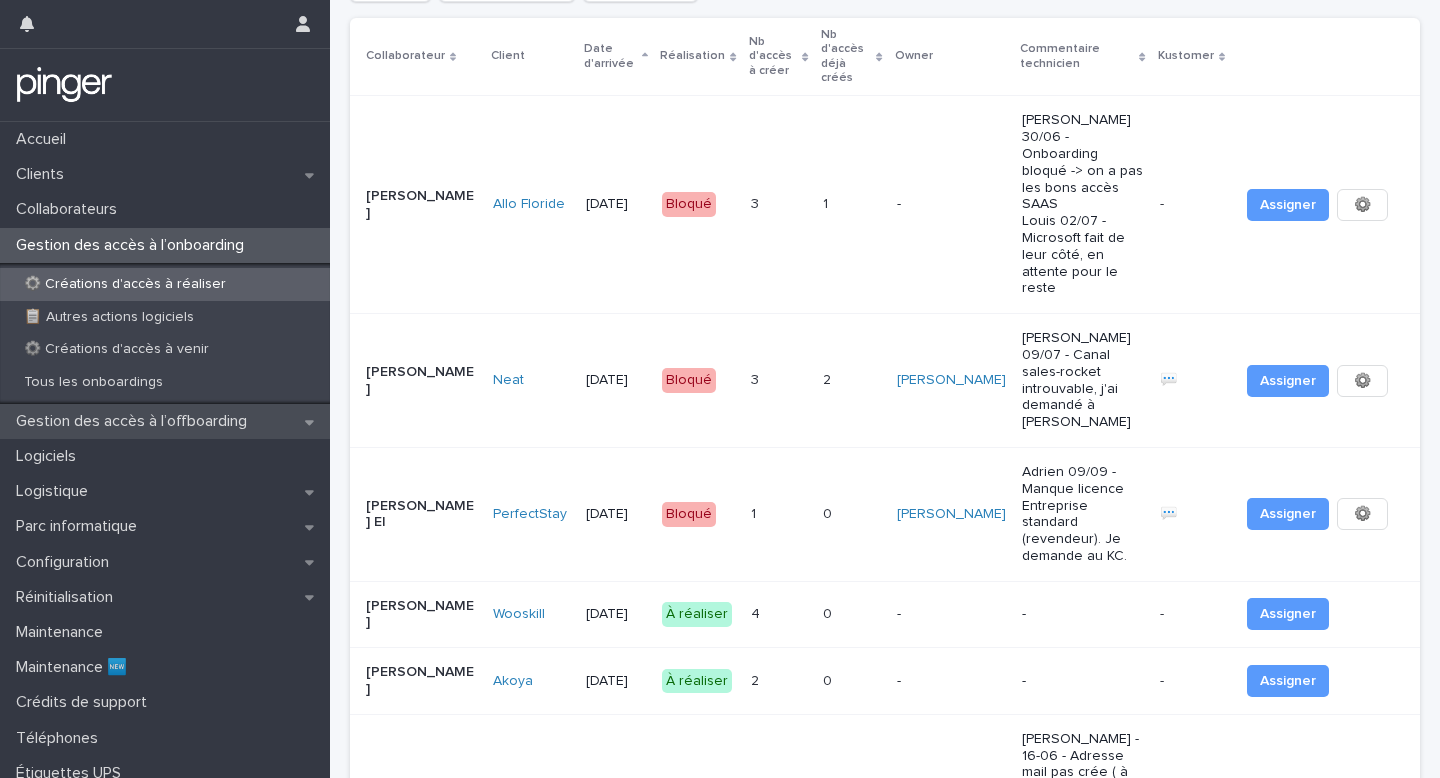 click on "Gestion des accès à l’offboarding" at bounding box center (135, 421) 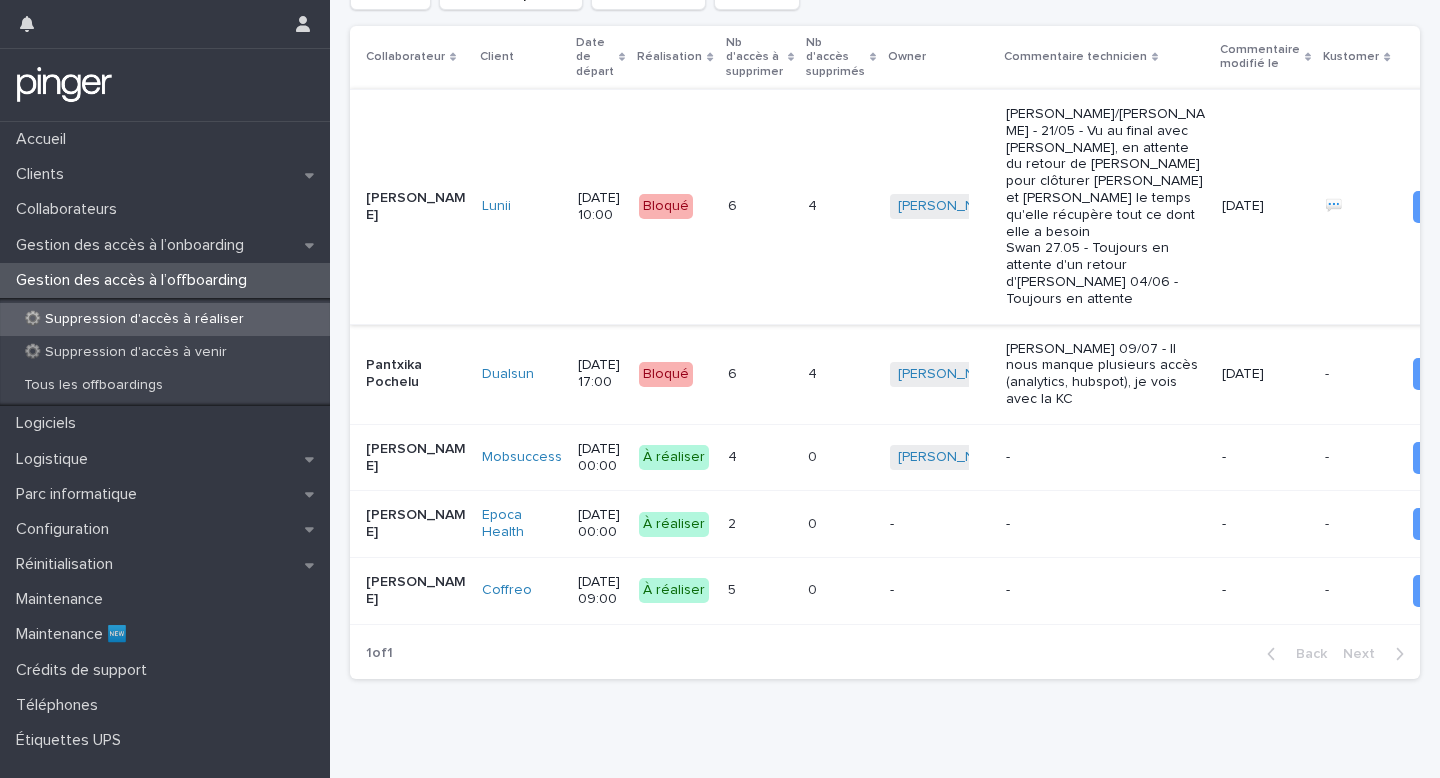 scroll, scrollTop: 301, scrollLeft: 0, axis: vertical 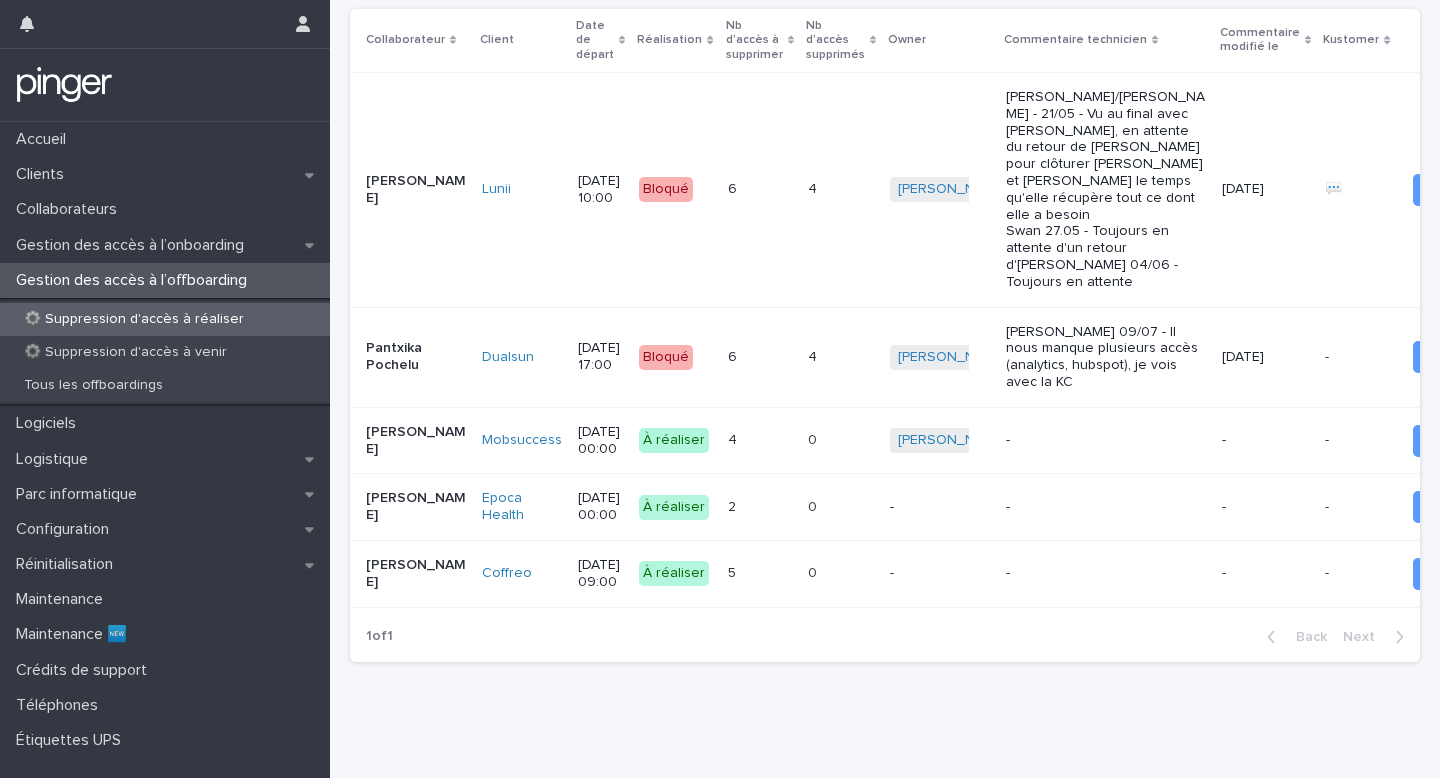 click on "-" at bounding box center [1106, 440] 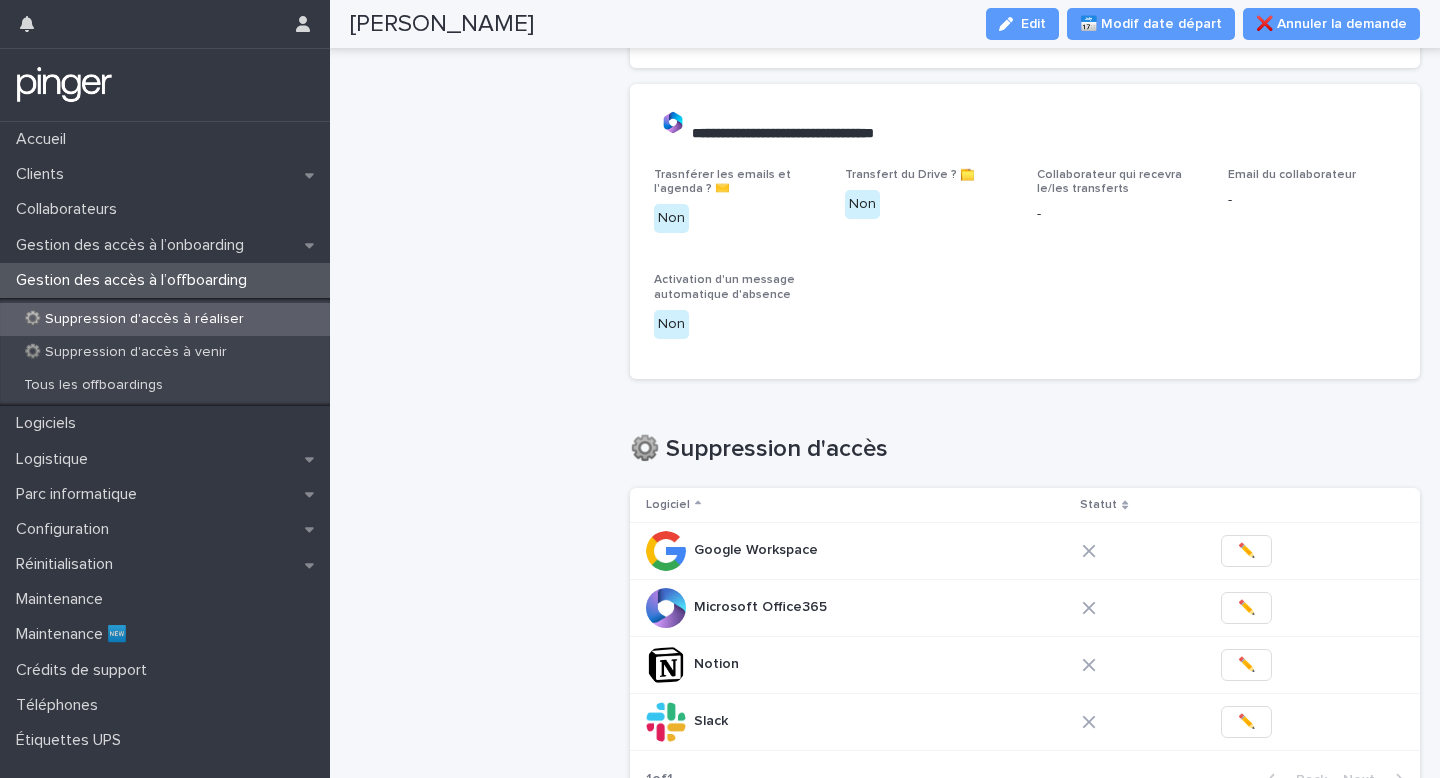 scroll, scrollTop: 534, scrollLeft: 0, axis: vertical 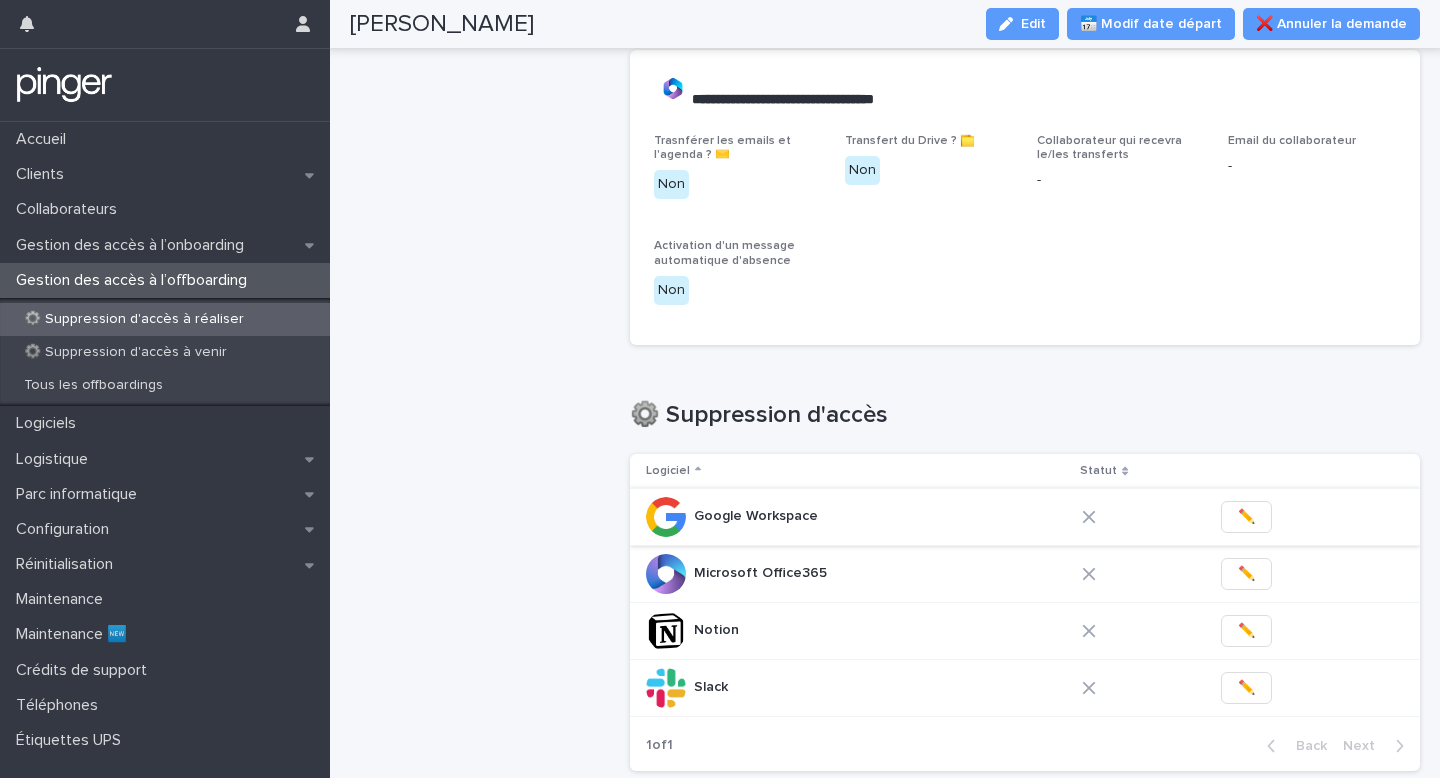 click on "✏️" at bounding box center (1246, 517) 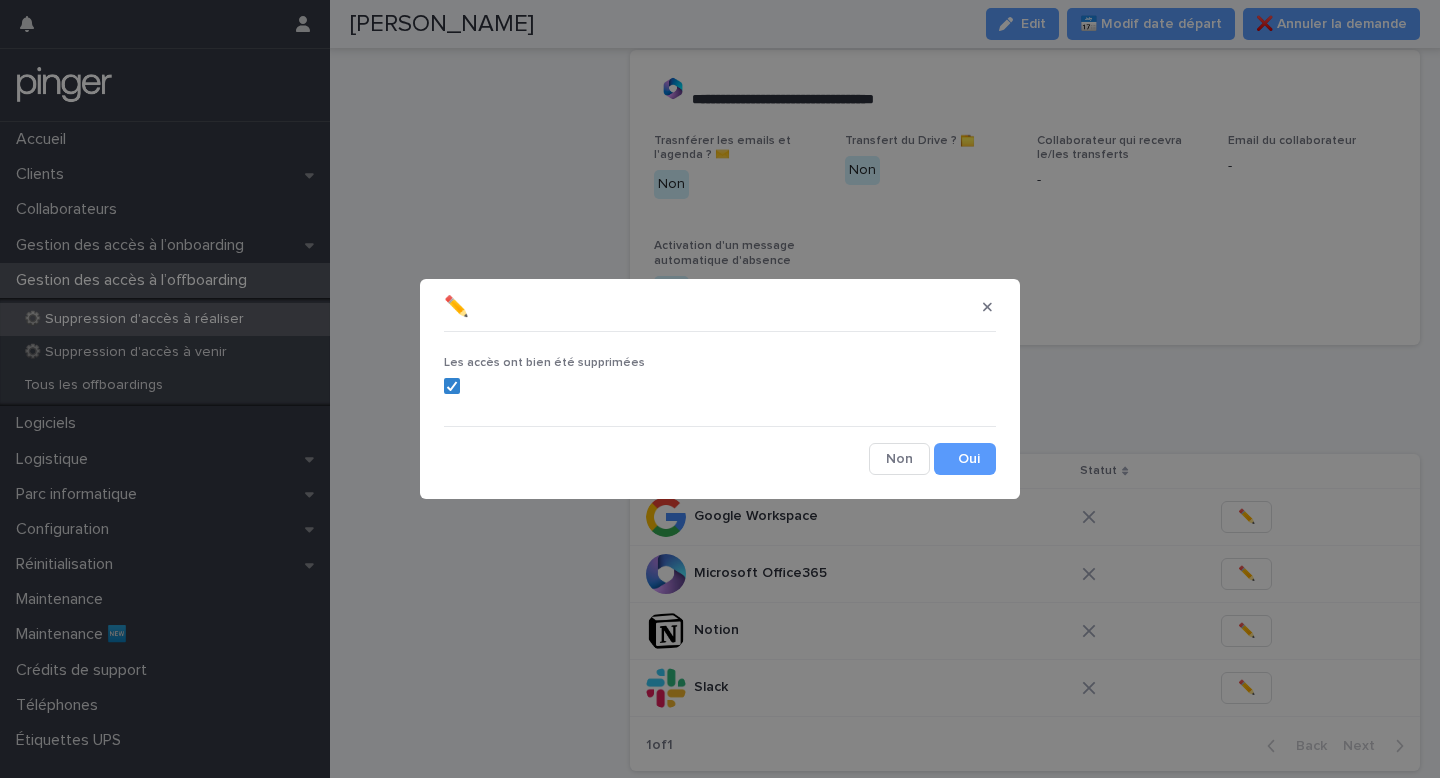 click on "Les accès ont bien été supprimées Cancel Save" at bounding box center (720, 407) 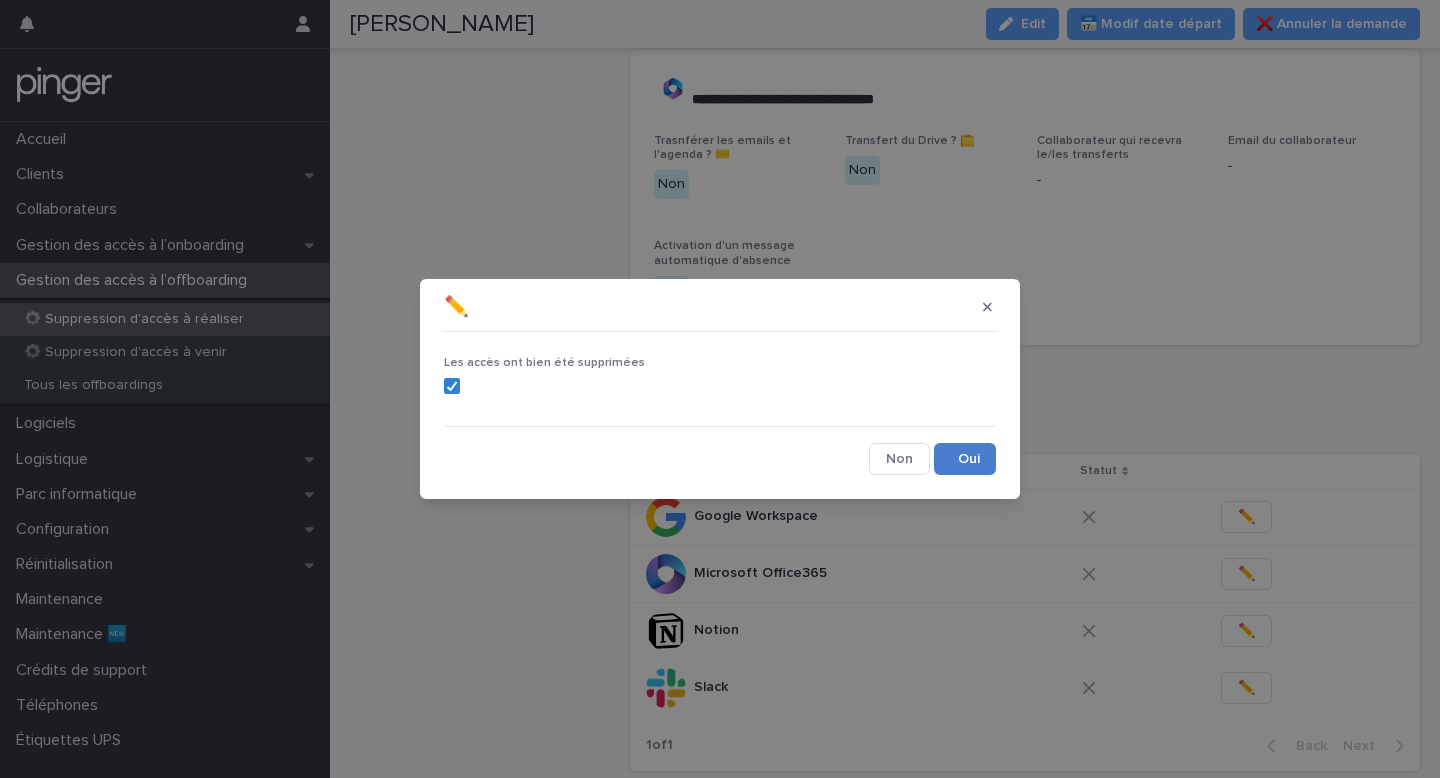 click on "Save" at bounding box center [965, 459] 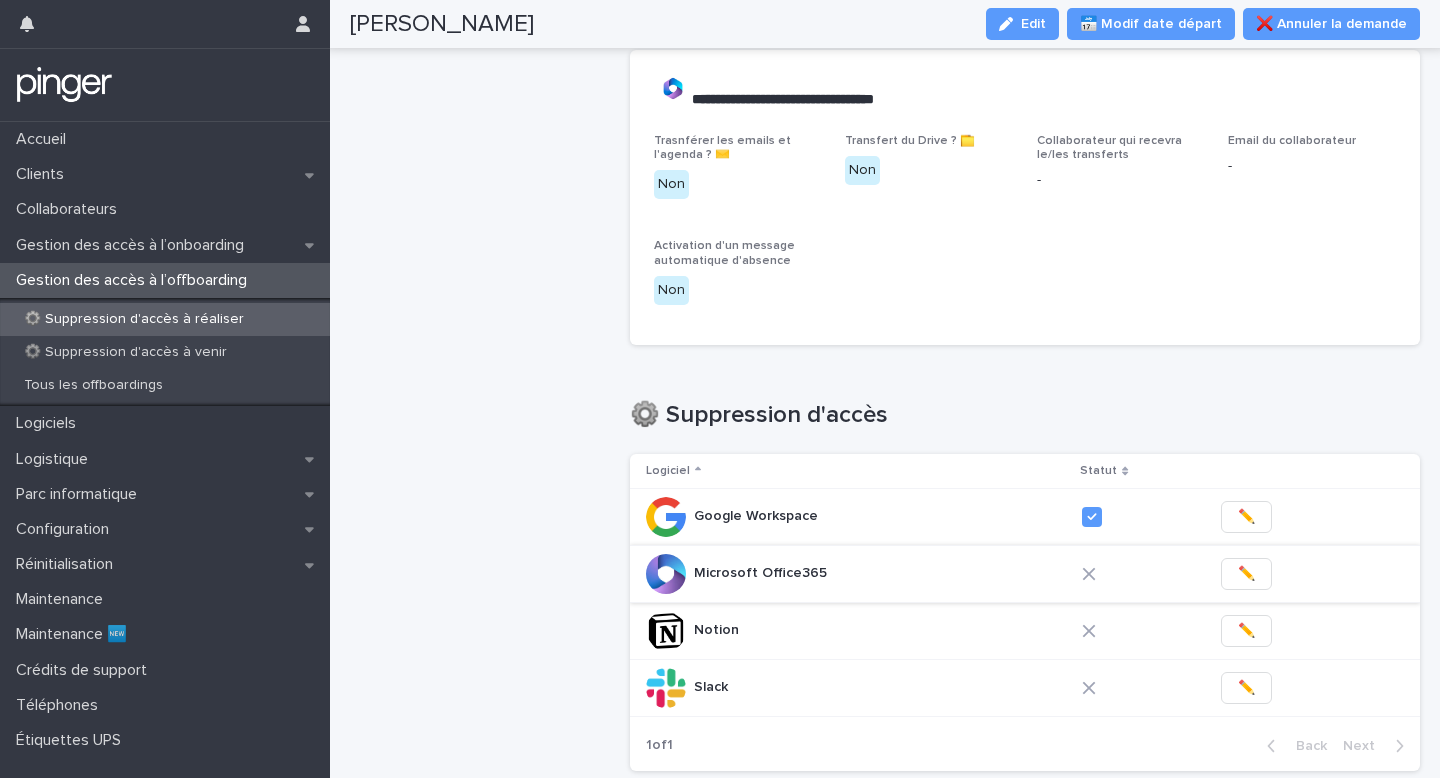 click on "✏️" at bounding box center (1246, 574) 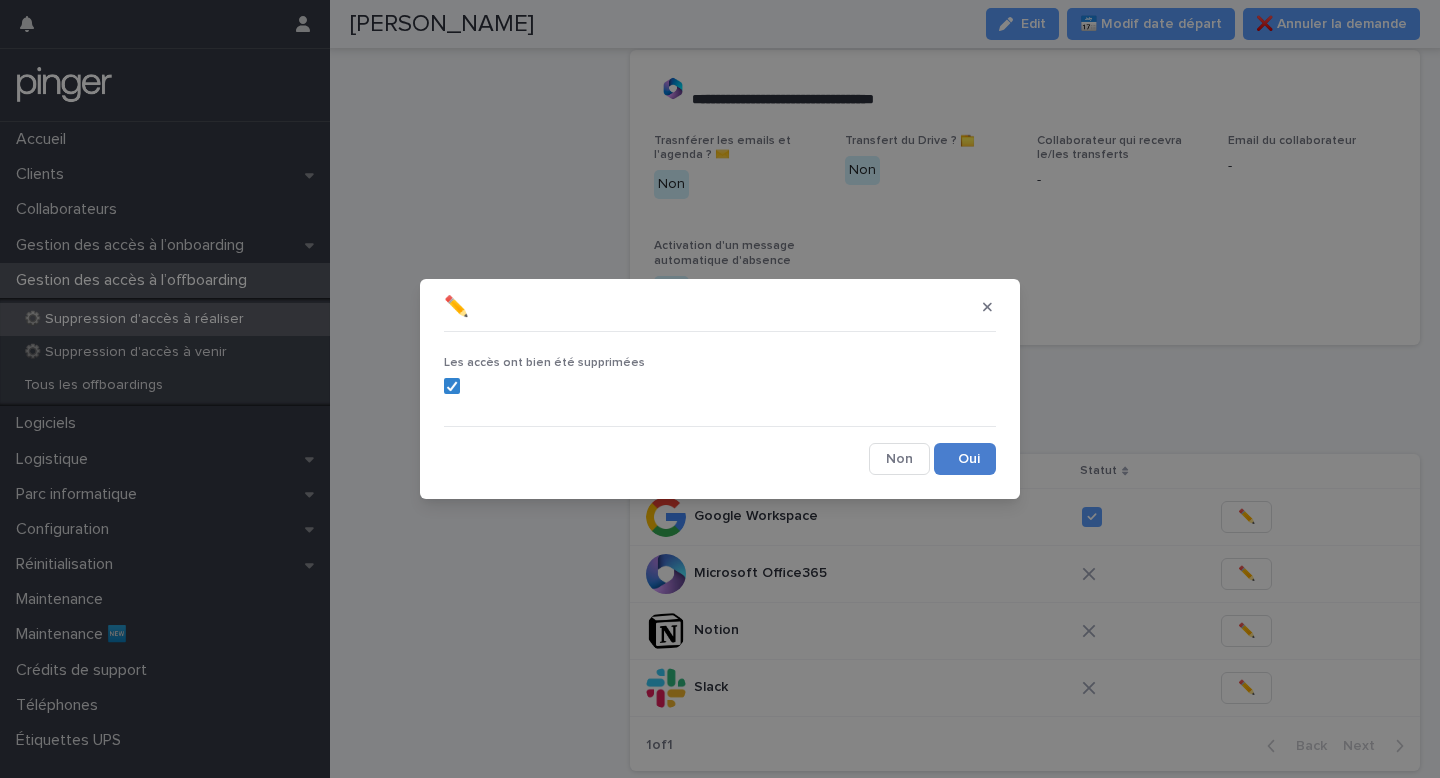 click on "Save" at bounding box center (965, 459) 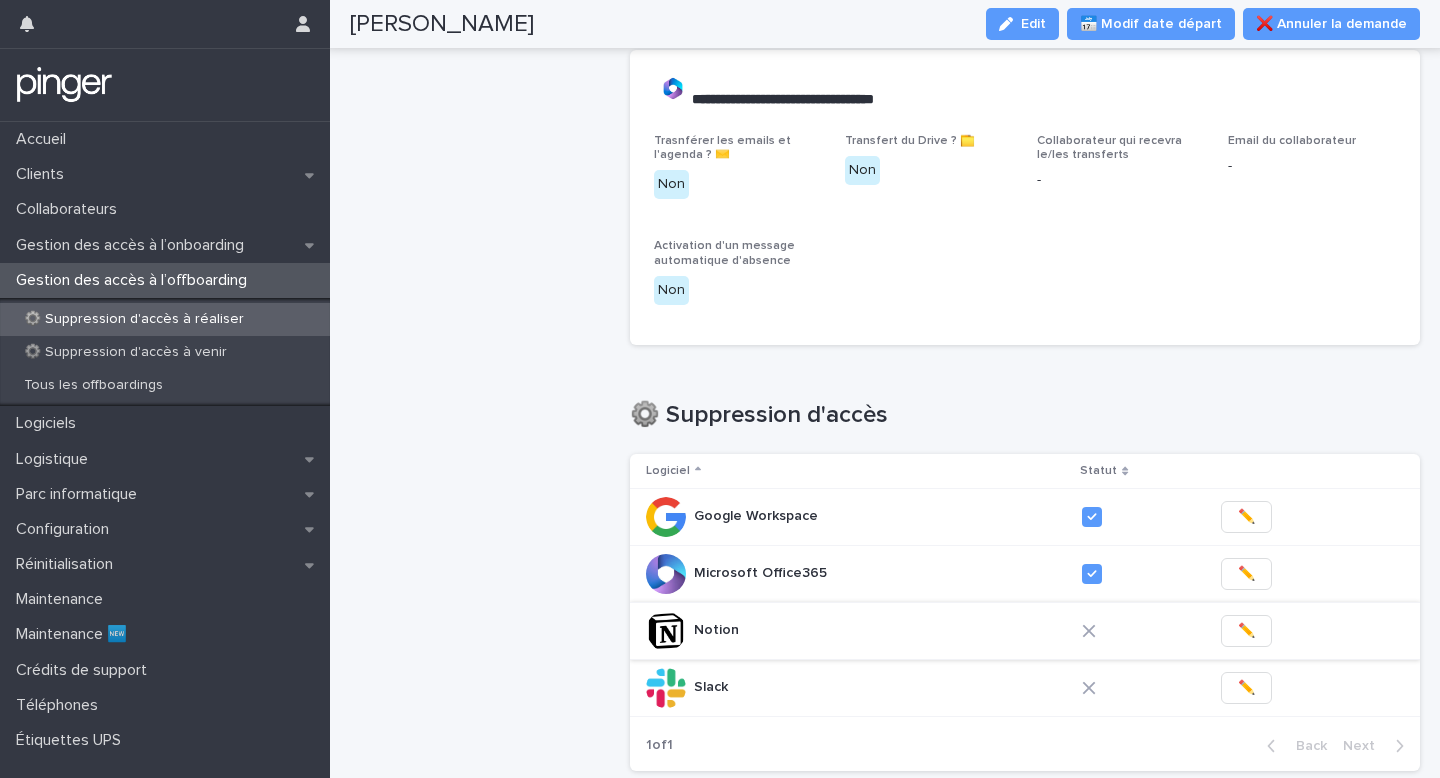 click on "✏️" at bounding box center (1246, 631) 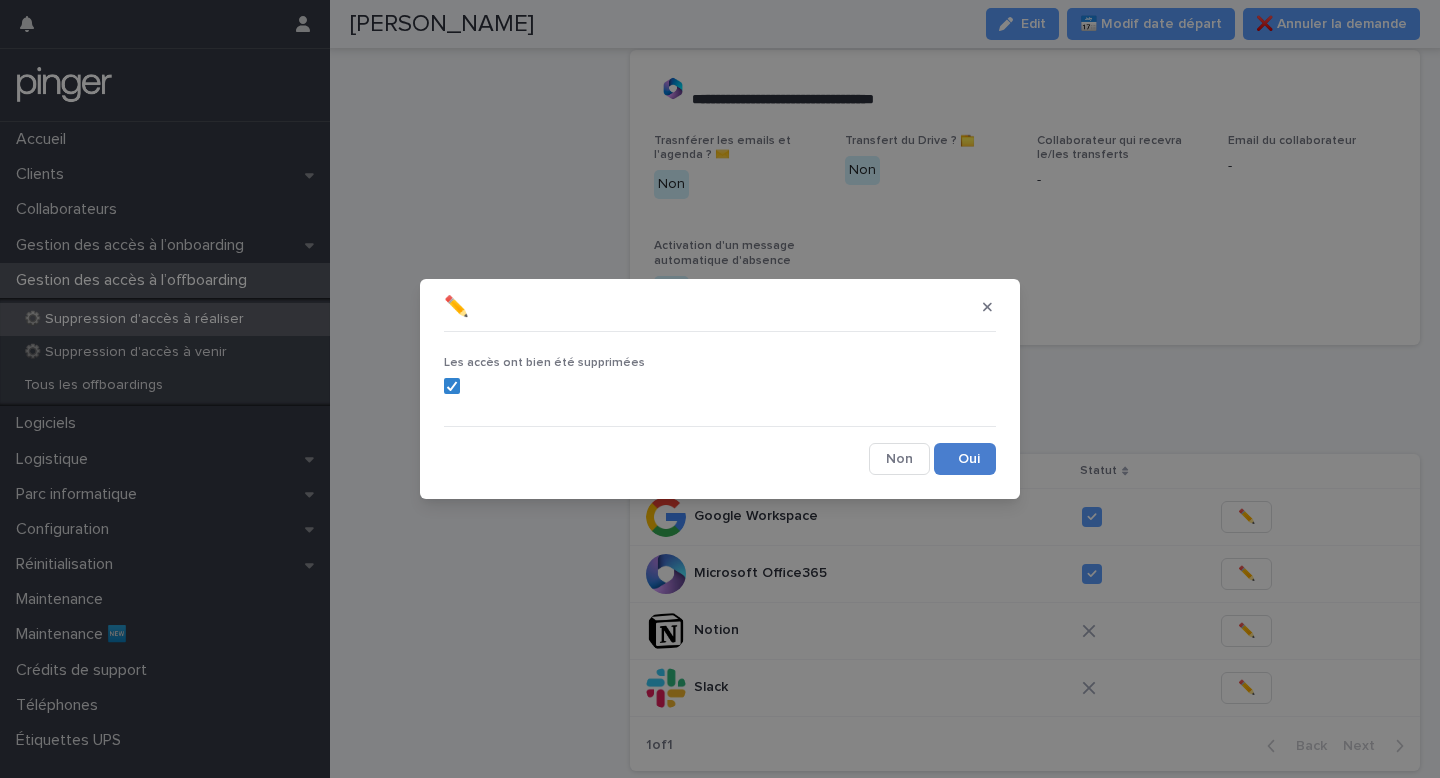 click on "Save" at bounding box center [965, 459] 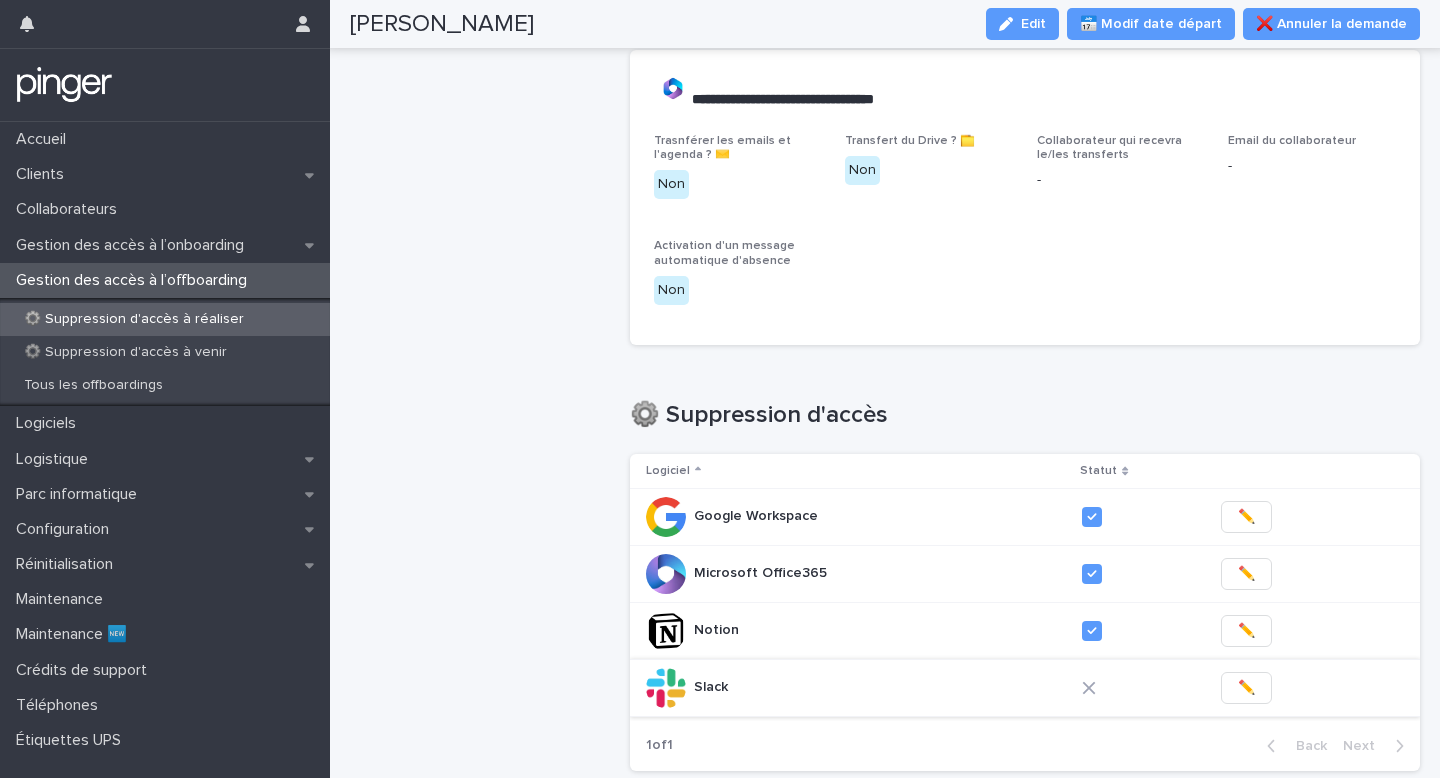 click on "✏️" at bounding box center [1246, 688] 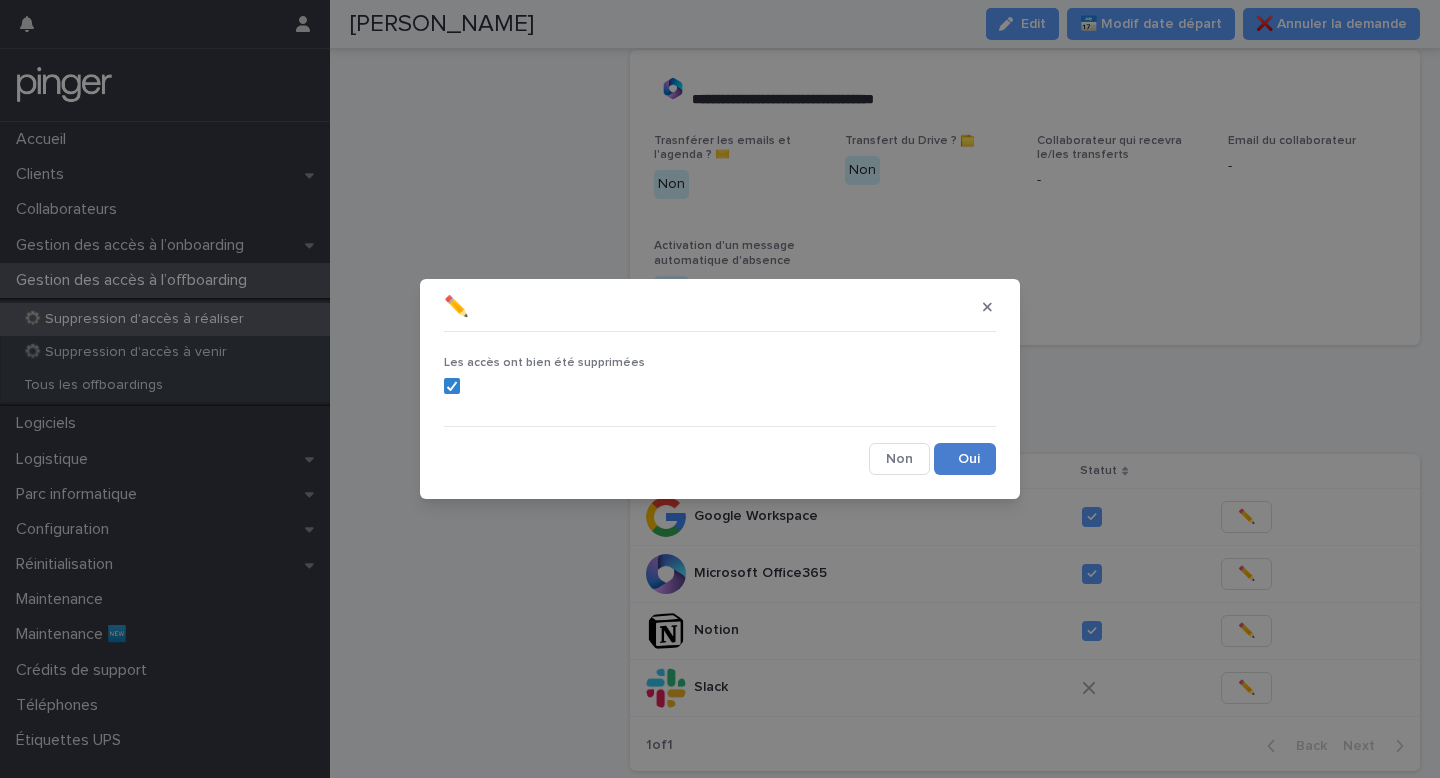 click on "Save" at bounding box center [965, 459] 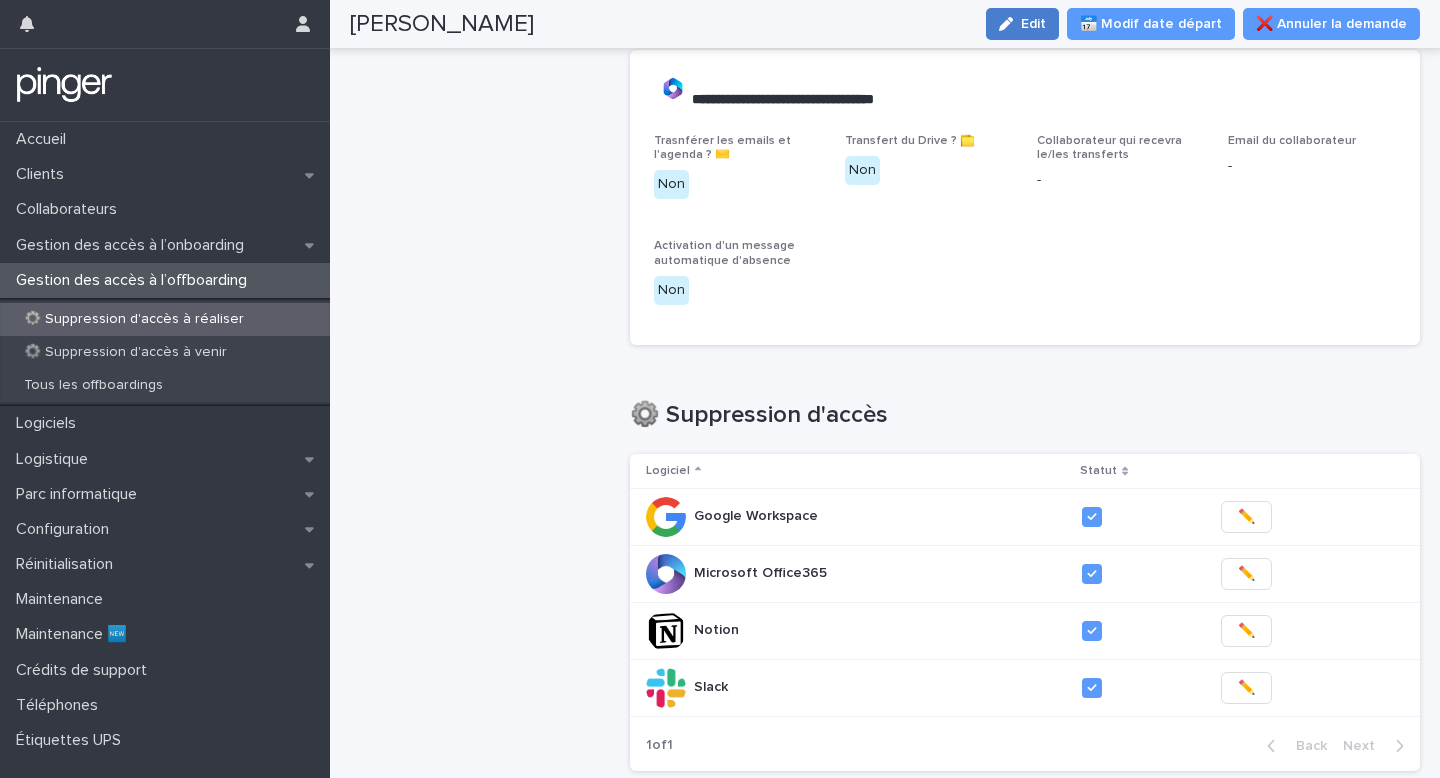 click 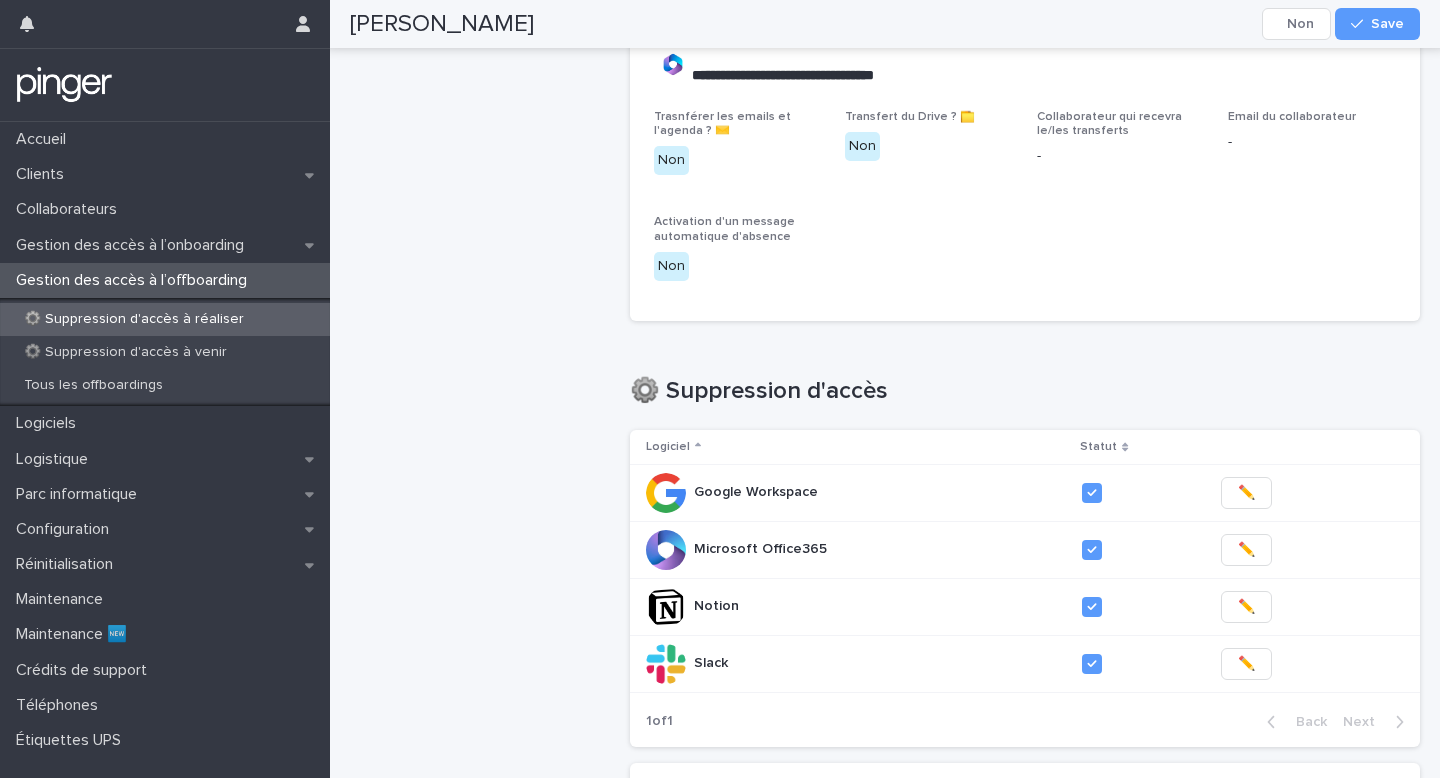 scroll, scrollTop: 1022, scrollLeft: 0, axis: vertical 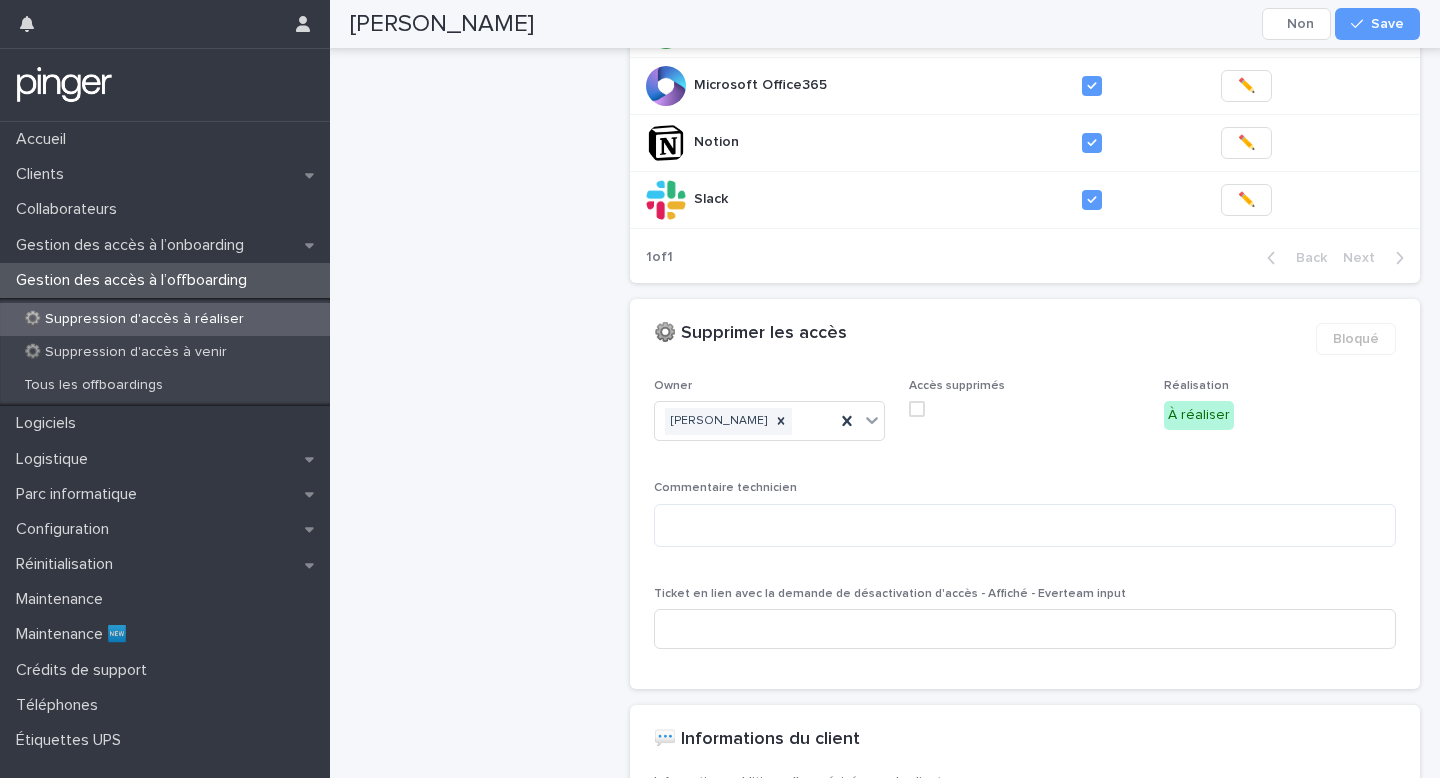 click at bounding box center (917, 409) 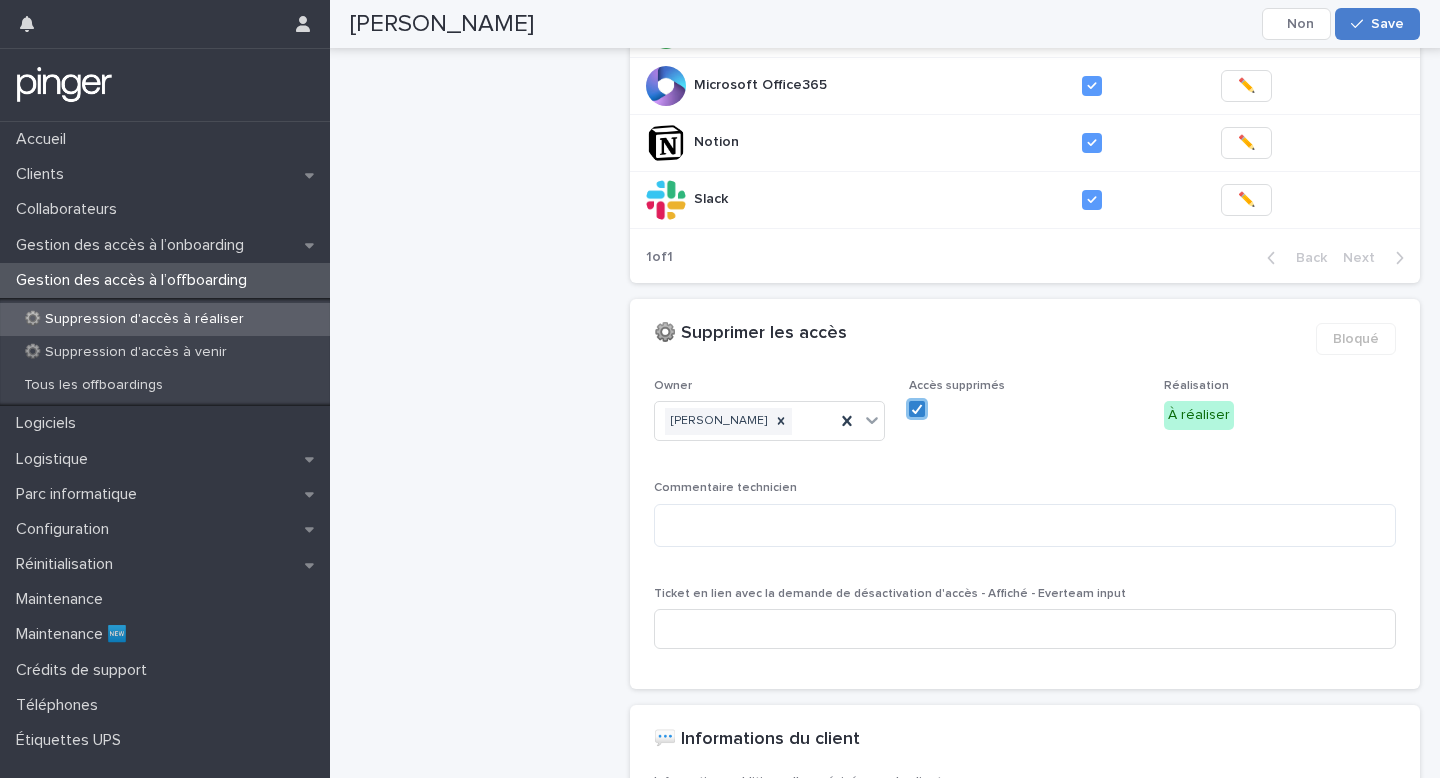 click on "Save" at bounding box center [1387, 24] 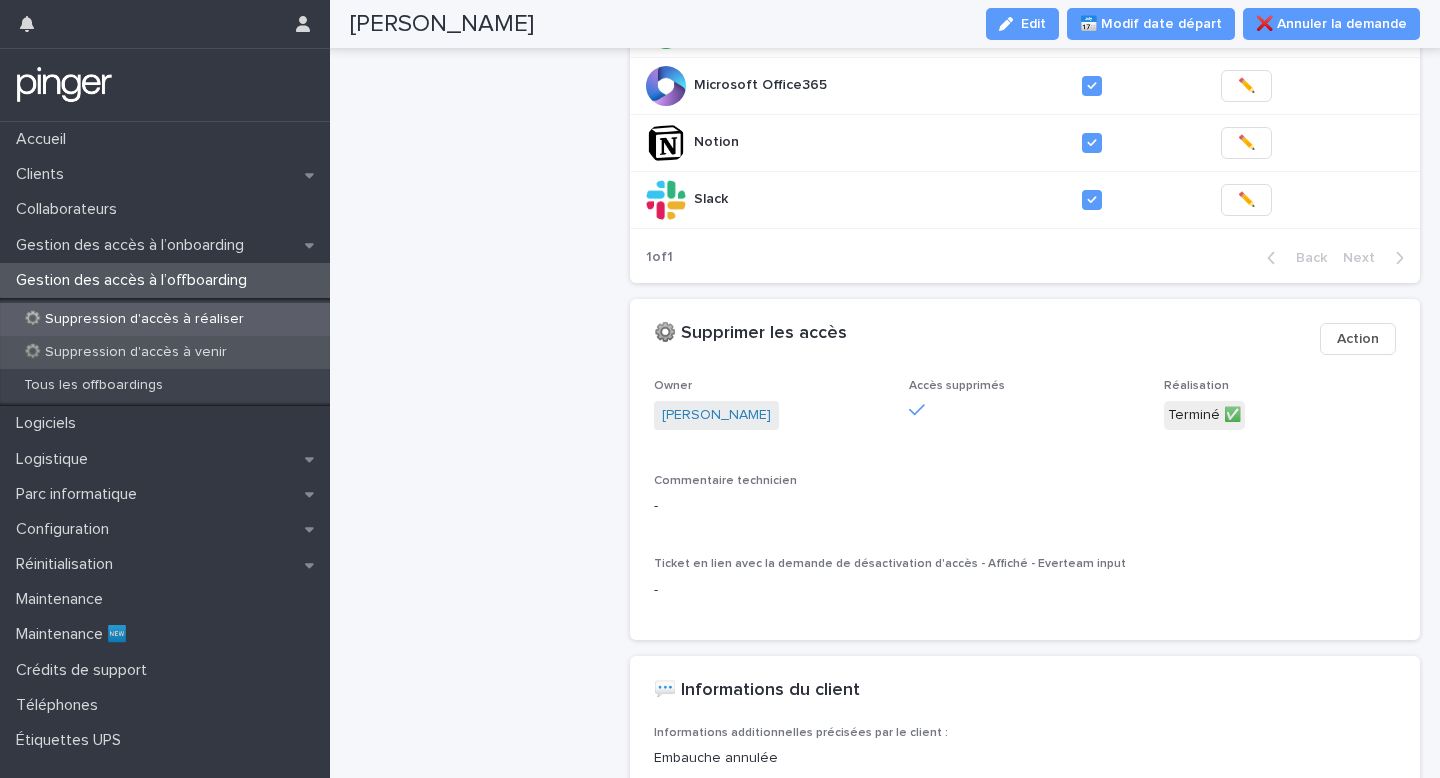 click on "⚙️ Suppression d'accès à venir" at bounding box center (125, 352) 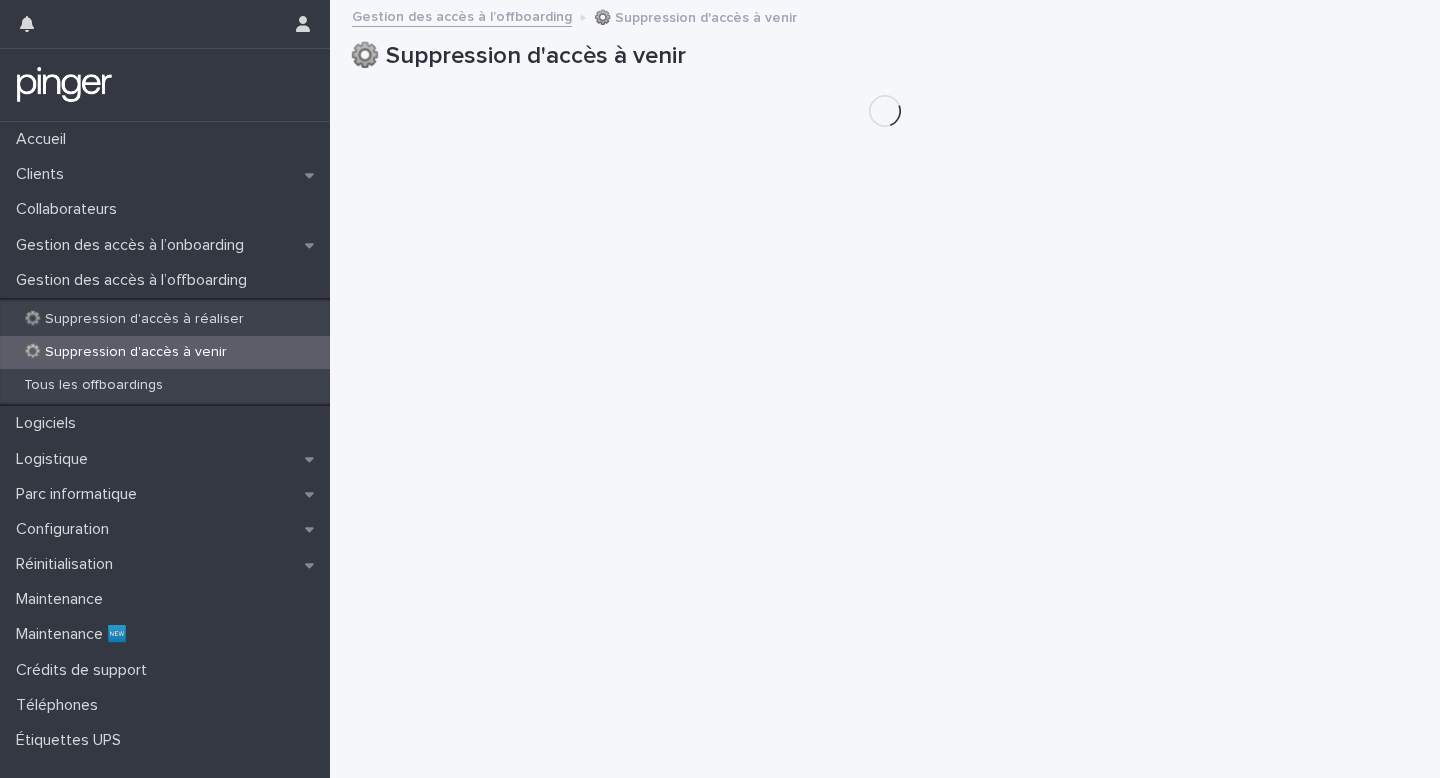 scroll, scrollTop: 0, scrollLeft: 0, axis: both 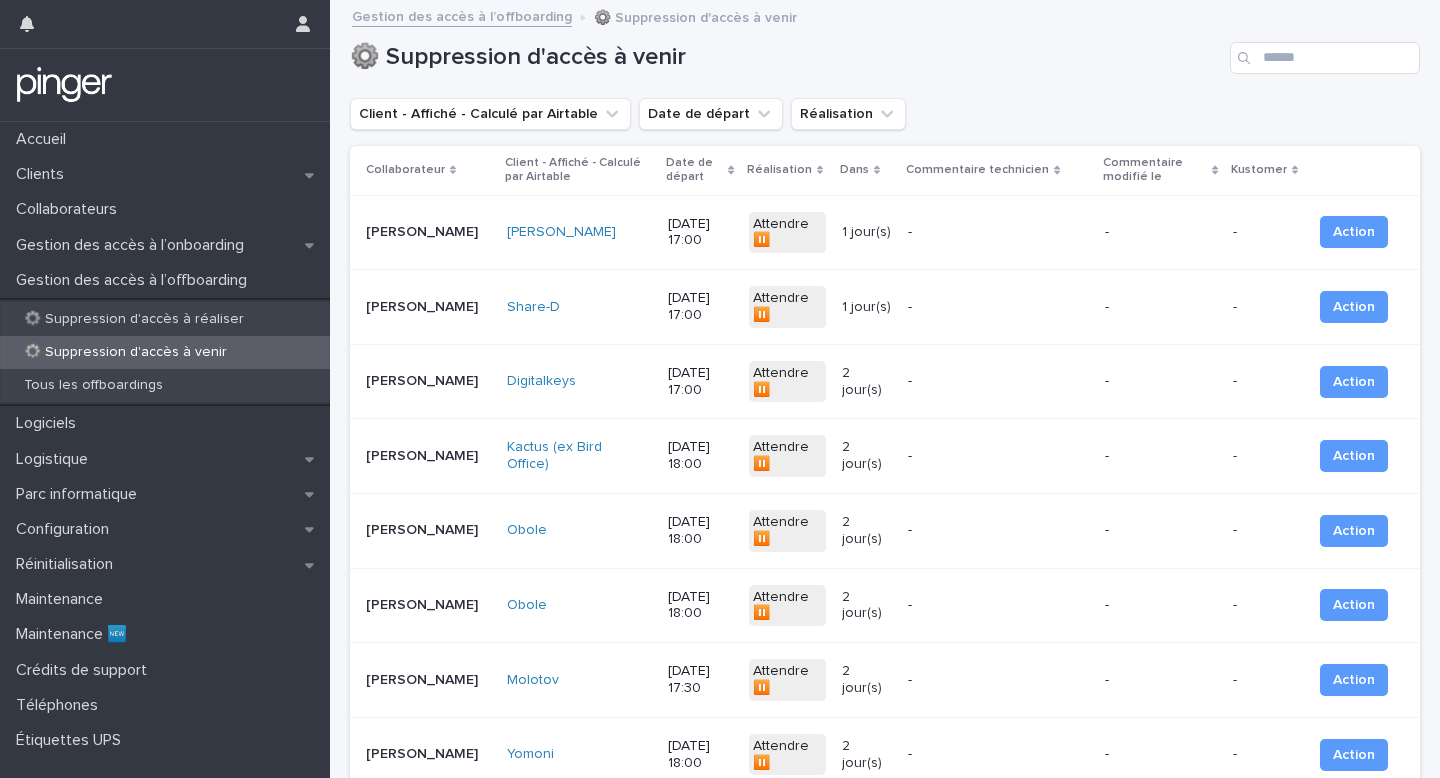 click on "⚙️ Suppression d'accès à réaliser ⚙️ Suppression d'accès à venir Tous les offboardings" at bounding box center [165, 352] 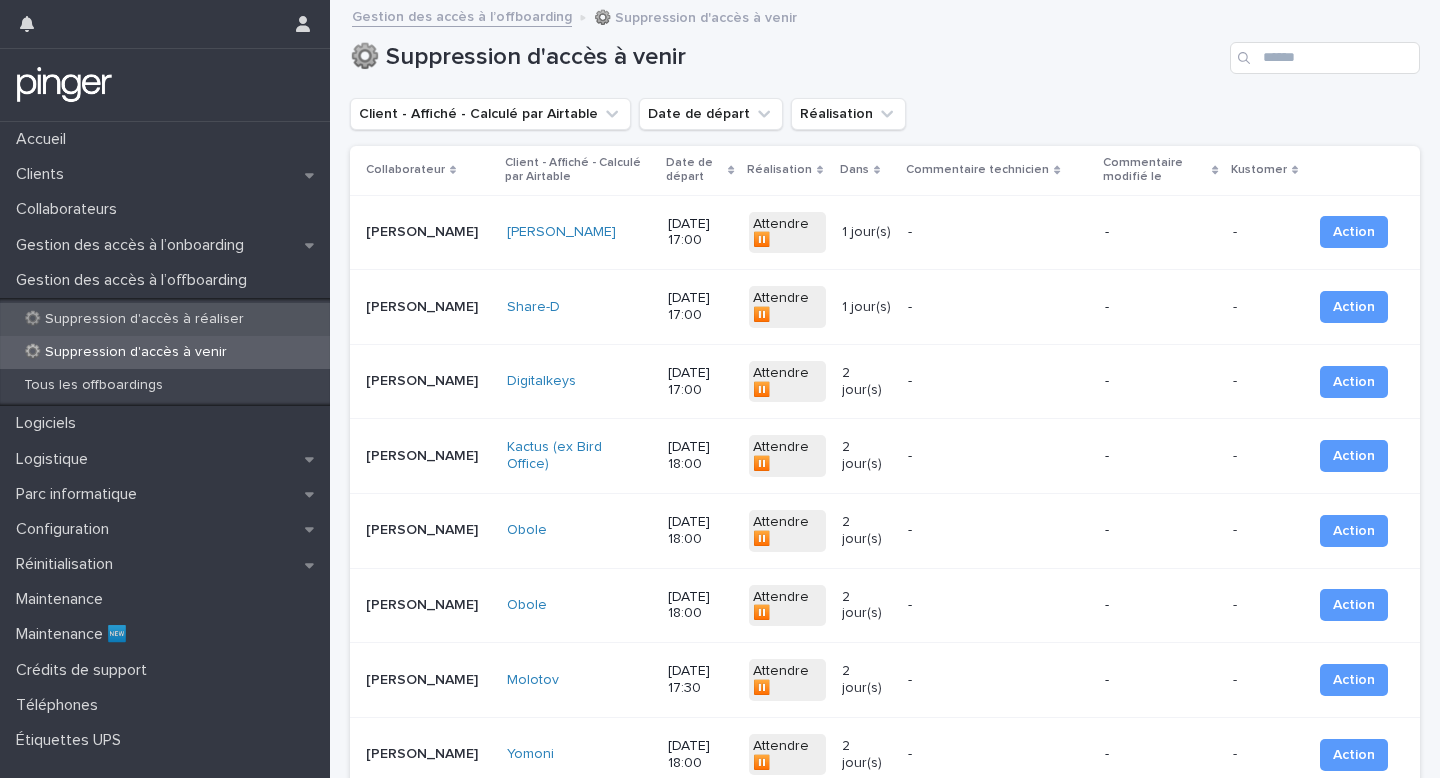 click on "⚙️ Suppression d'accès à réaliser" at bounding box center [134, 319] 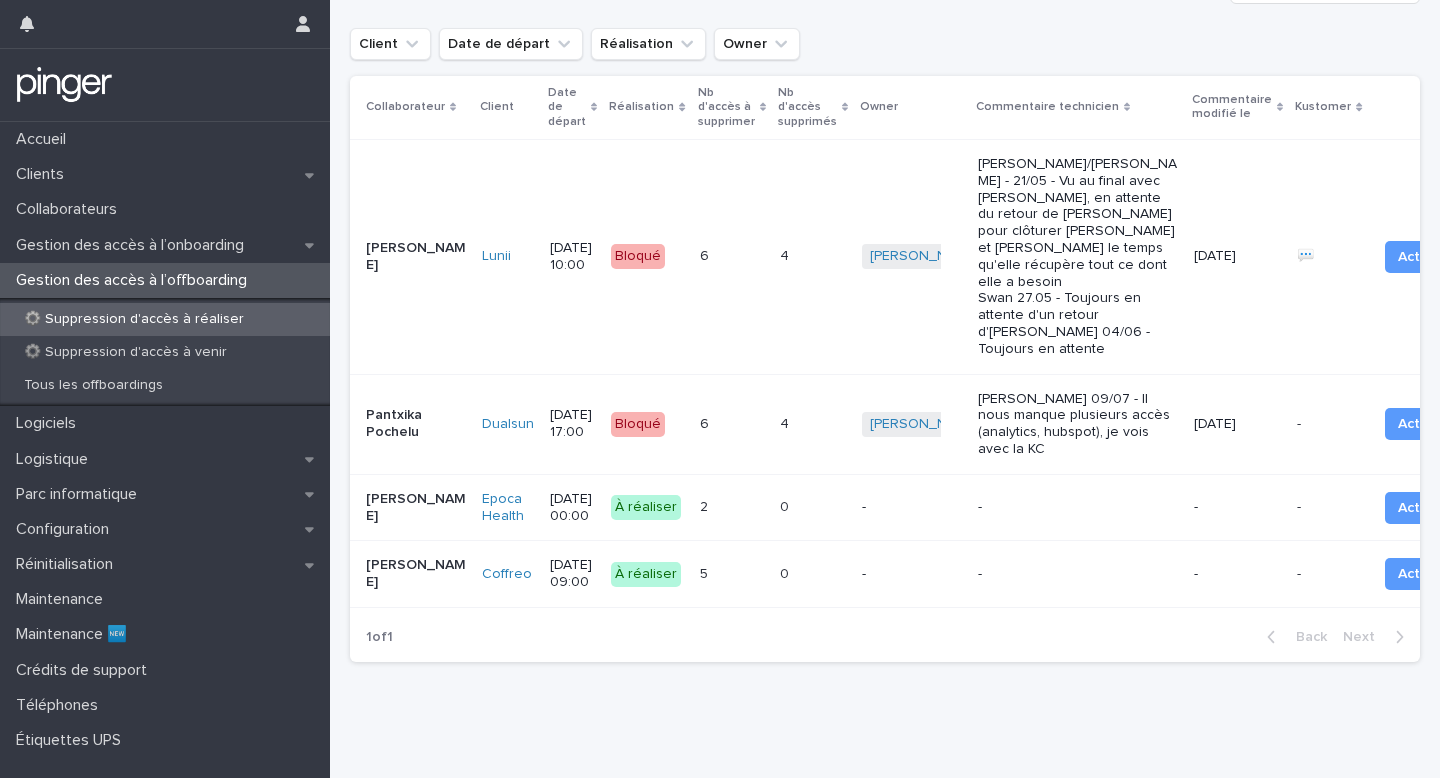 scroll, scrollTop: 289, scrollLeft: 0, axis: vertical 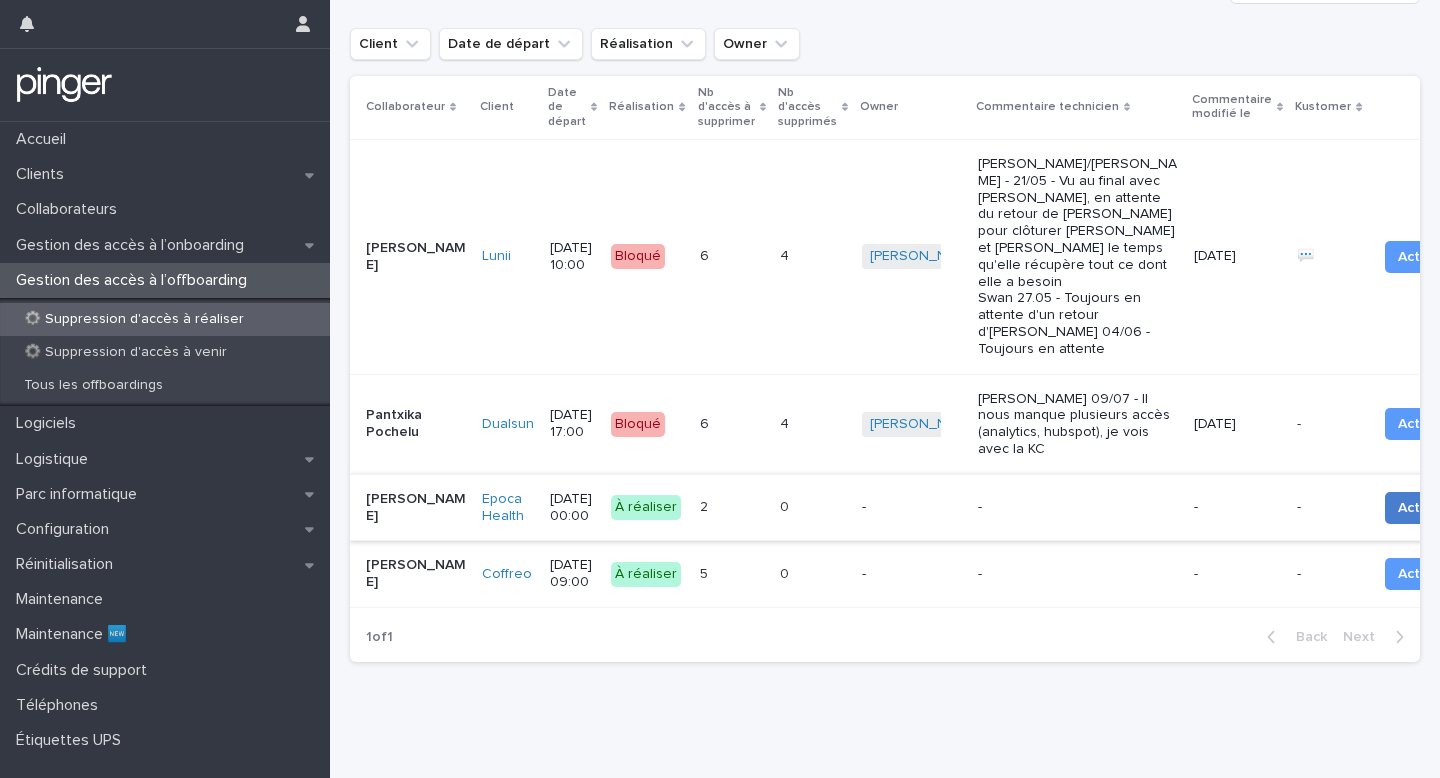 click on "Action" at bounding box center [1419, 508] 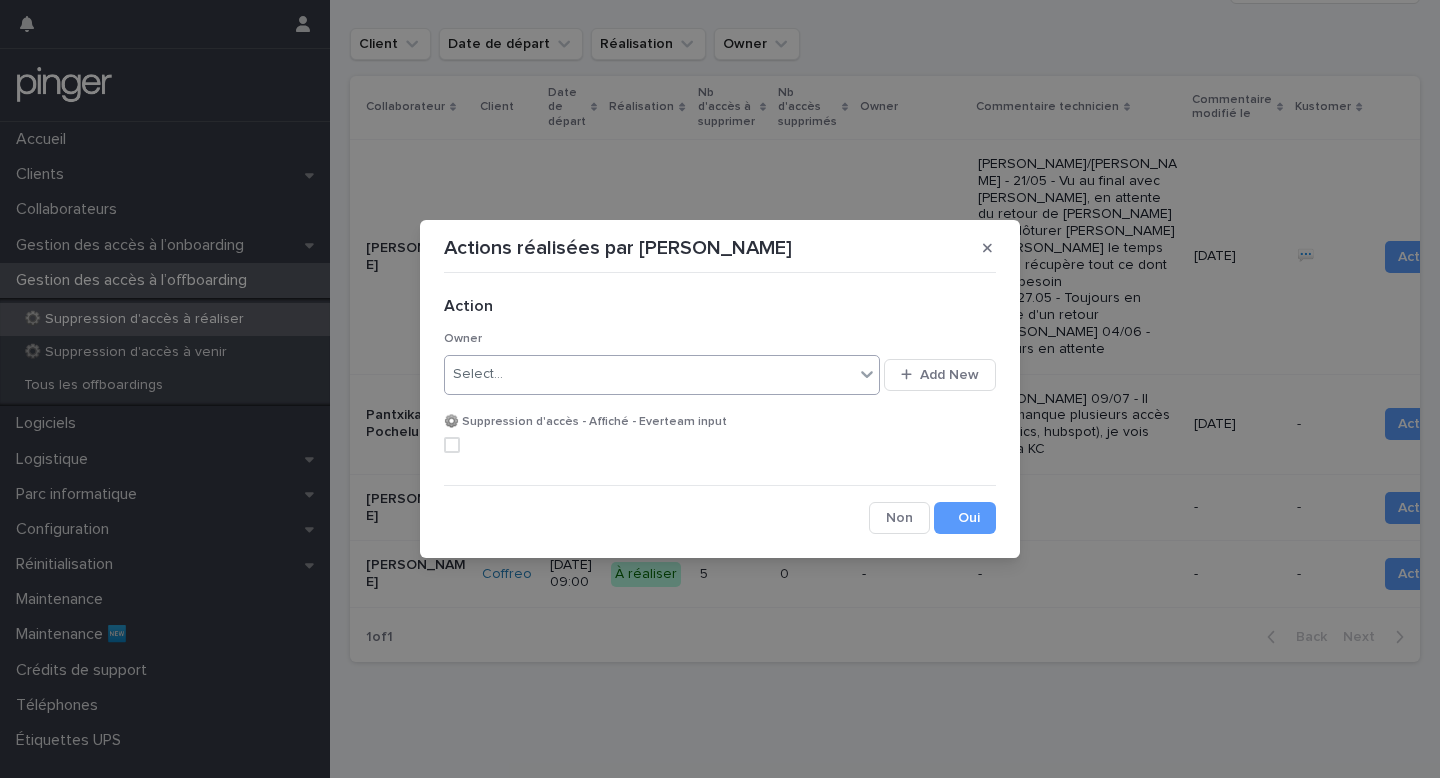 click on "Select..." at bounding box center [649, 374] 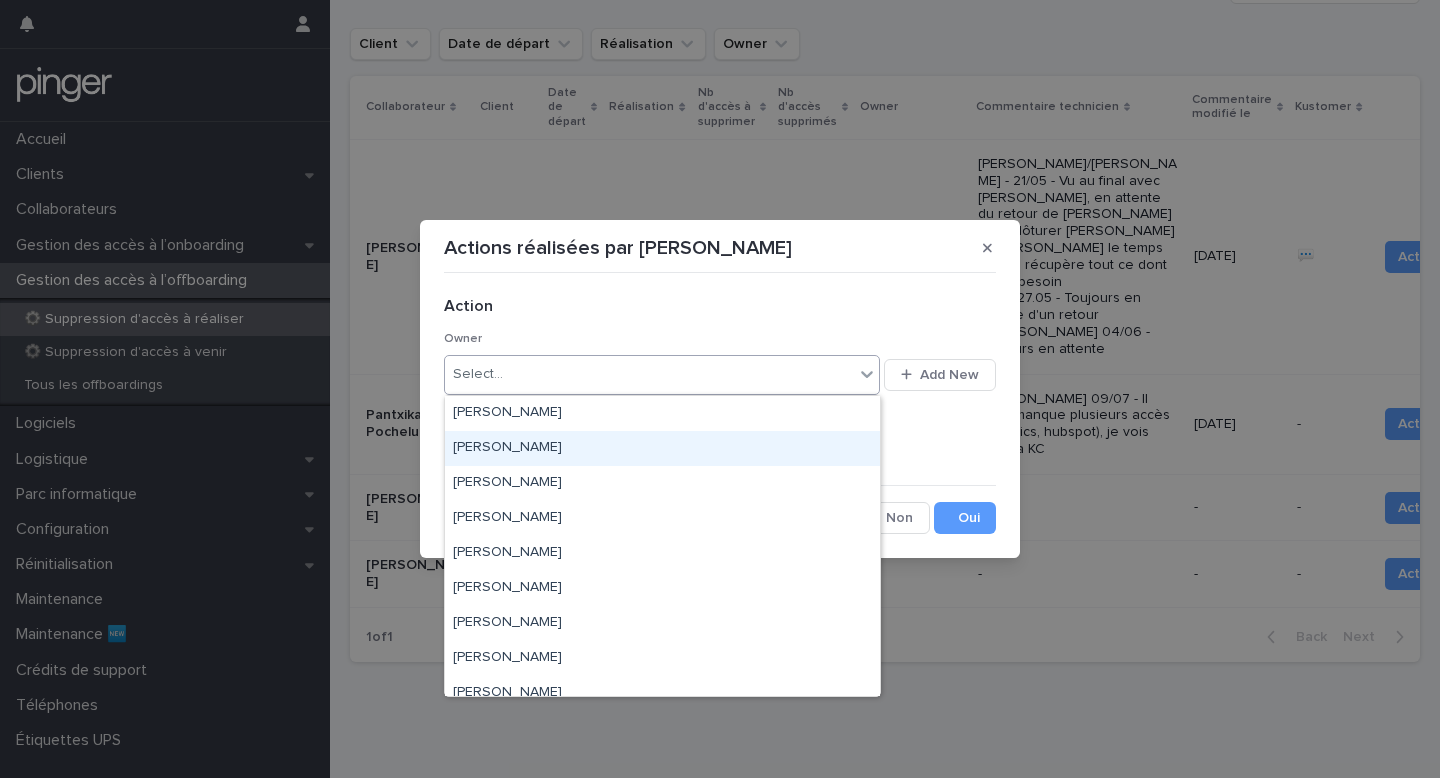 click on "Adrien Santos" at bounding box center (662, 448) 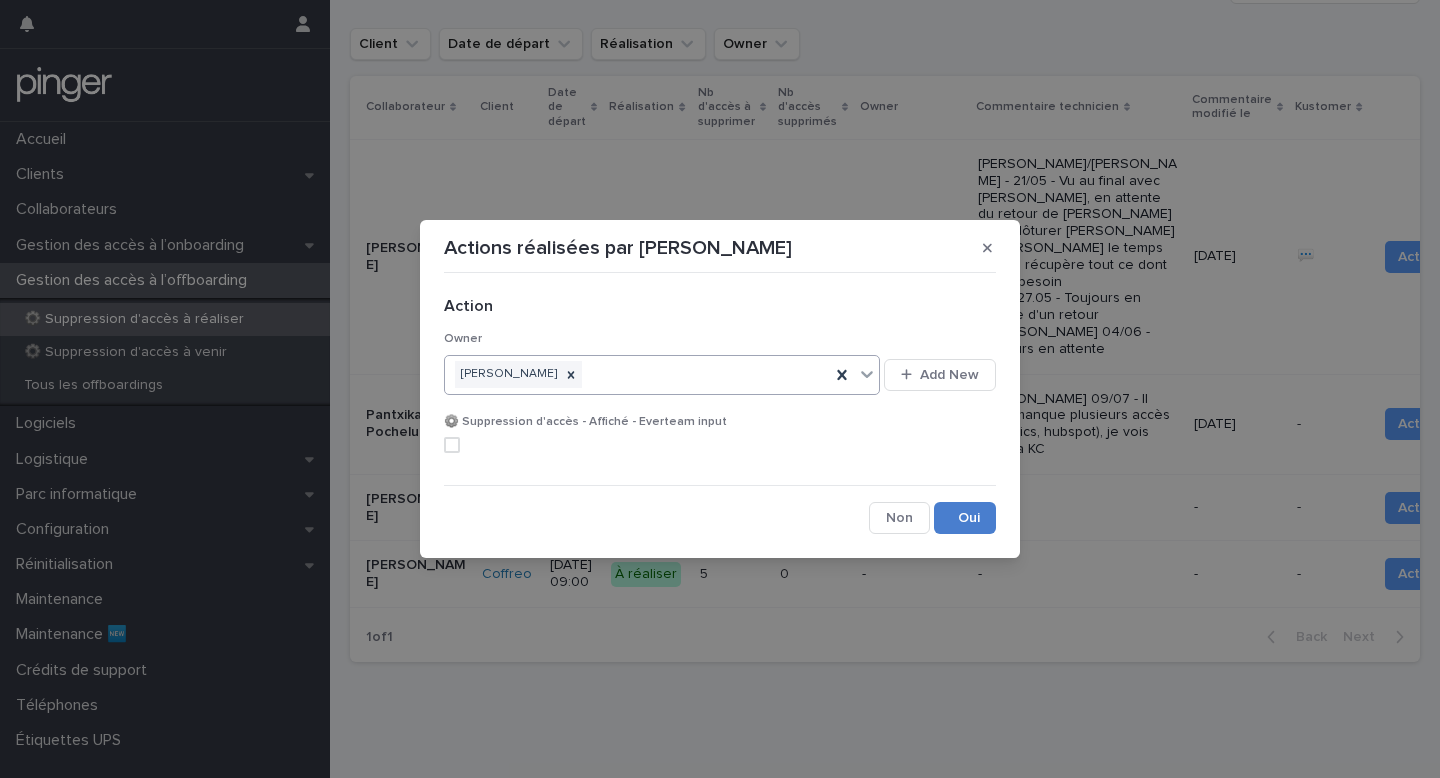 click on "Save" at bounding box center [965, 518] 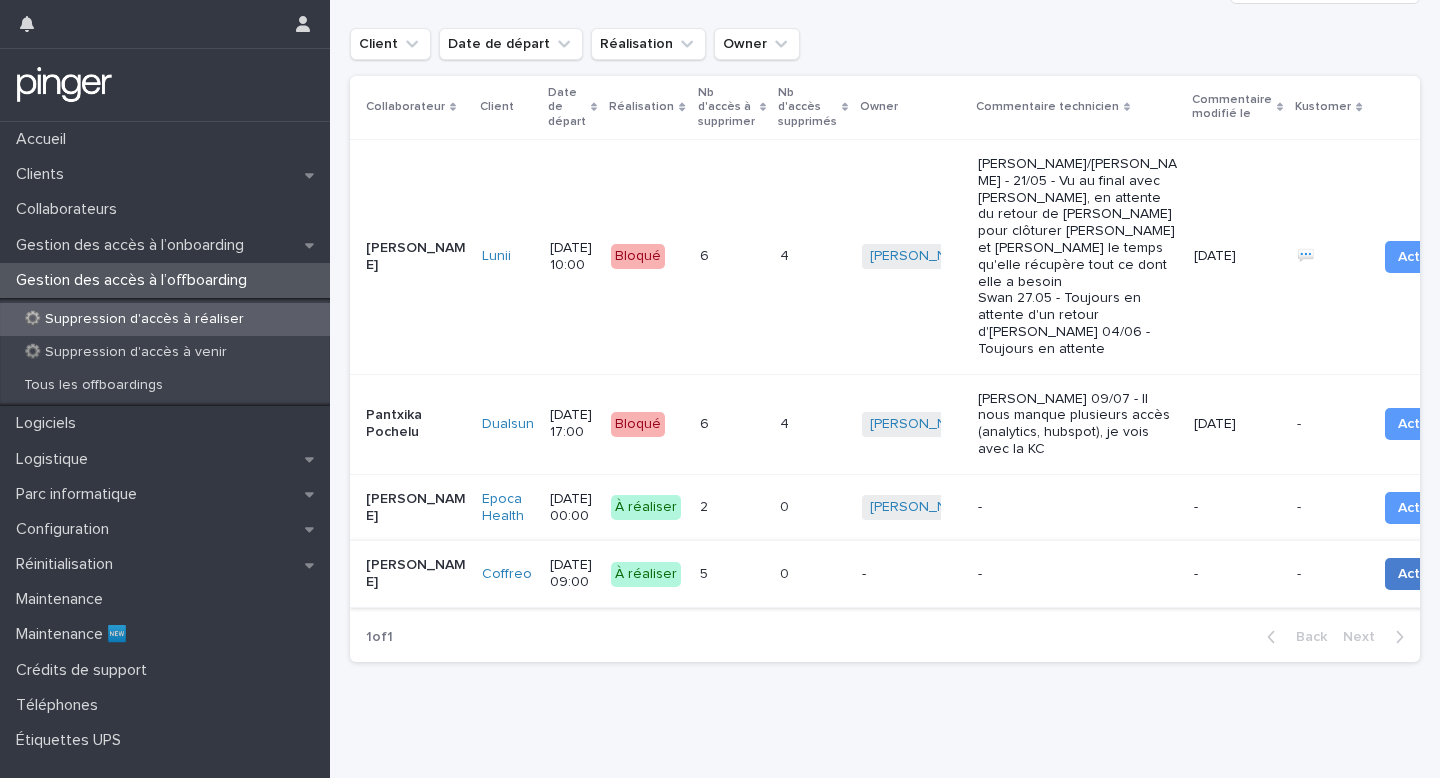 click on "Action" at bounding box center [1419, 574] 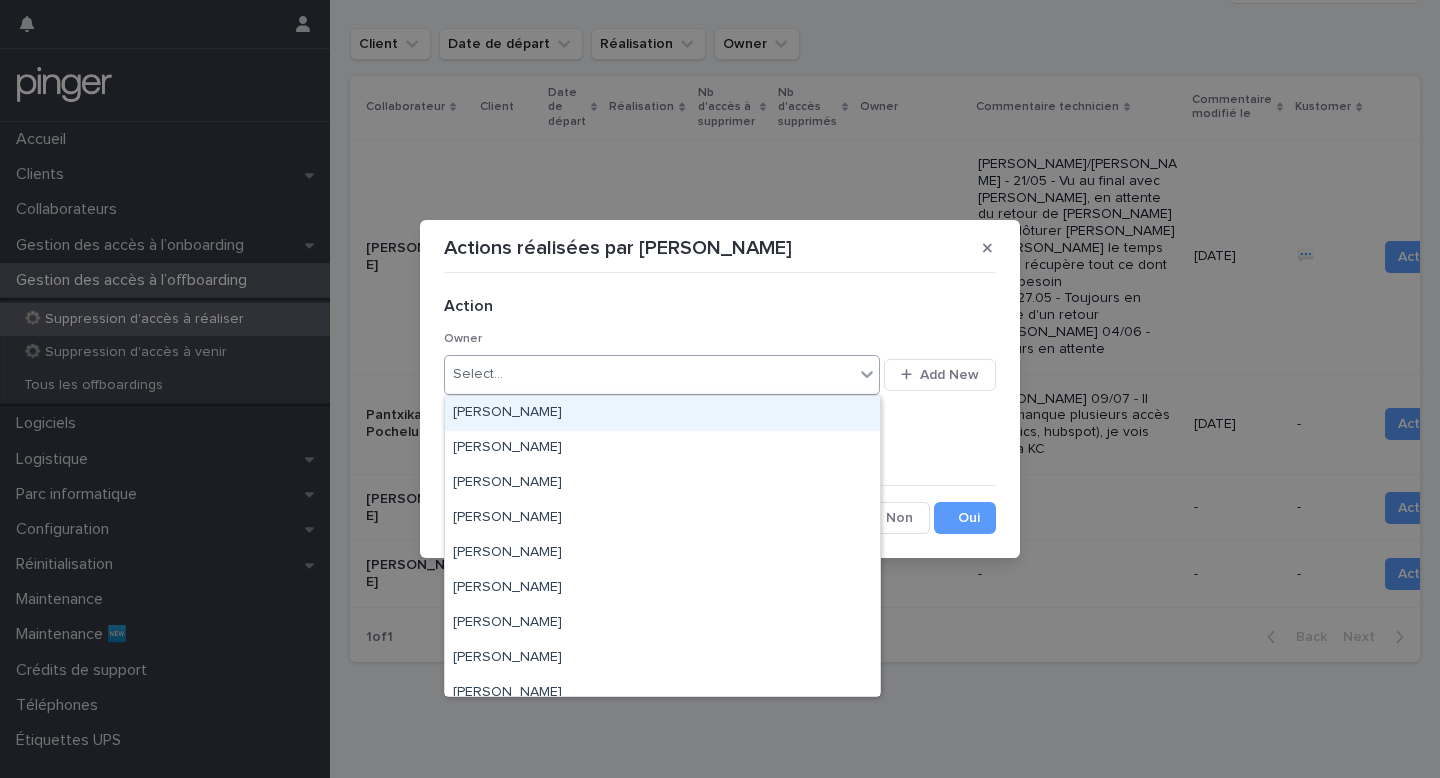 click on "Select..." at bounding box center [649, 374] 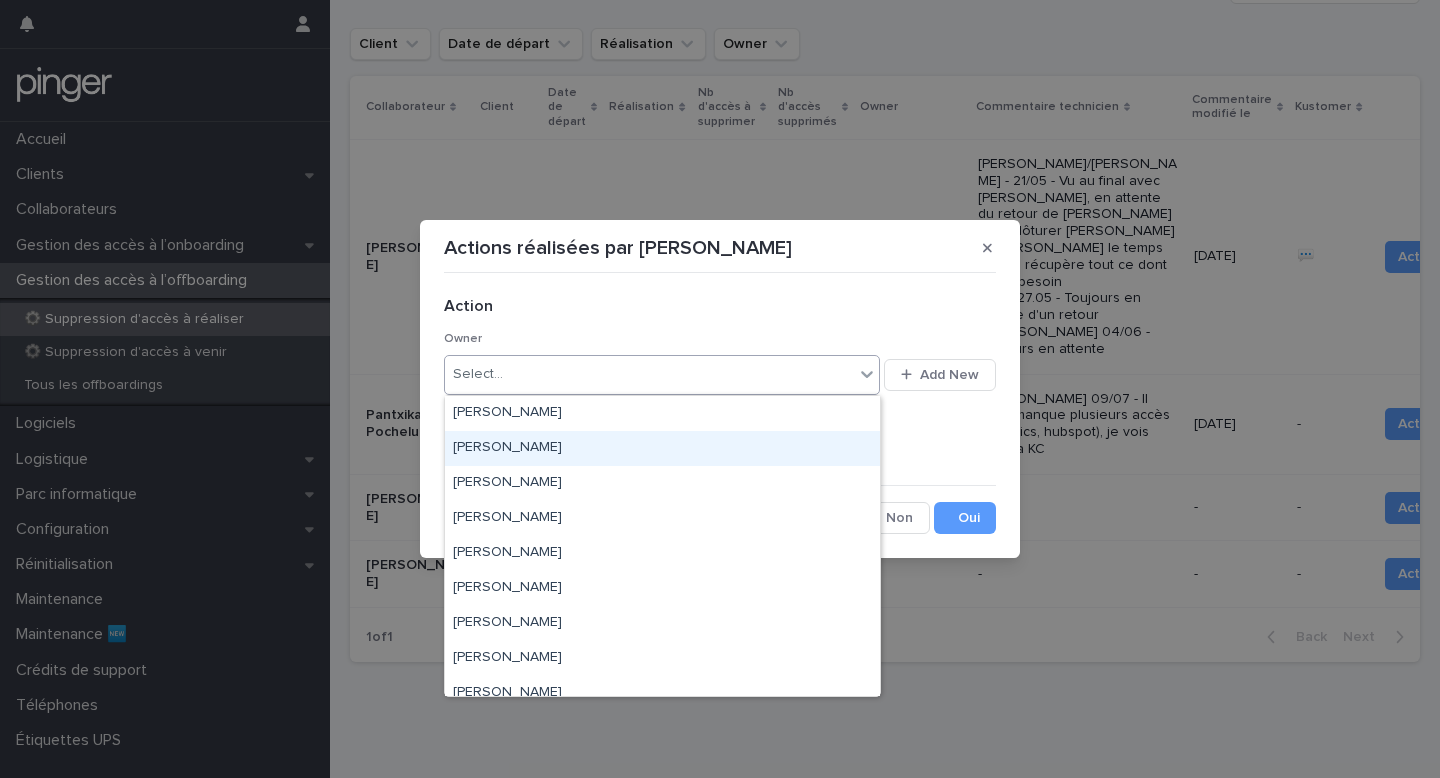 click on "Adrien Santos" at bounding box center (662, 448) 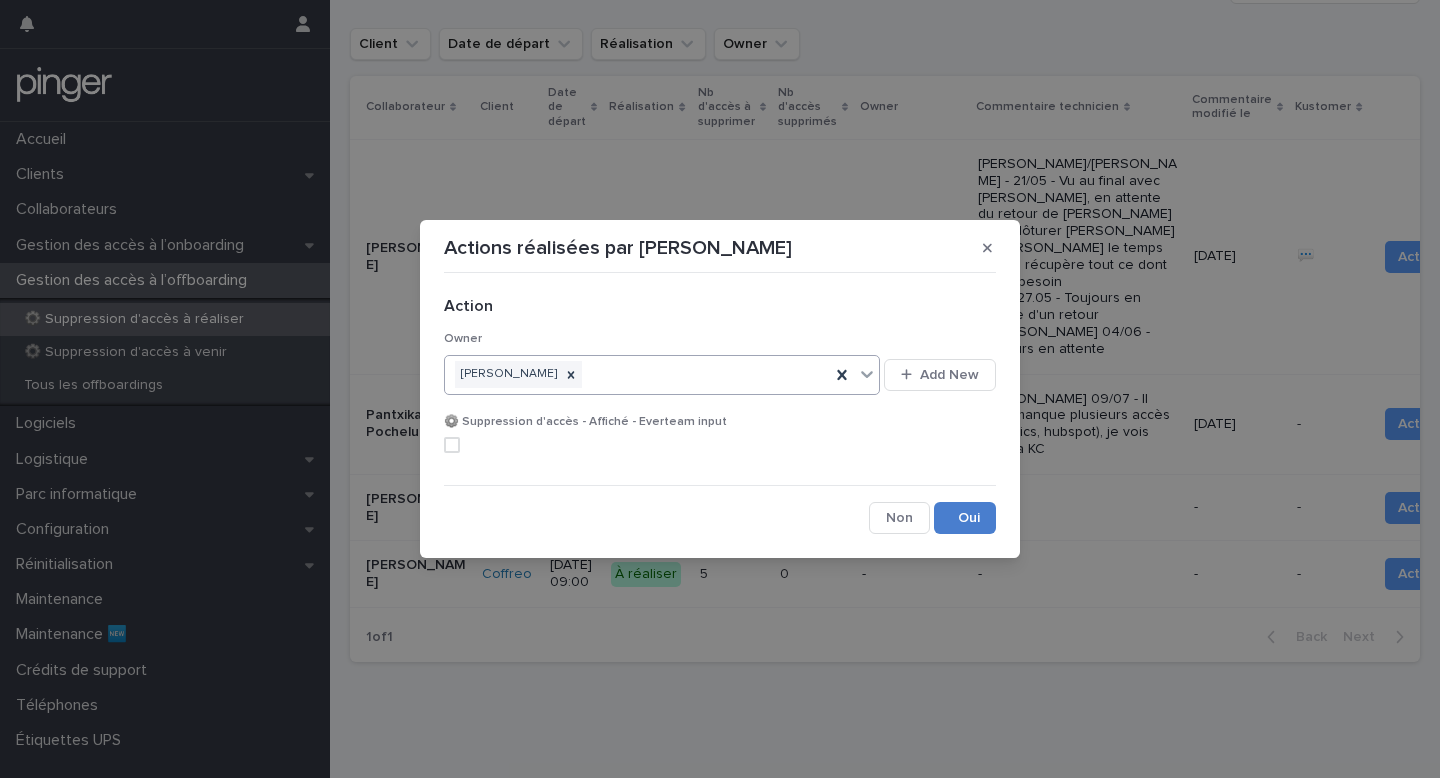 click on "Save" at bounding box center (965, 518) 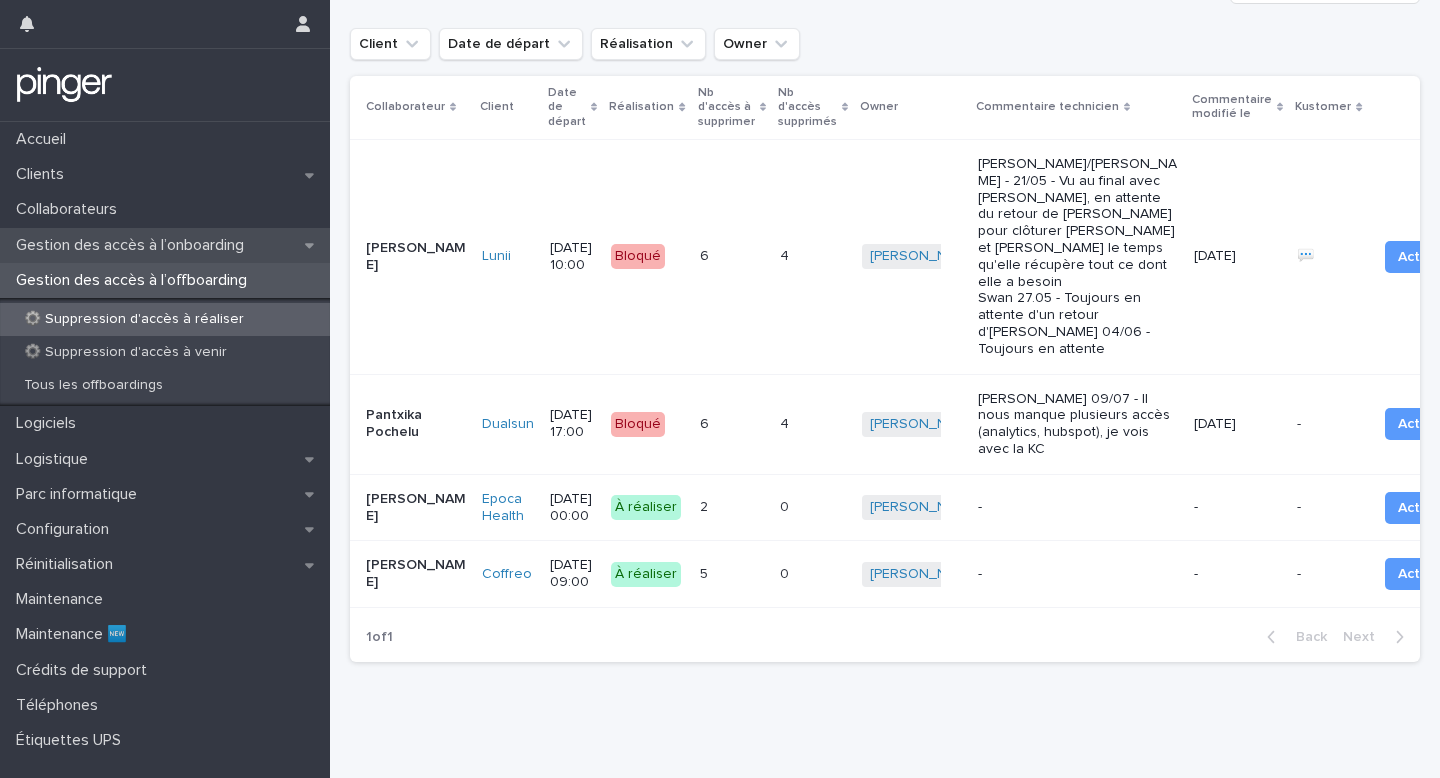 click on "Gestion des accès à l’onboarding" at bounding box center [165, 245] 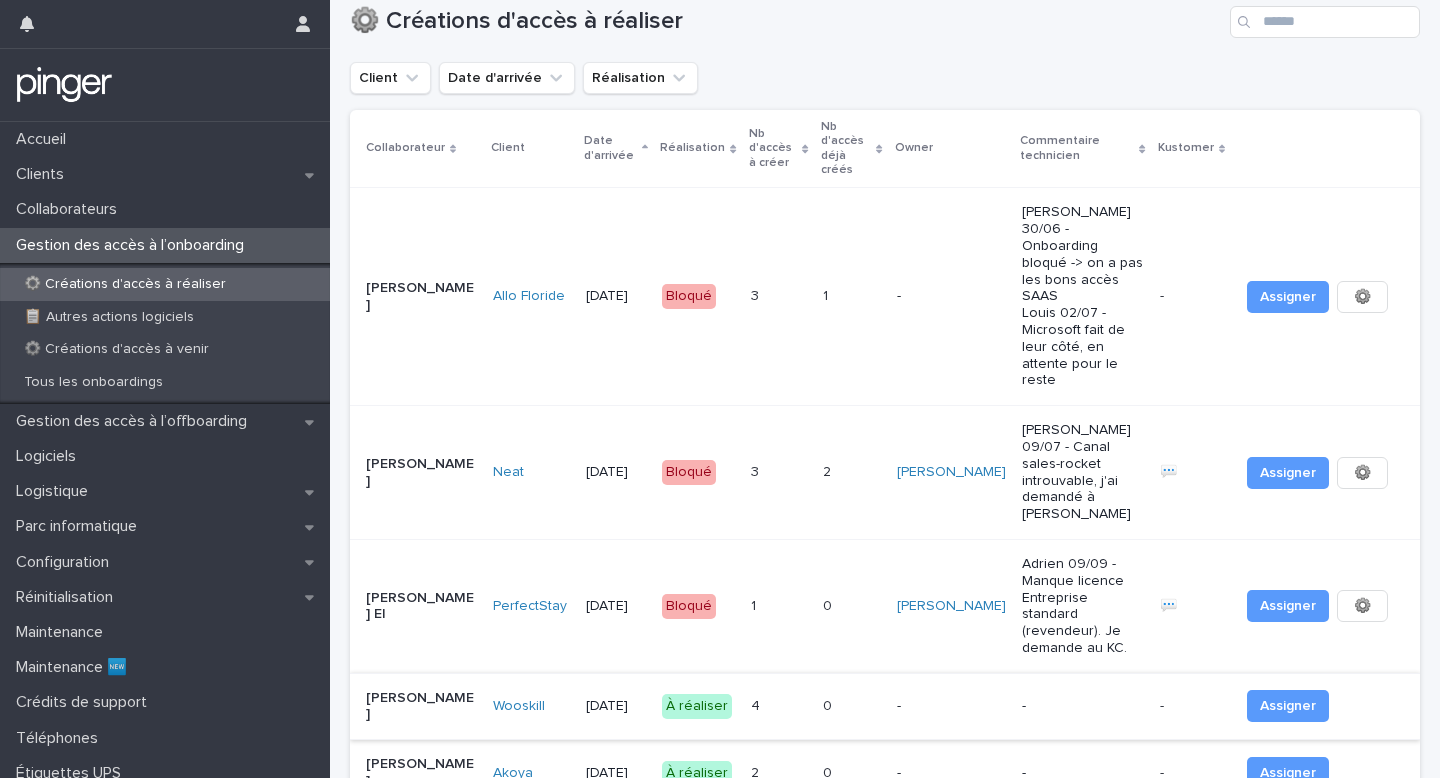 scroll, scrollTop: 43, scrollLeft: 0, axis: vertical 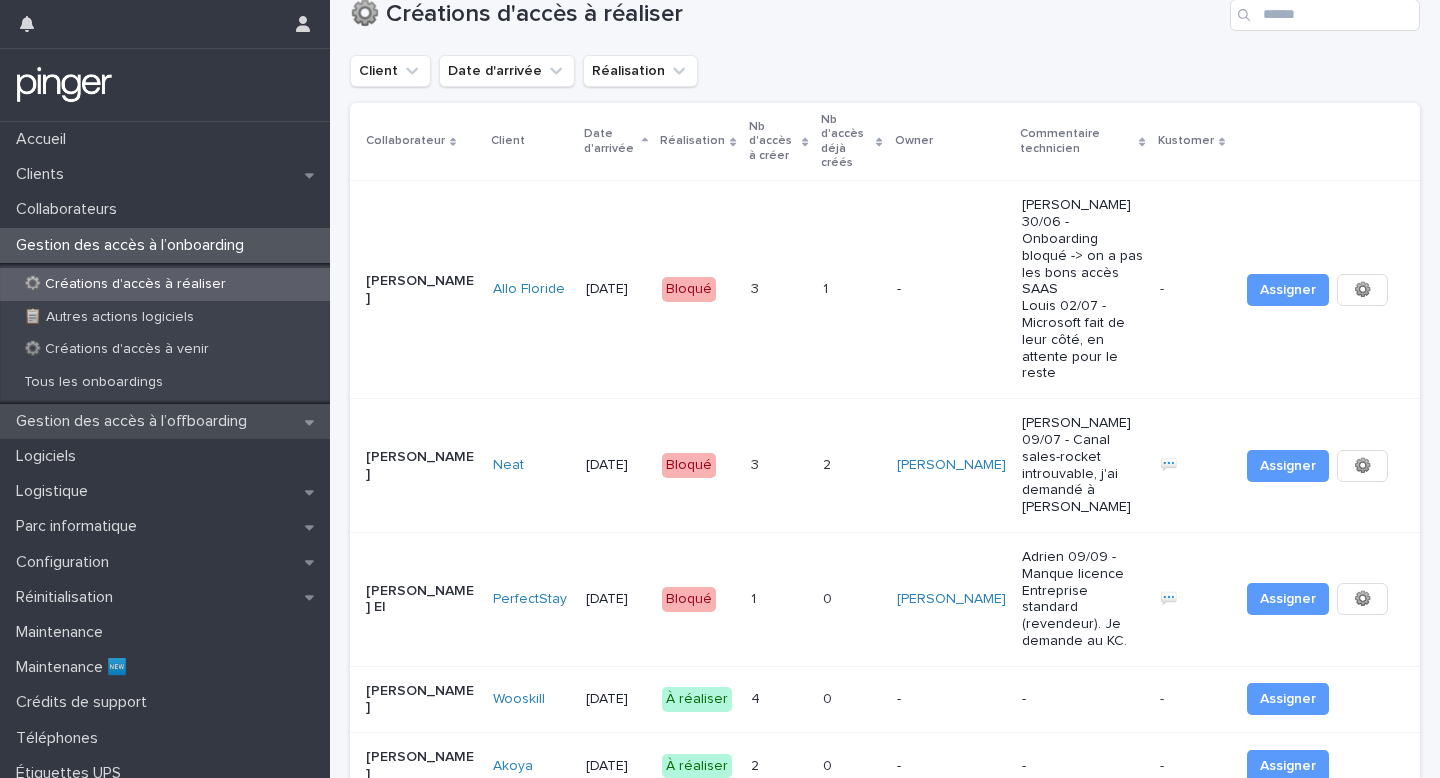 click on "Gestion des accès à l’offboarding" at bounding box center [135, 421] 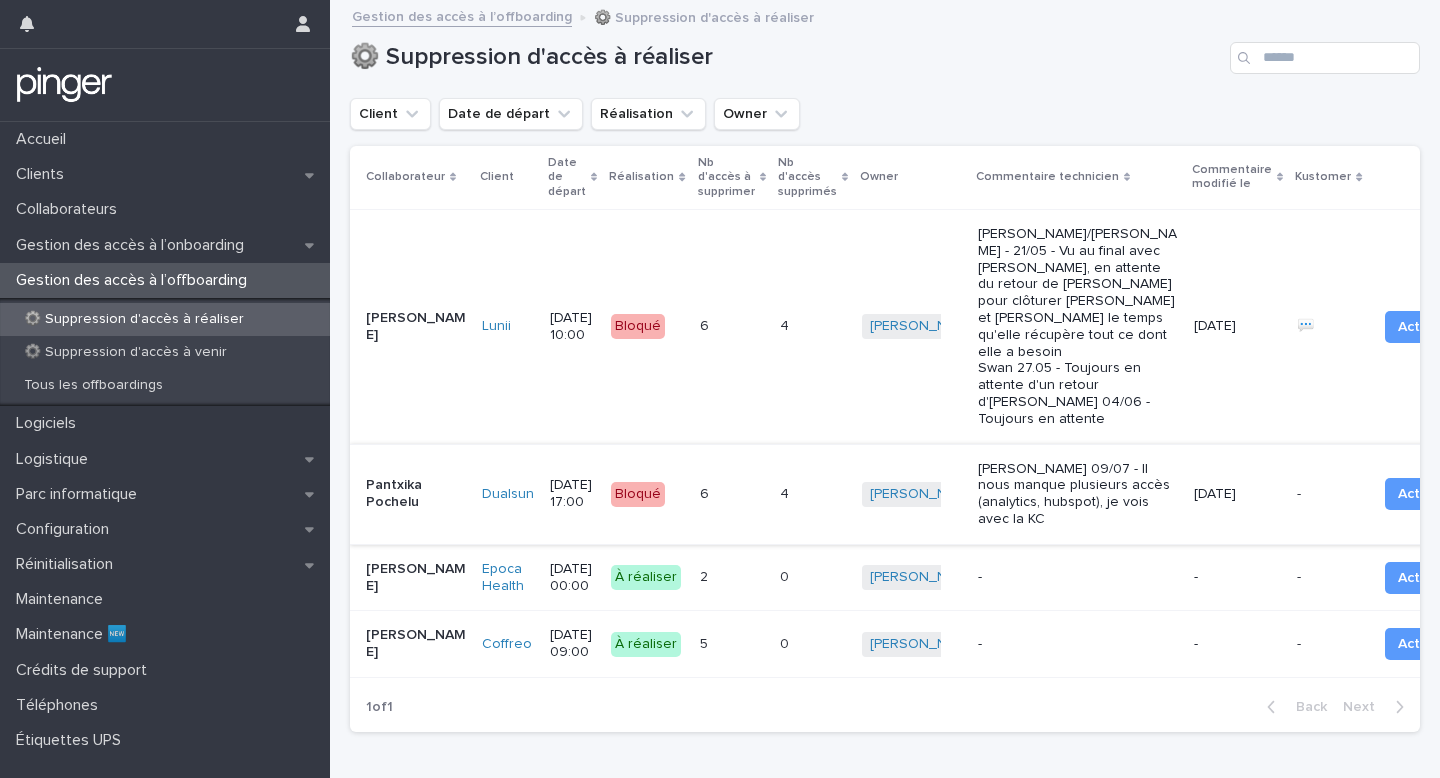 scroll, scrollTop: 289, scrollLeft: 0, axis: vertical 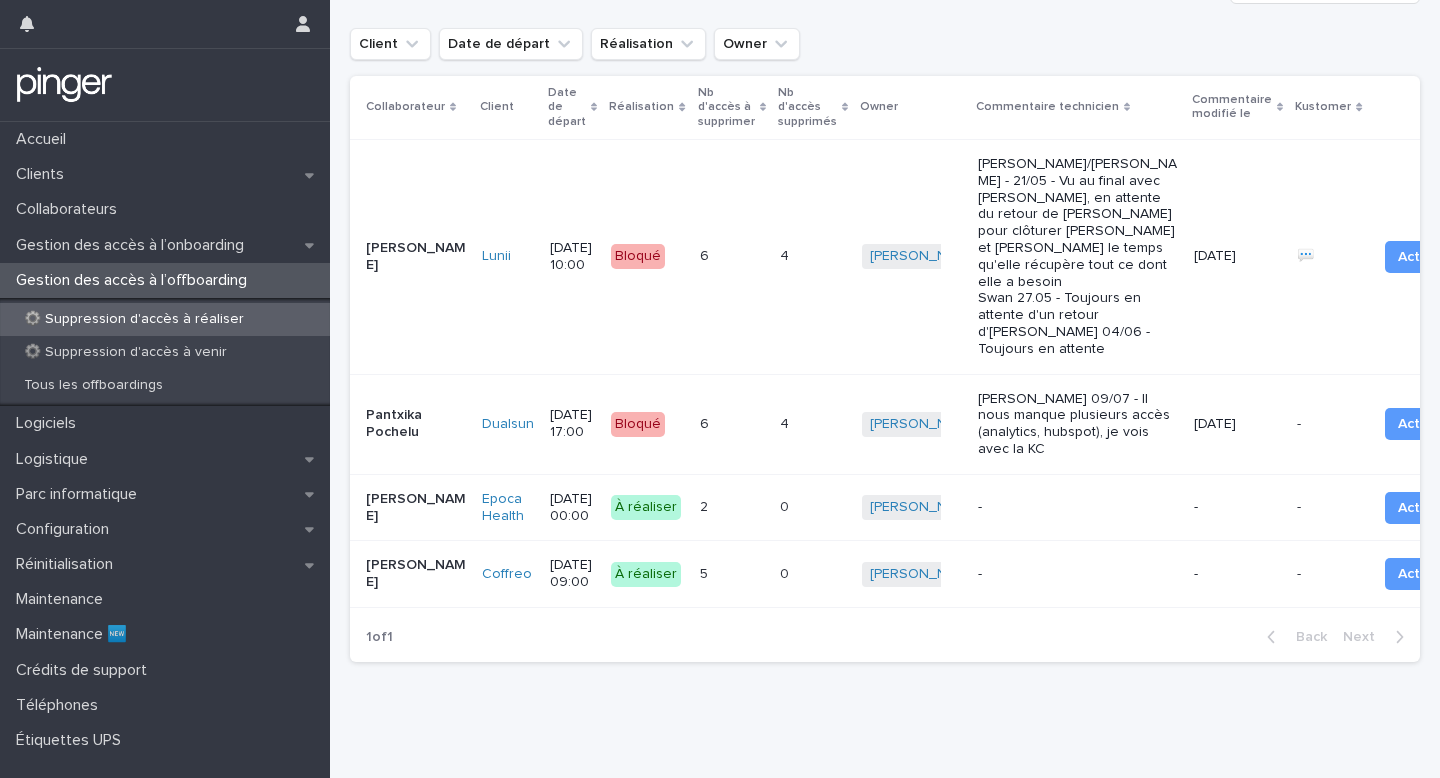 click on "2 2" at bounding box center [732, 507] 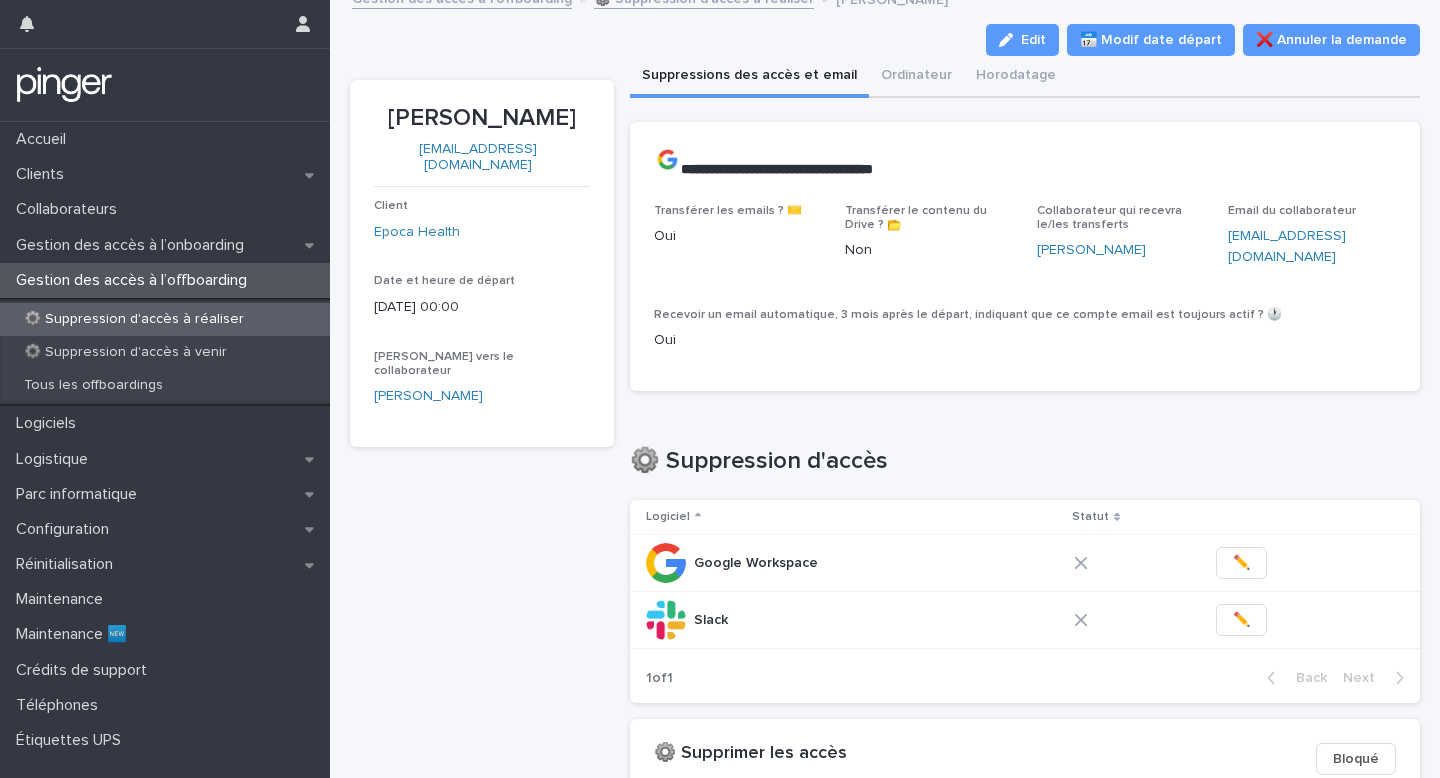 scroll, scrollTop: 22, scrollLeft: 0, axis: vertical 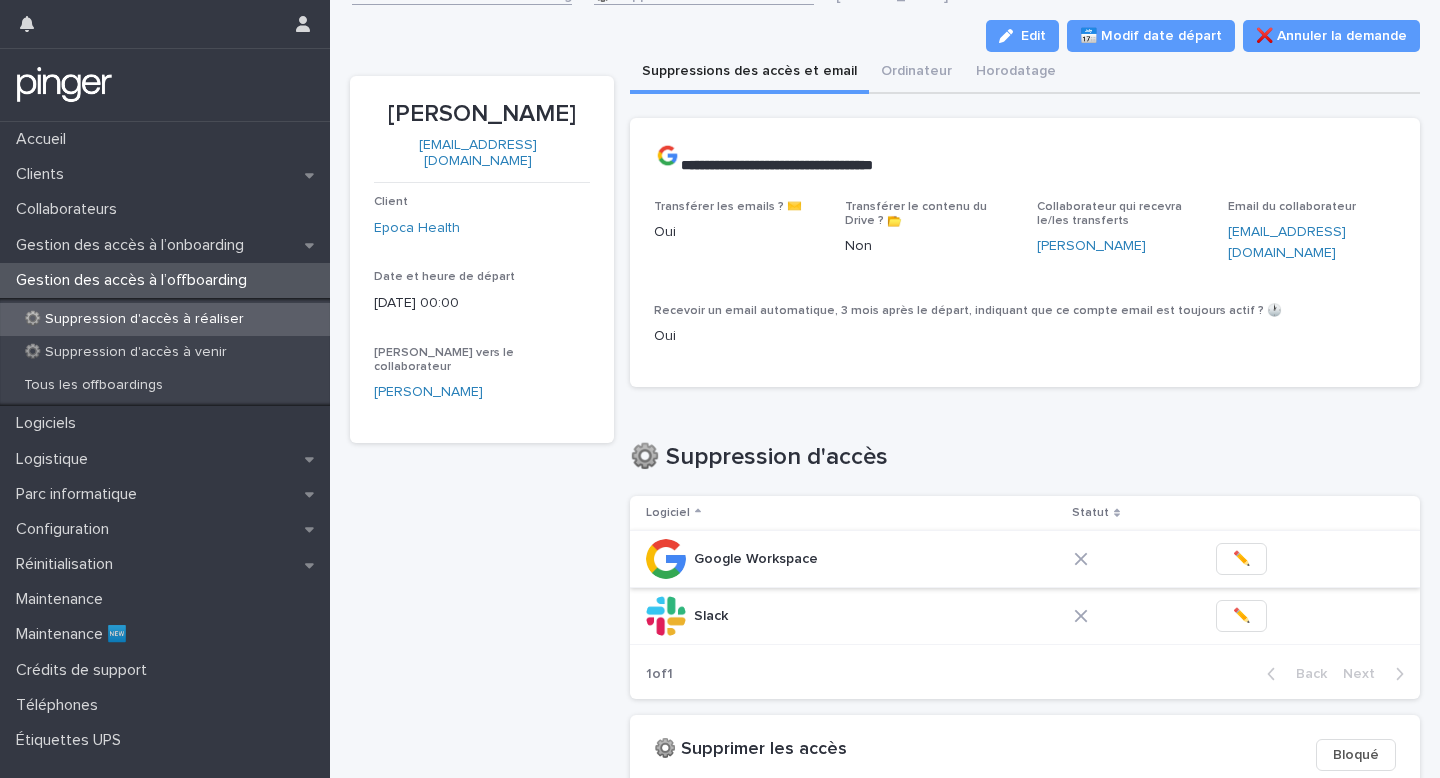 click on "✏️" at bounding box center [1241, 559] 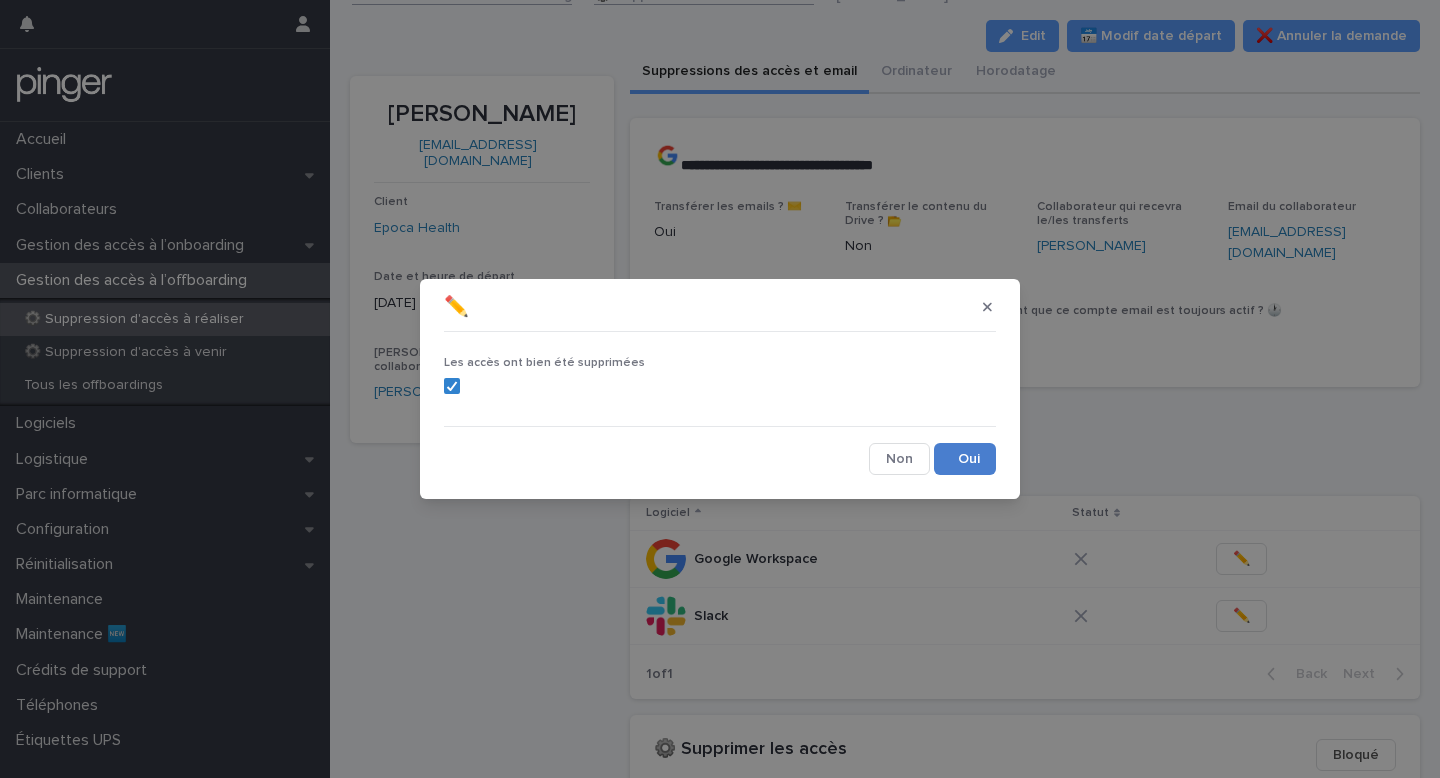 click on "Save" at bounding box center [965, 459] 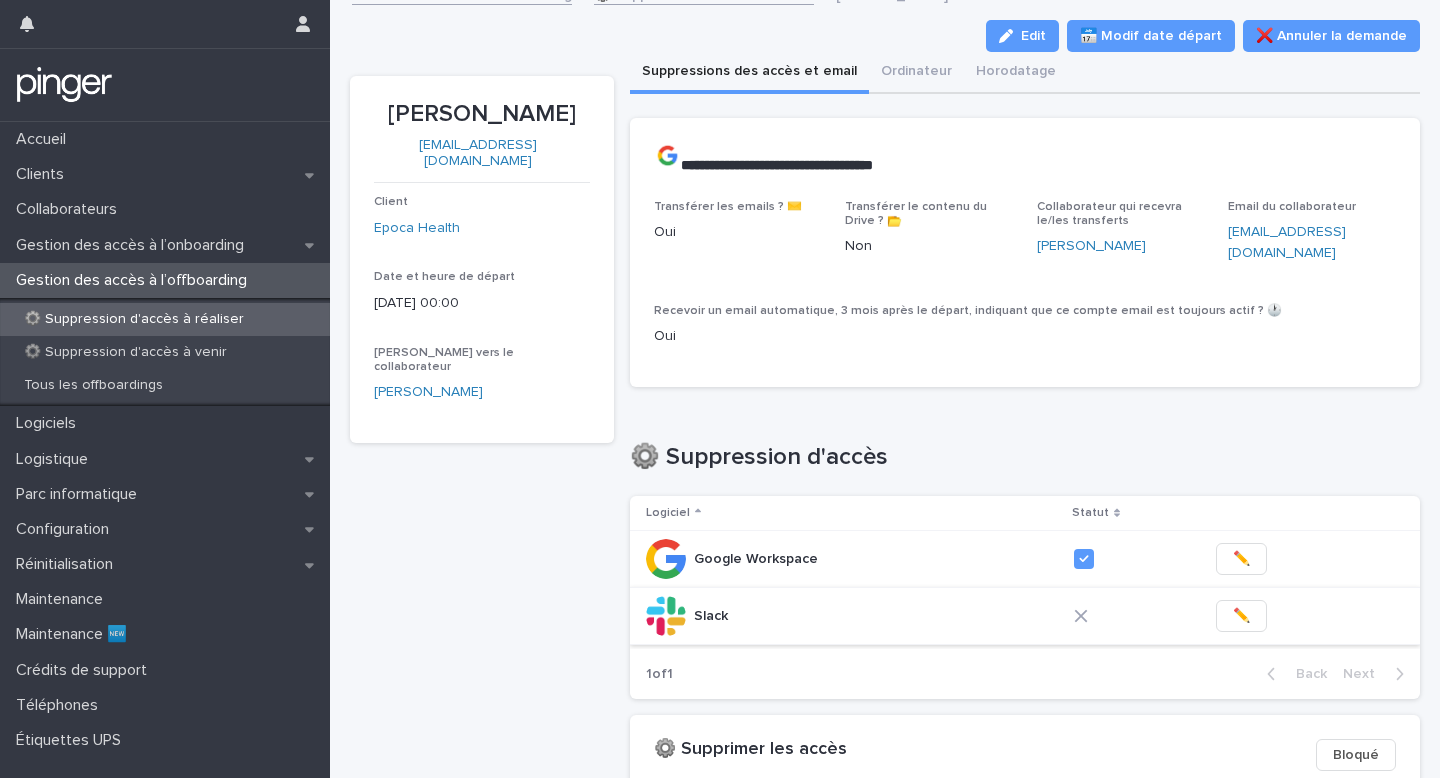 click on "✏️" at bounding box center (1241, 616) 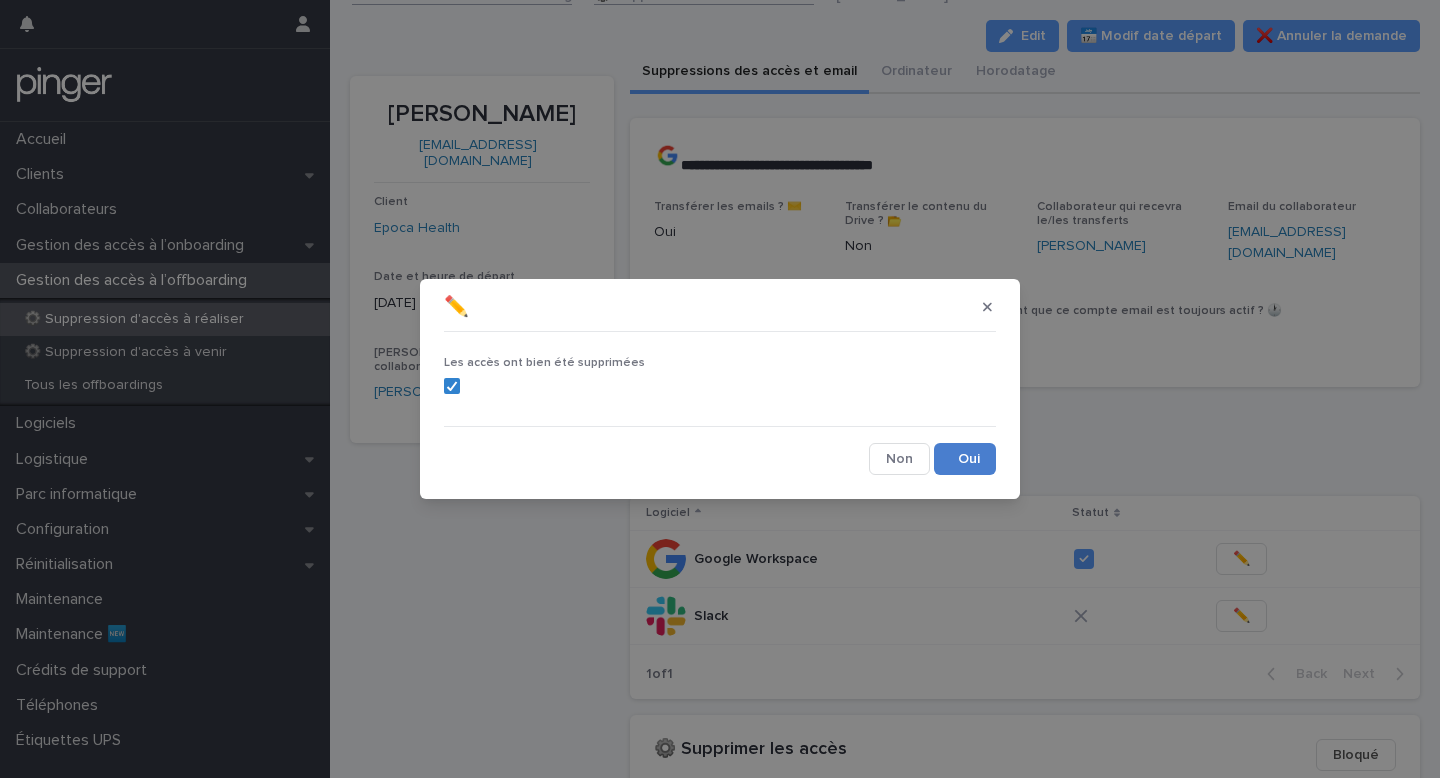 click on "Save" at bounding box center [965, 459] 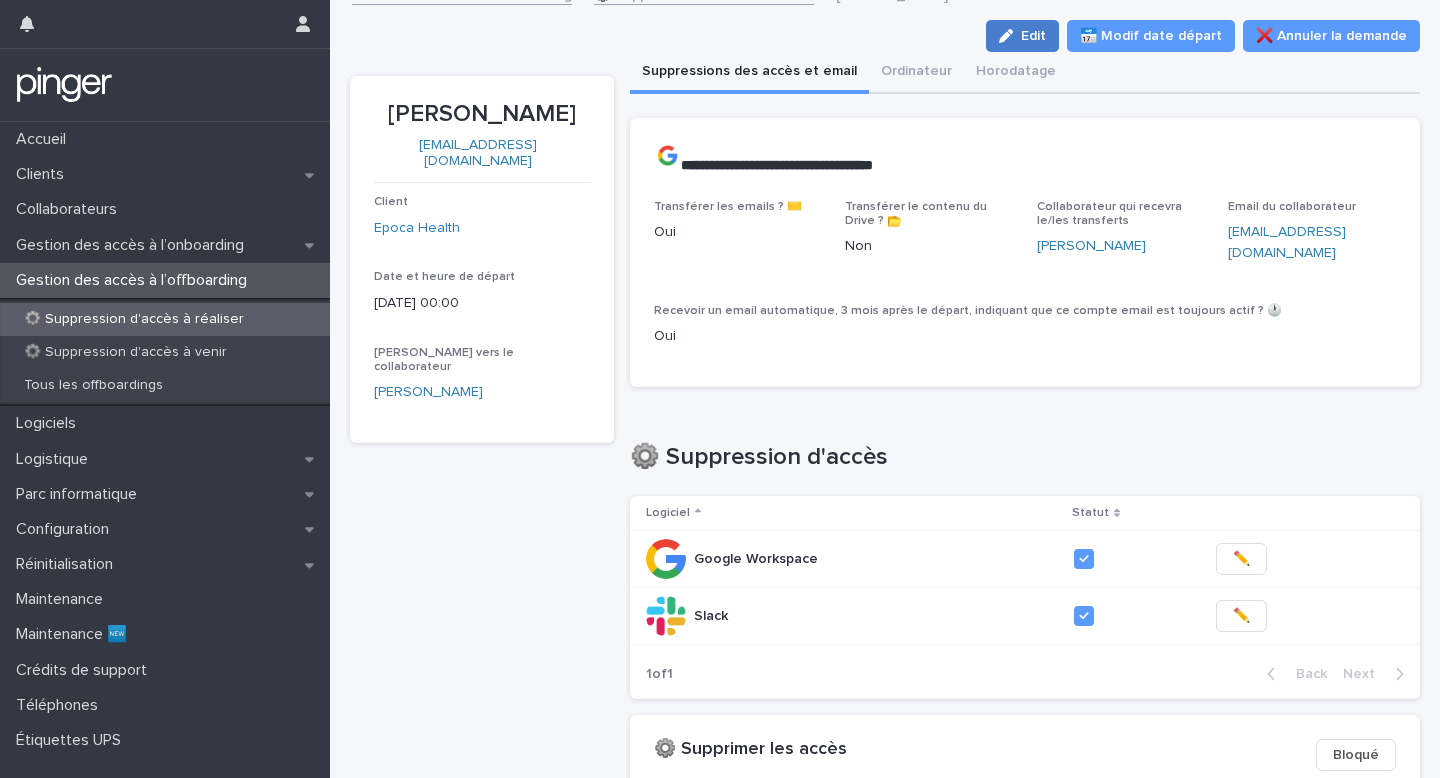click at bounding box center (1010, 36) 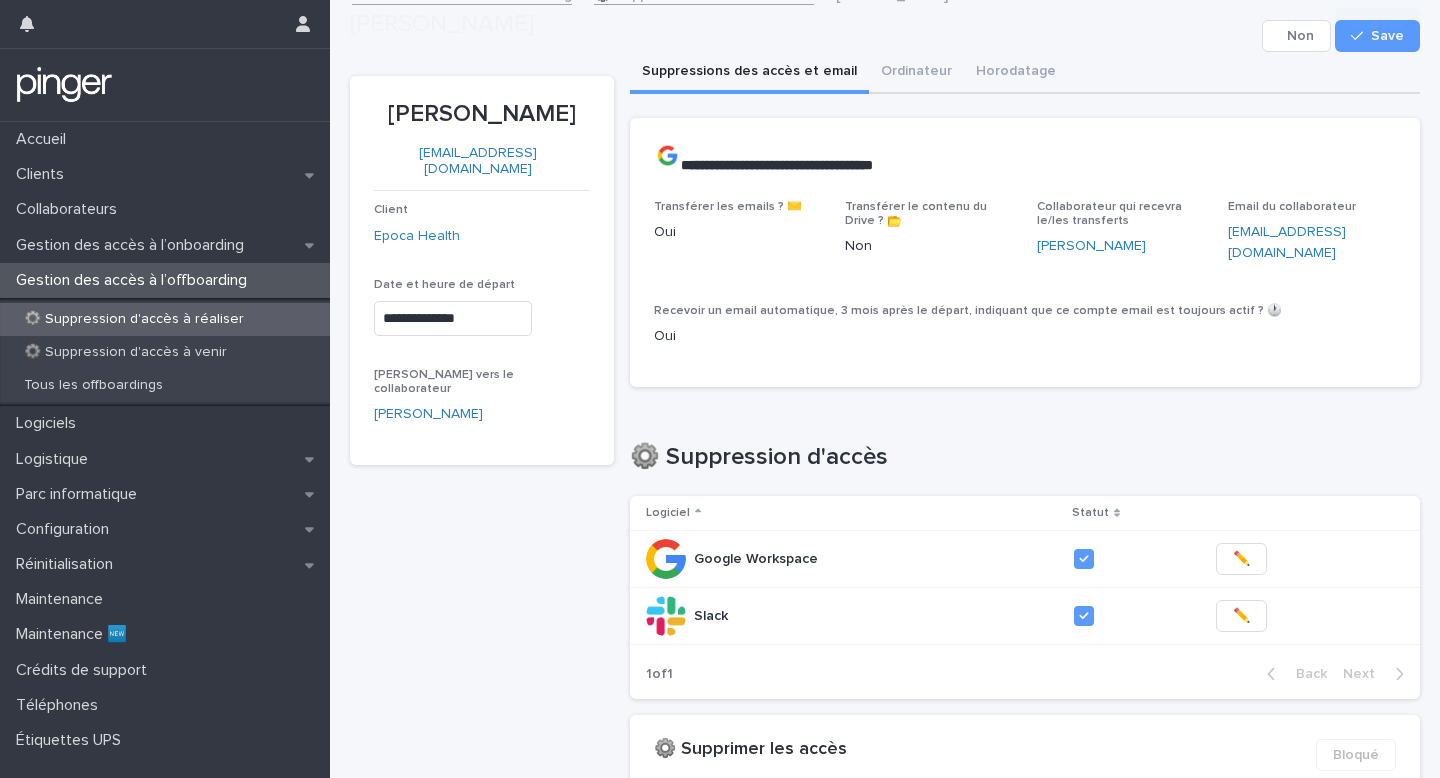 scroll, scrollTop: 296, scrollLeft: 0, axis: vertical 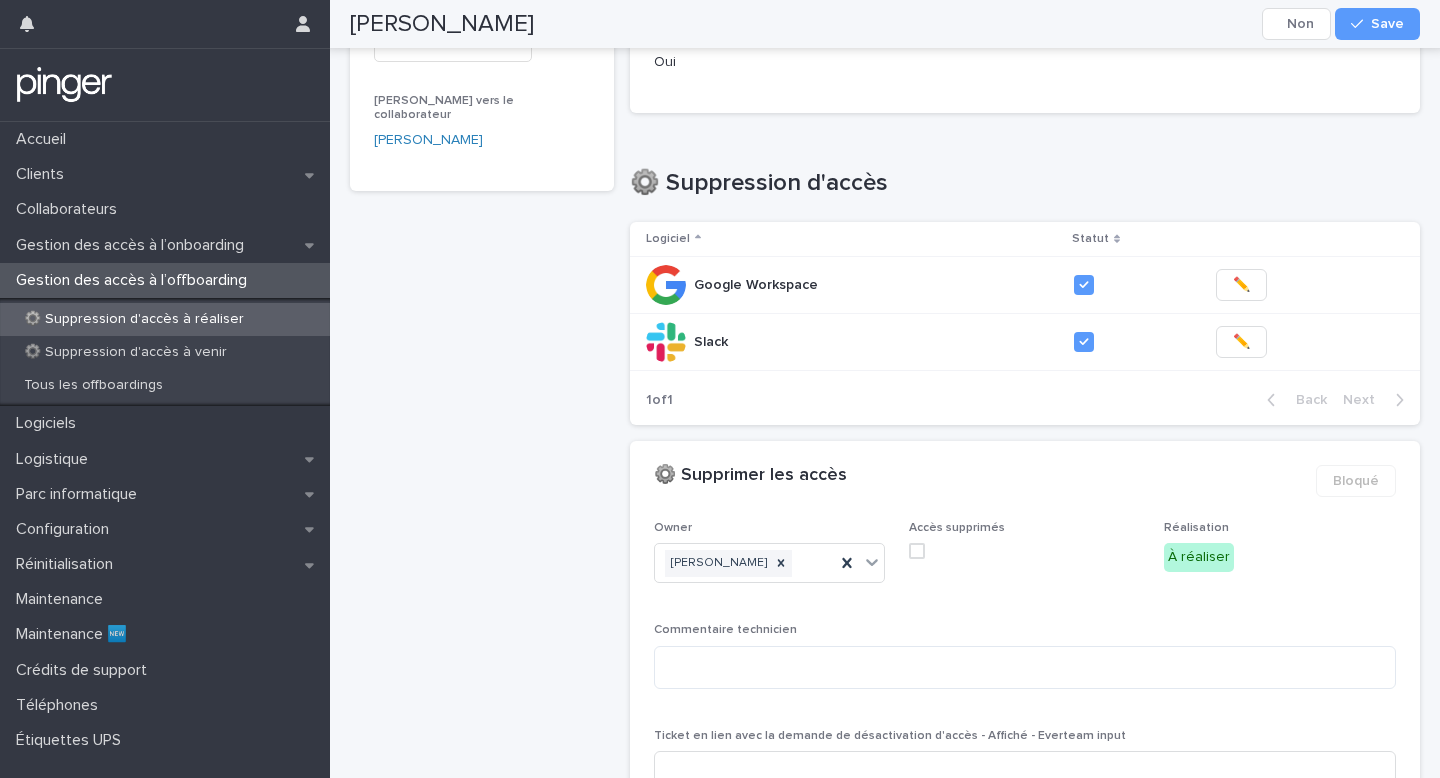 click at bounding box center [917, 551] 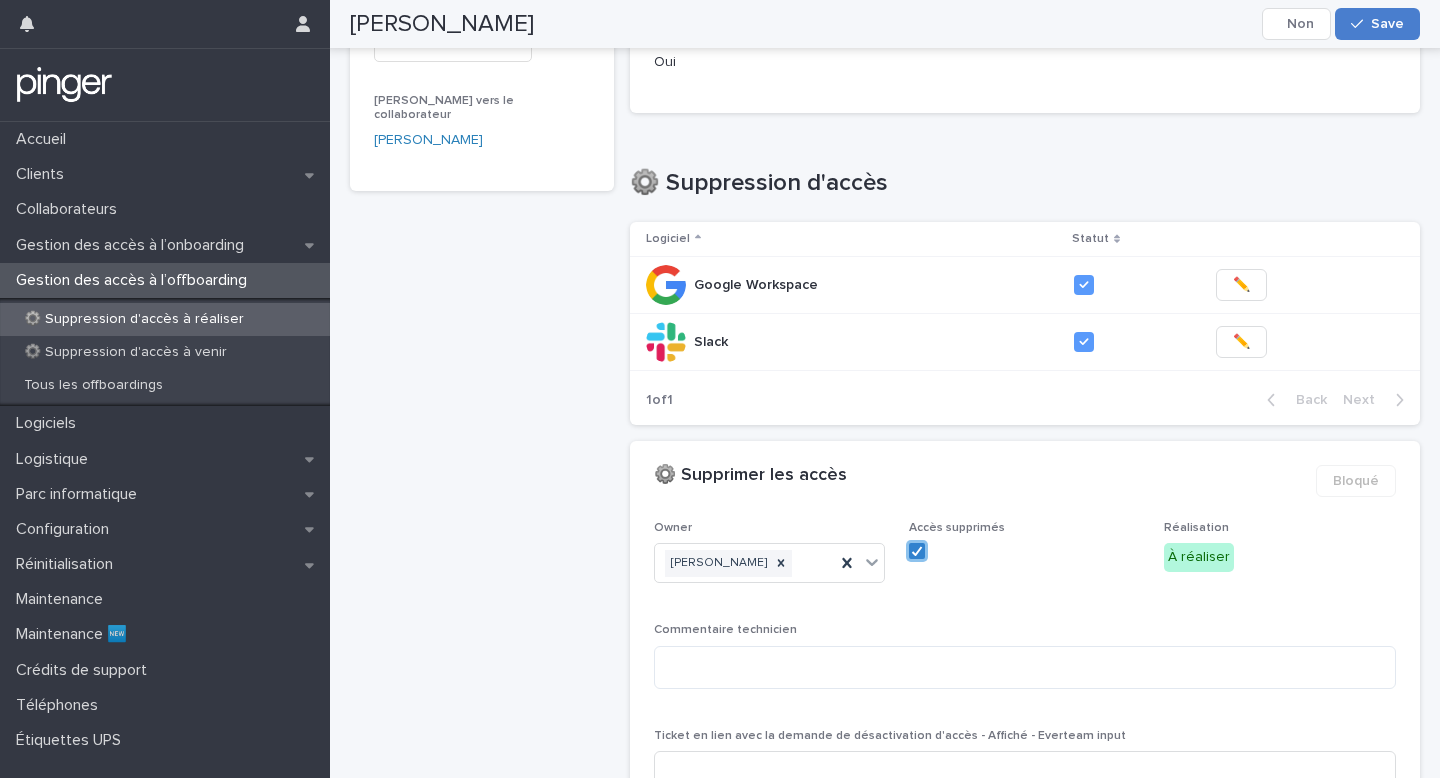 click at bounding box center [1361, 24] 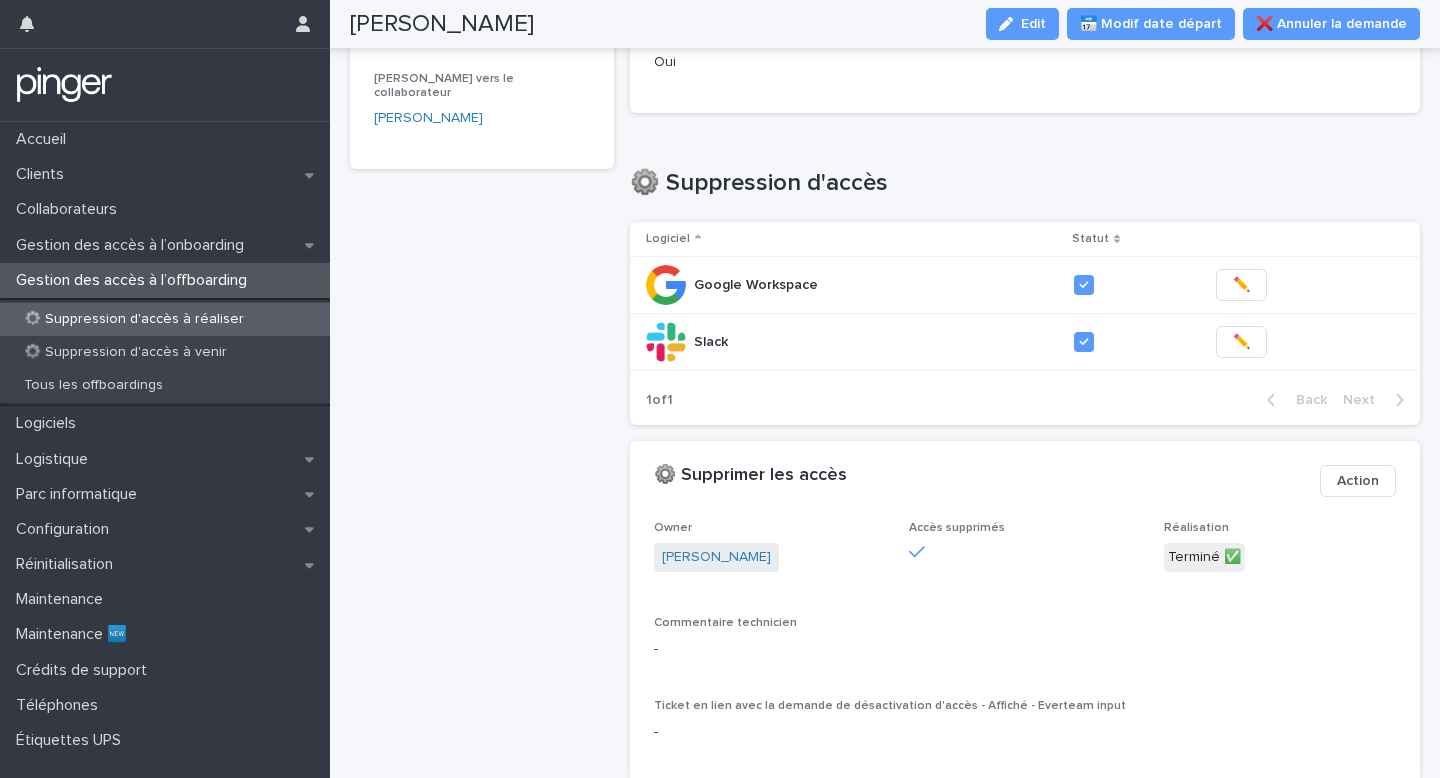 scroll, scrollTop: 271, scrollLeft: 0, axis: vertical 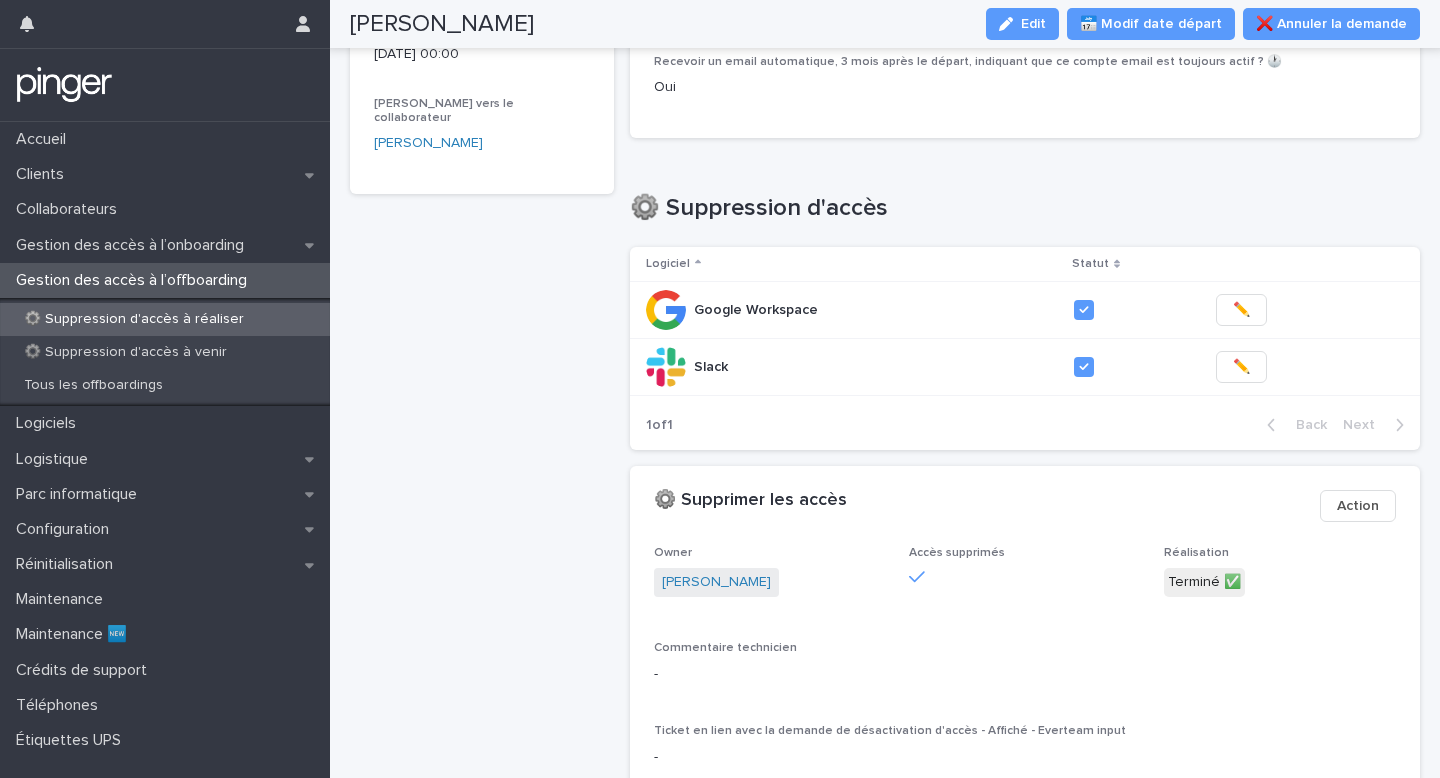 click on "⚙️ Suppression d'accès à réaliser" at bounding box center (134, 319) 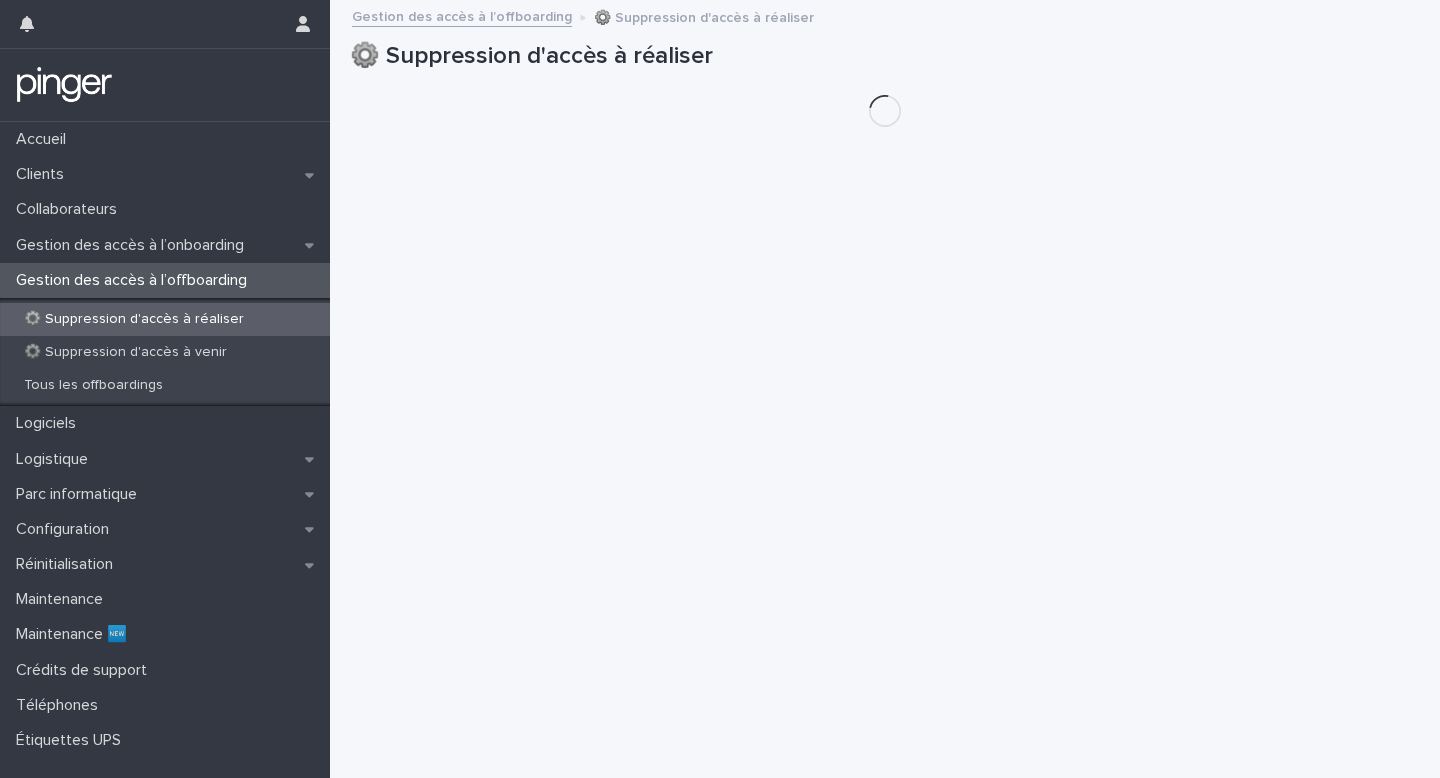 scroll, scrollTop: 0, scrollLeft: 0, axis: both 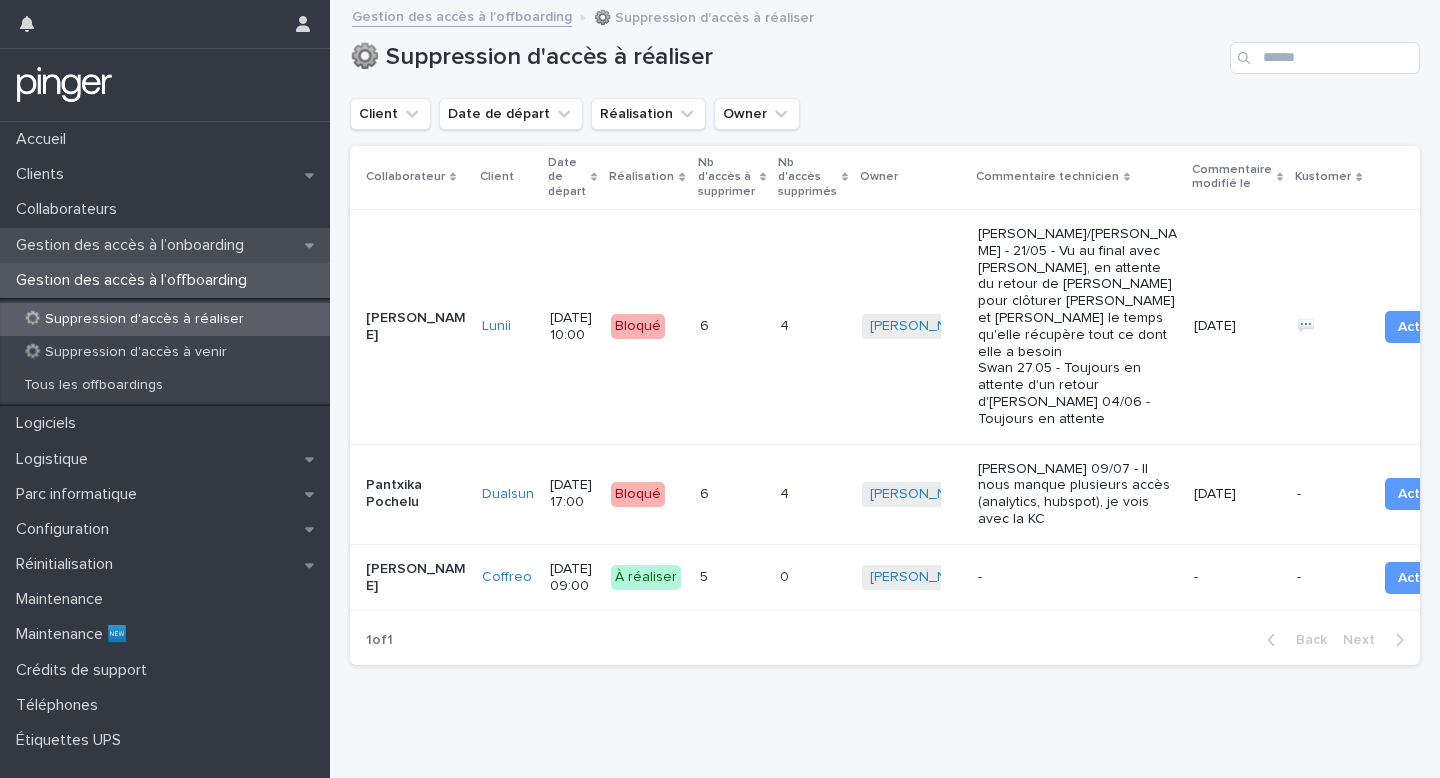 click on "Gestion des accès à l’onboarding" at bounding box center (165, 245) 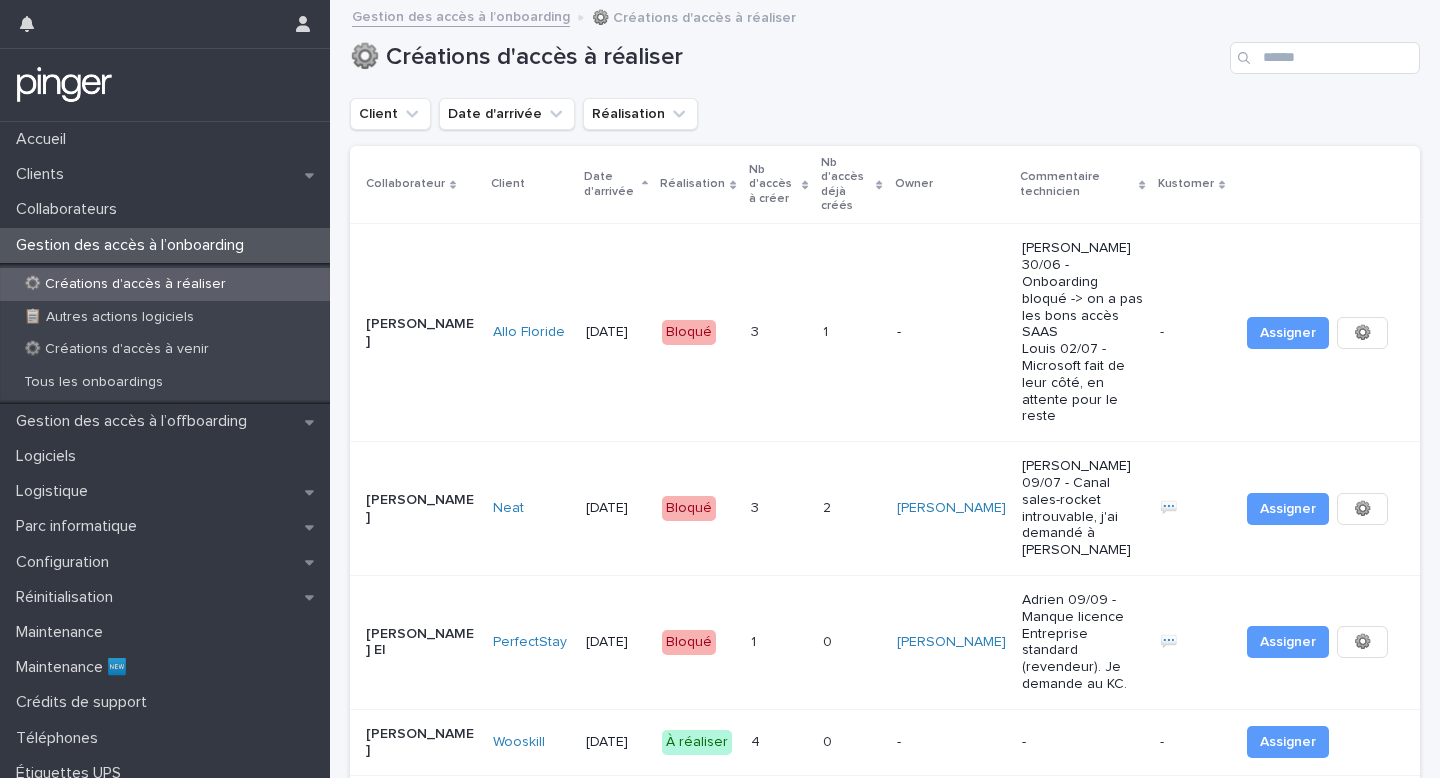 click on "Adrien 09/07 - Canal sales-rocket introuvable, j'ai demandé à Lisa" at bounding box center [1083, 508] 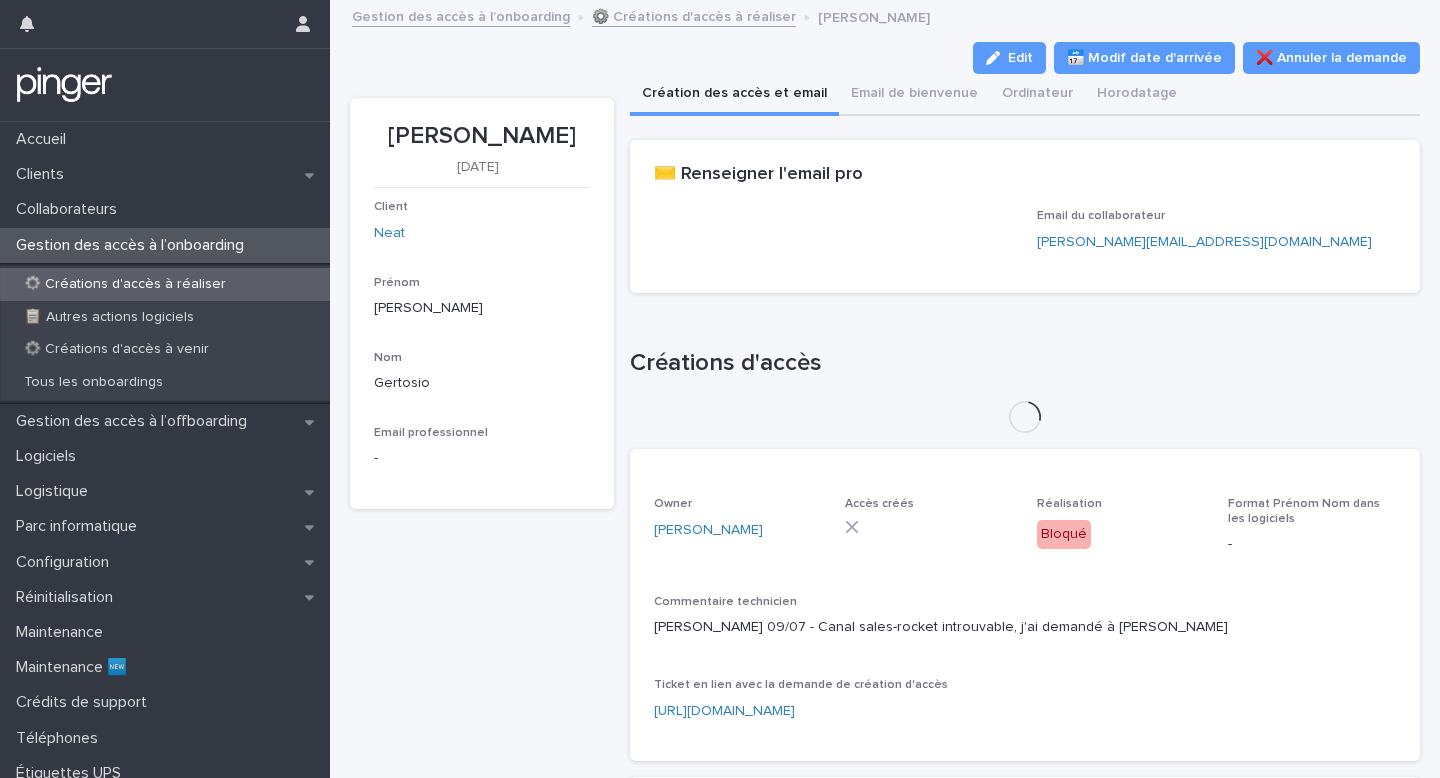 click on "Edit" at bounding box center (1020, 58) 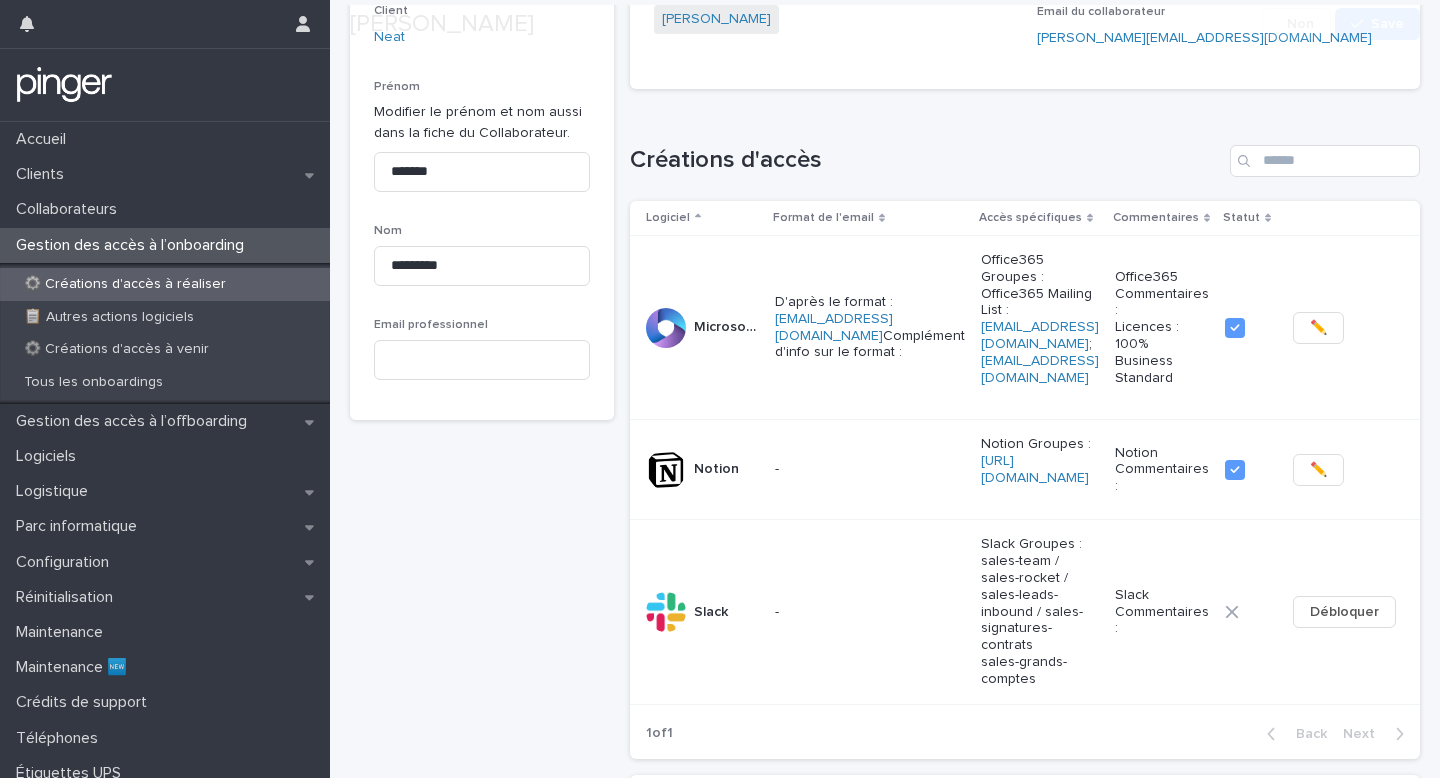 scroll, scrollTop: 441, scrollLeft: 0, axis: vertical 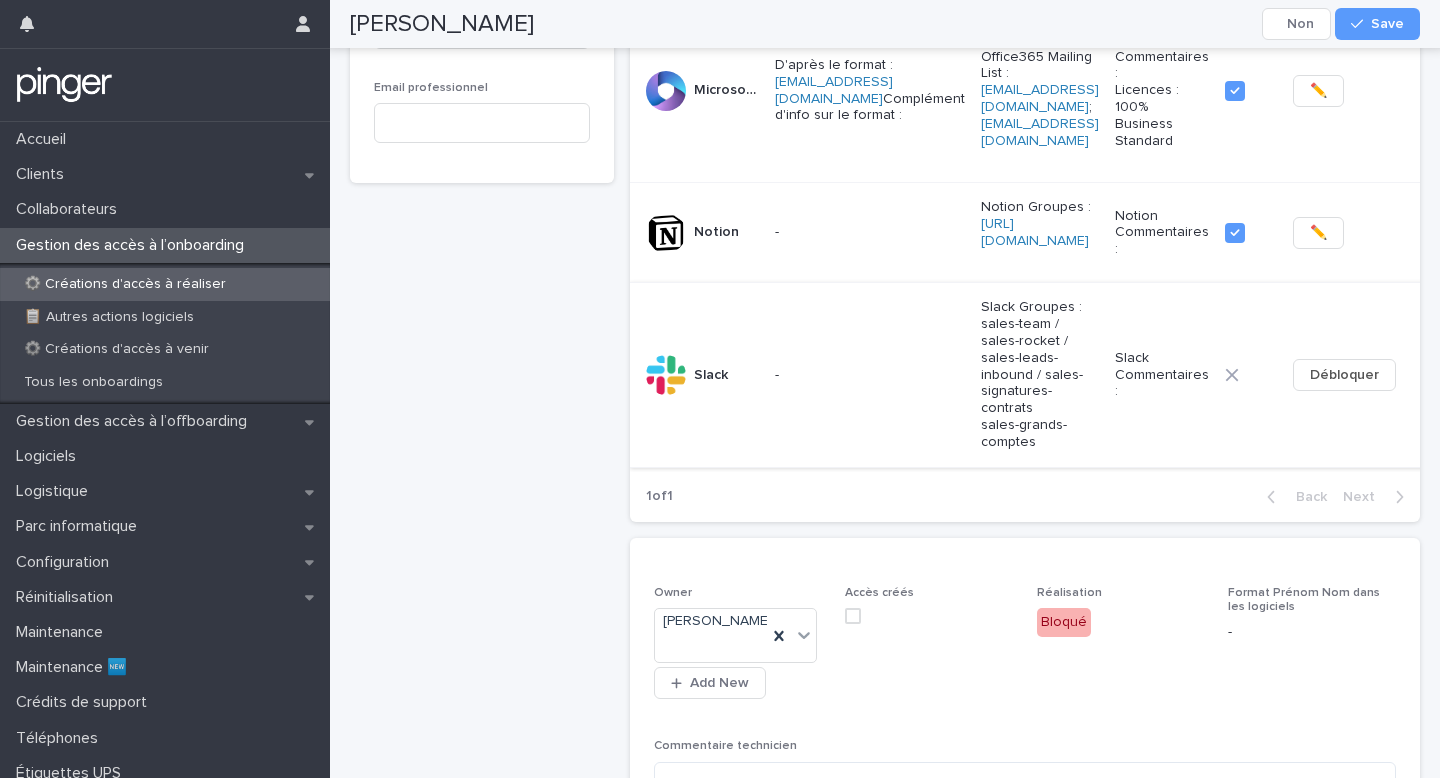 click 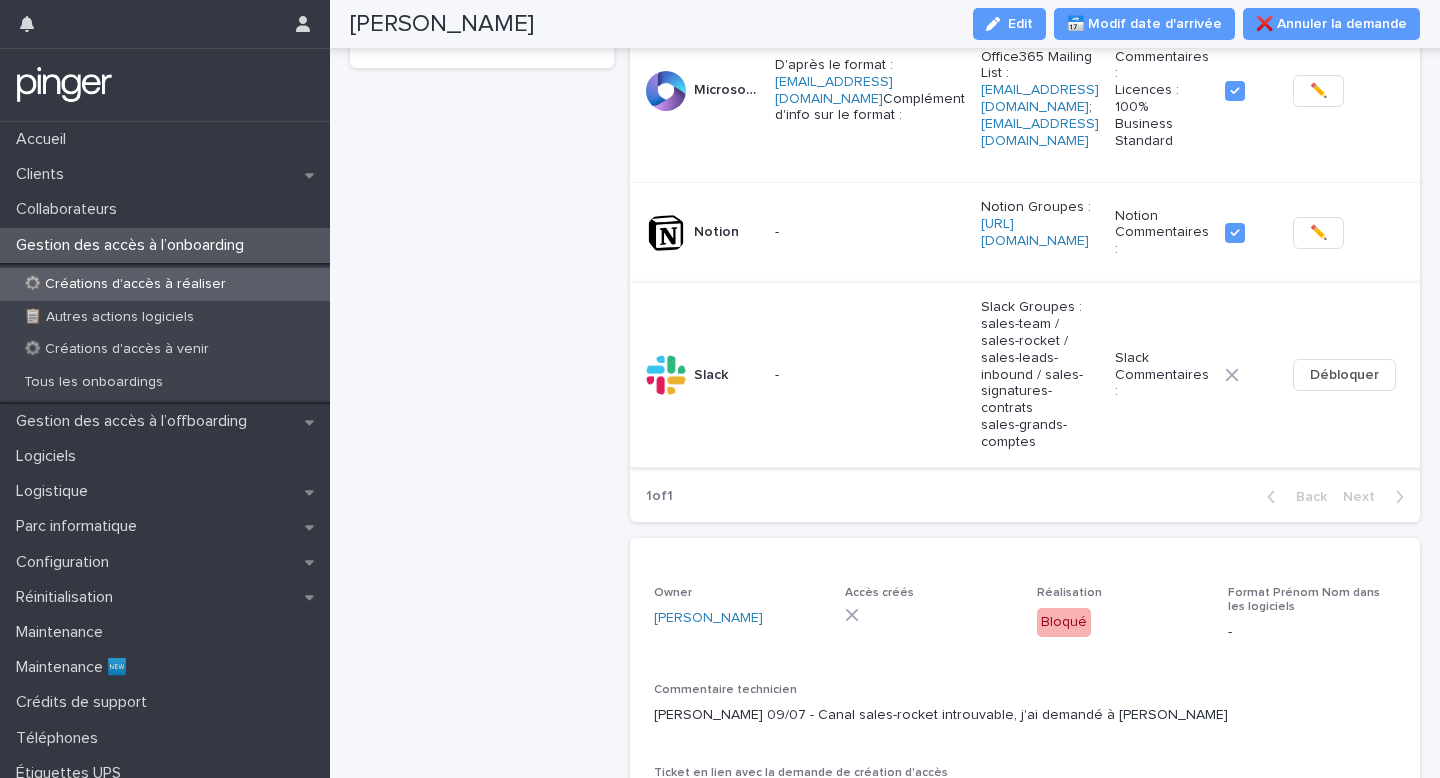 scroll, scrollTop: 377, scrollLeft: 0, axis: vertical 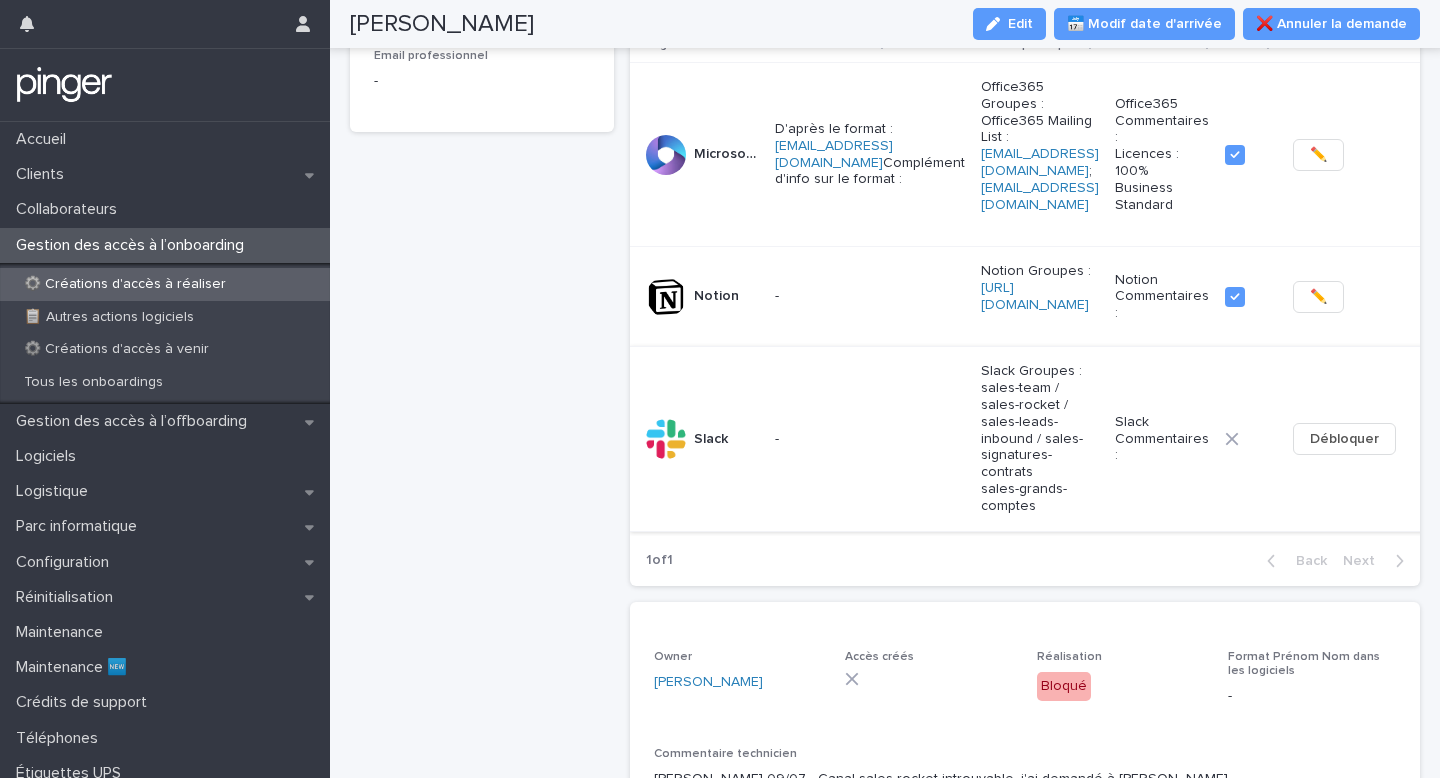click on "Débloquer" at bounding box center (1344, 439) 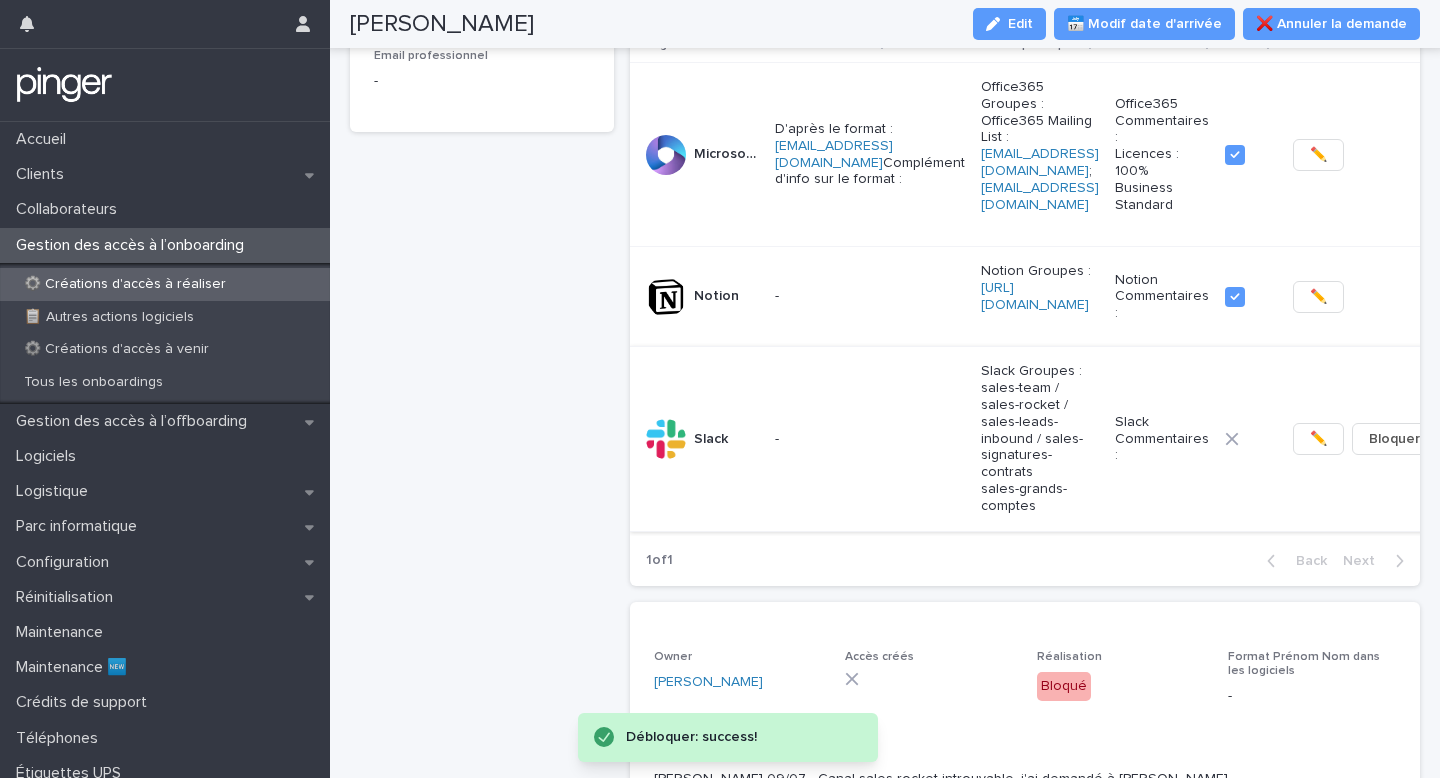 click on "✏️" at bounding box center (1318, 439) 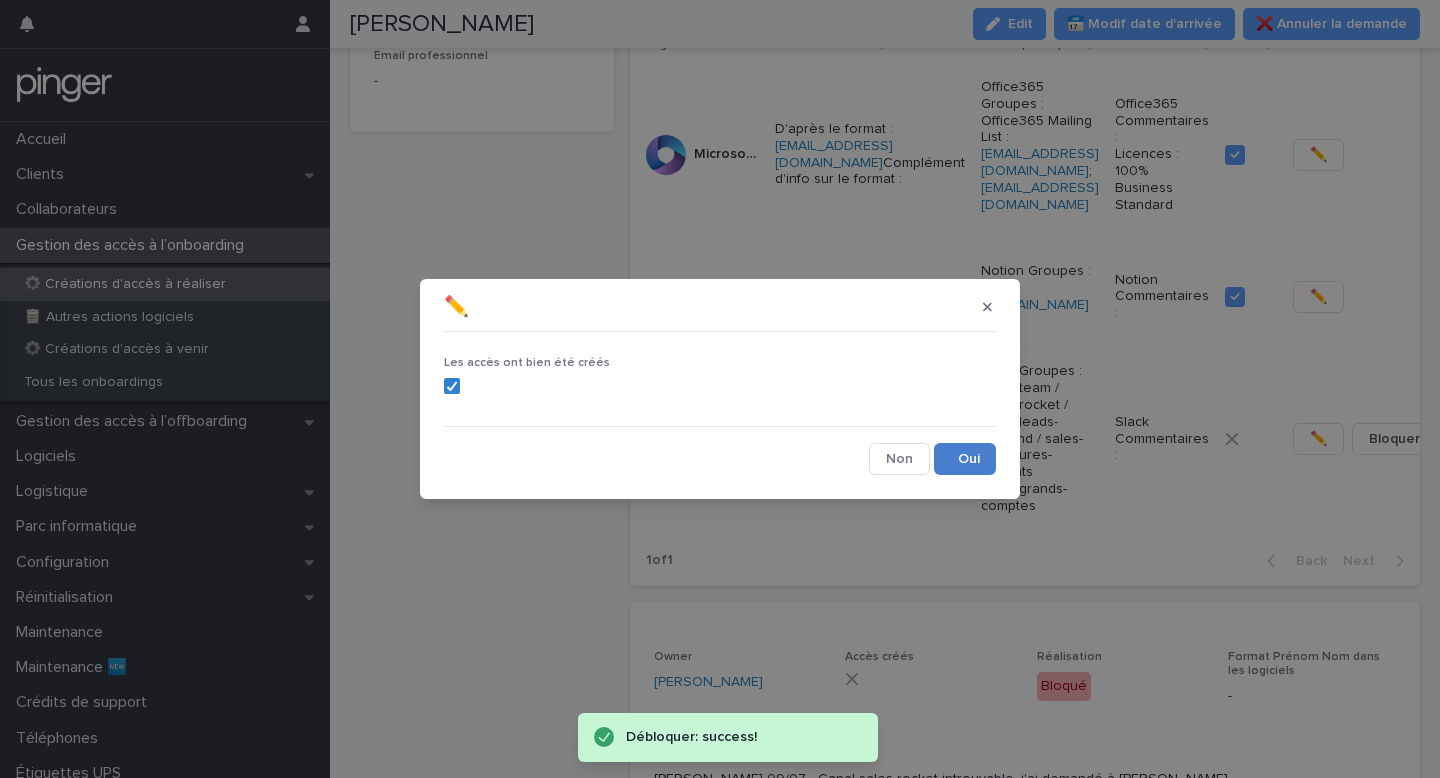 click on "Save" at bounding box center [965, 459] 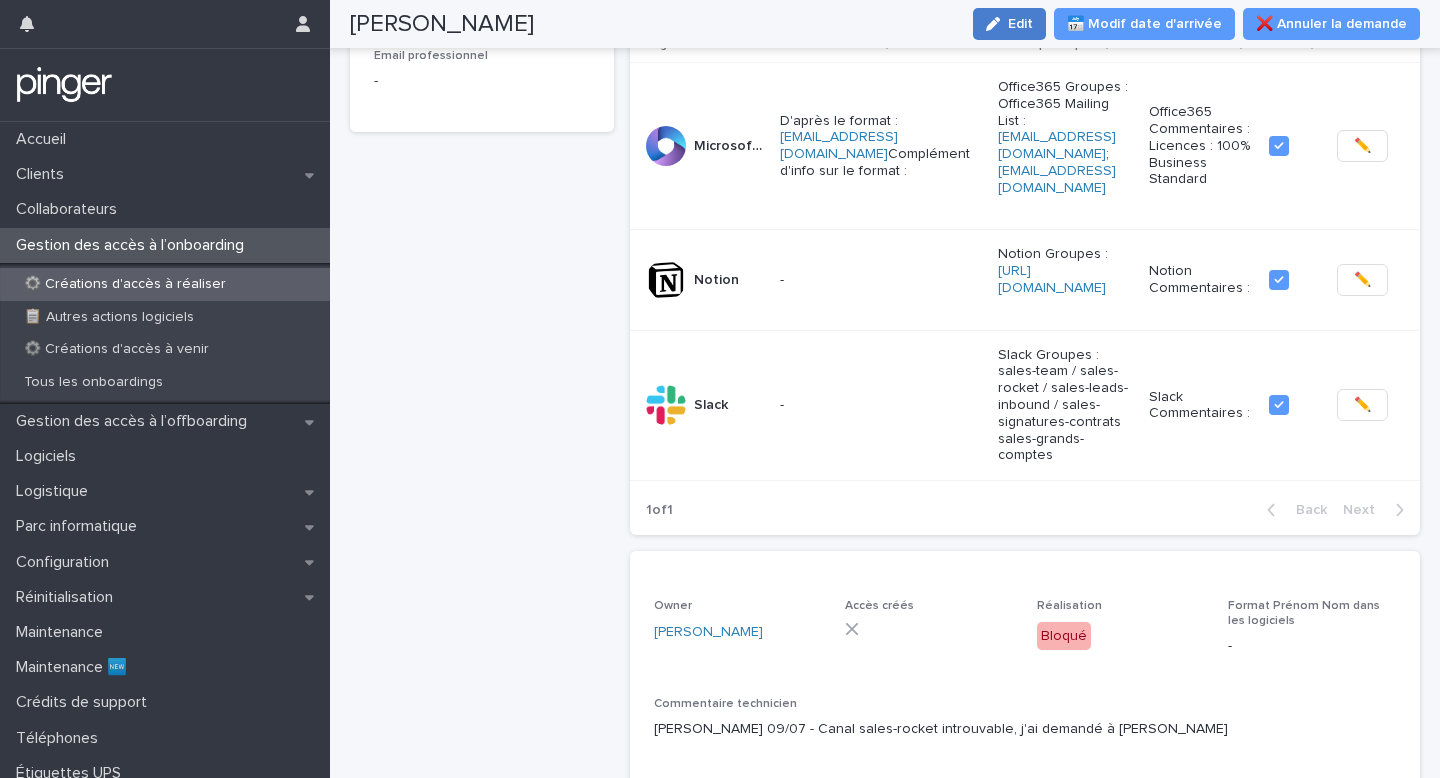 click 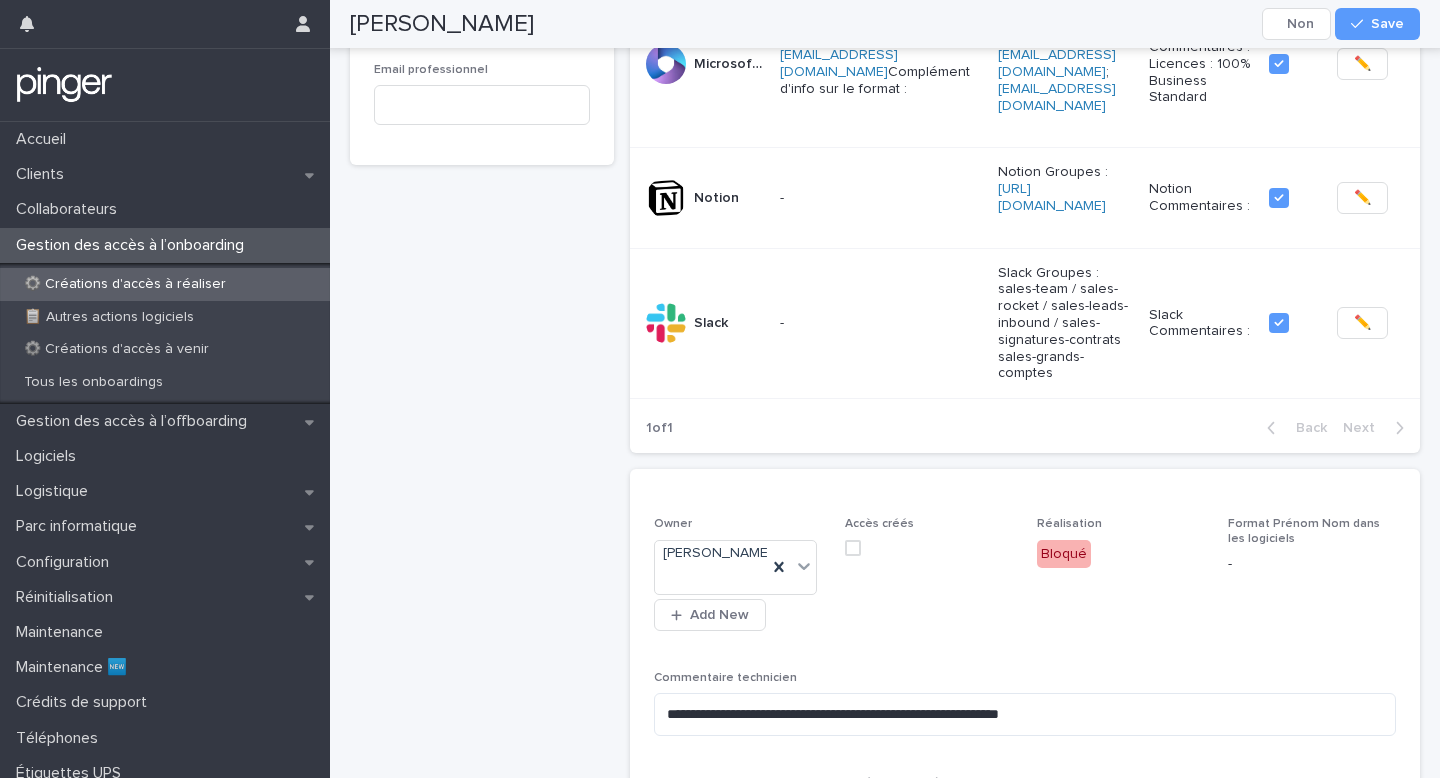 scroll, scrollTop: 441, scrollLeft: 0, axis: vertical 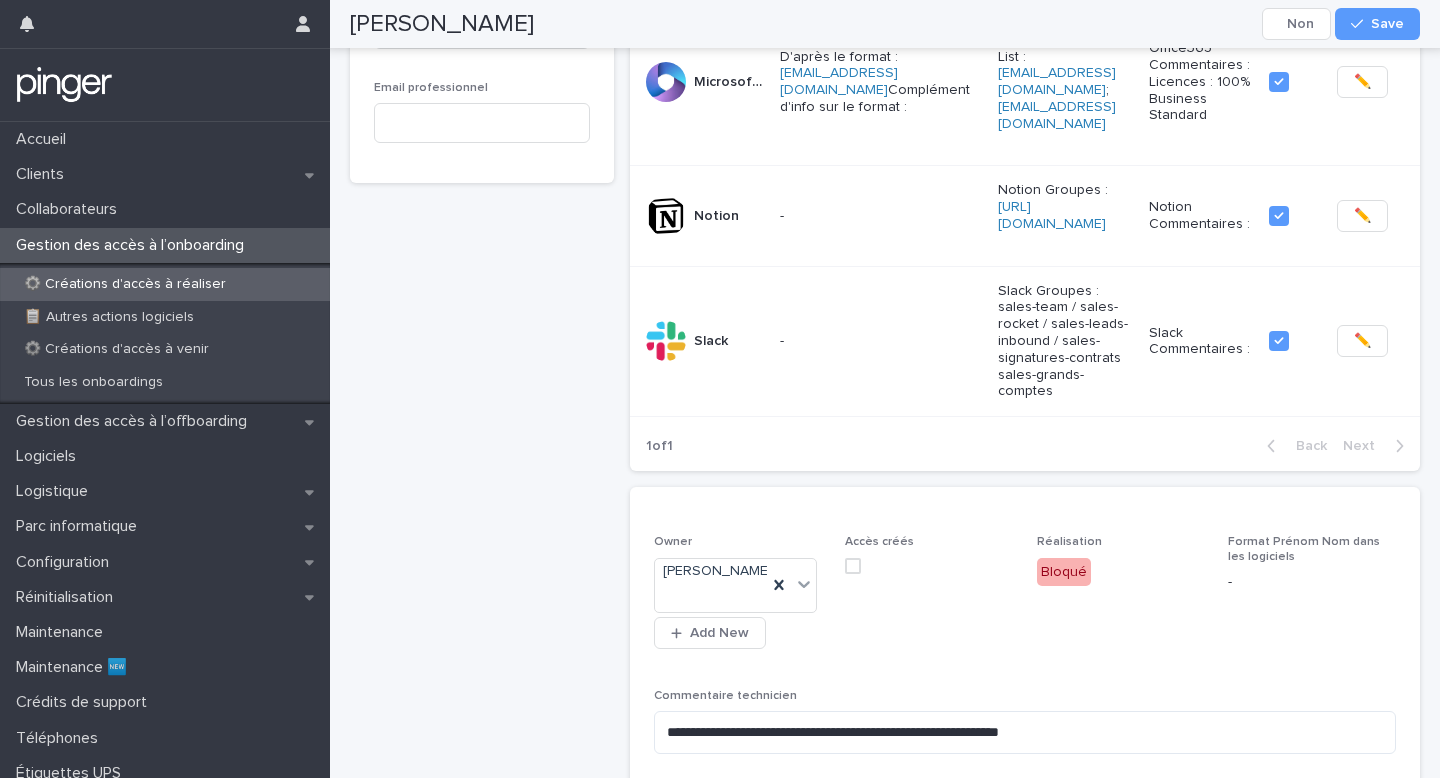 click at bounding box center [853, 566] 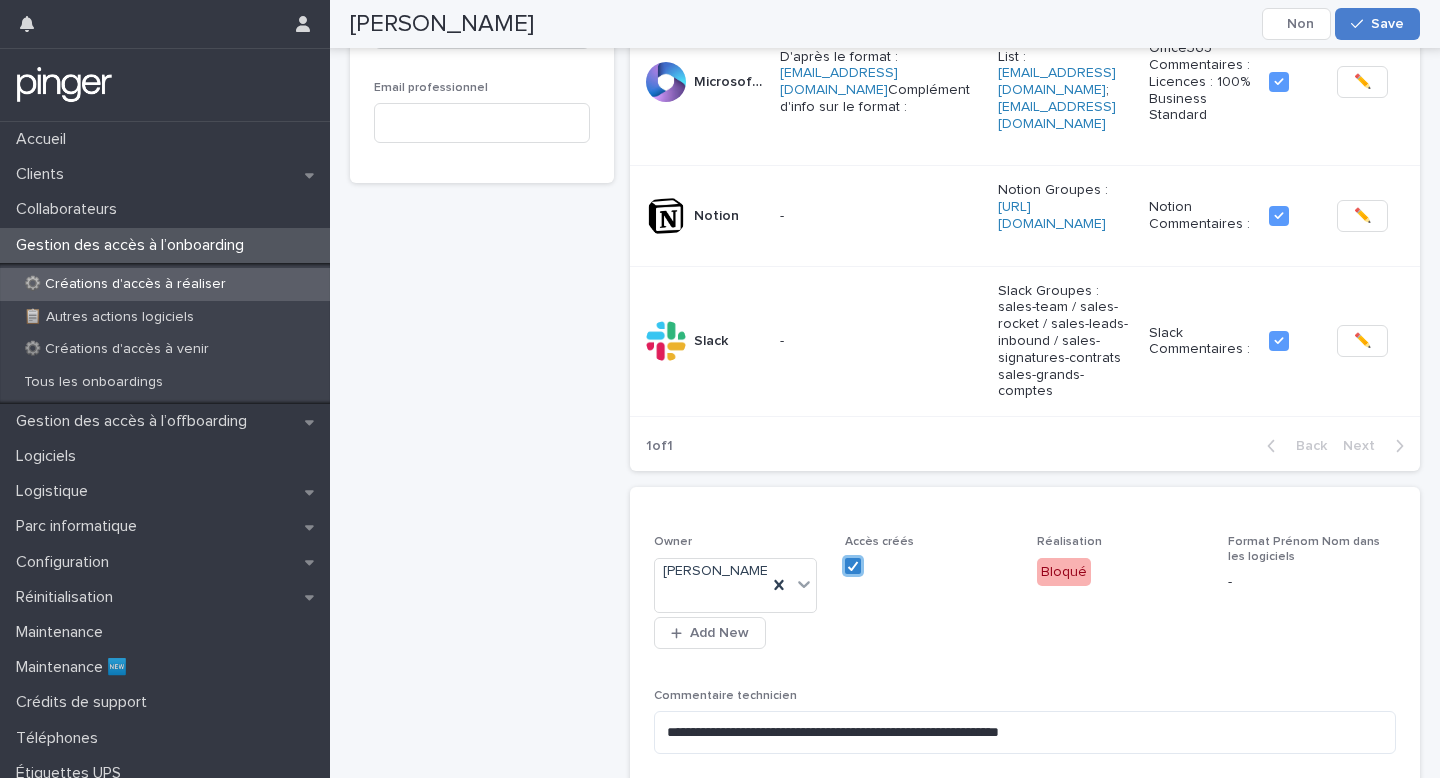 click 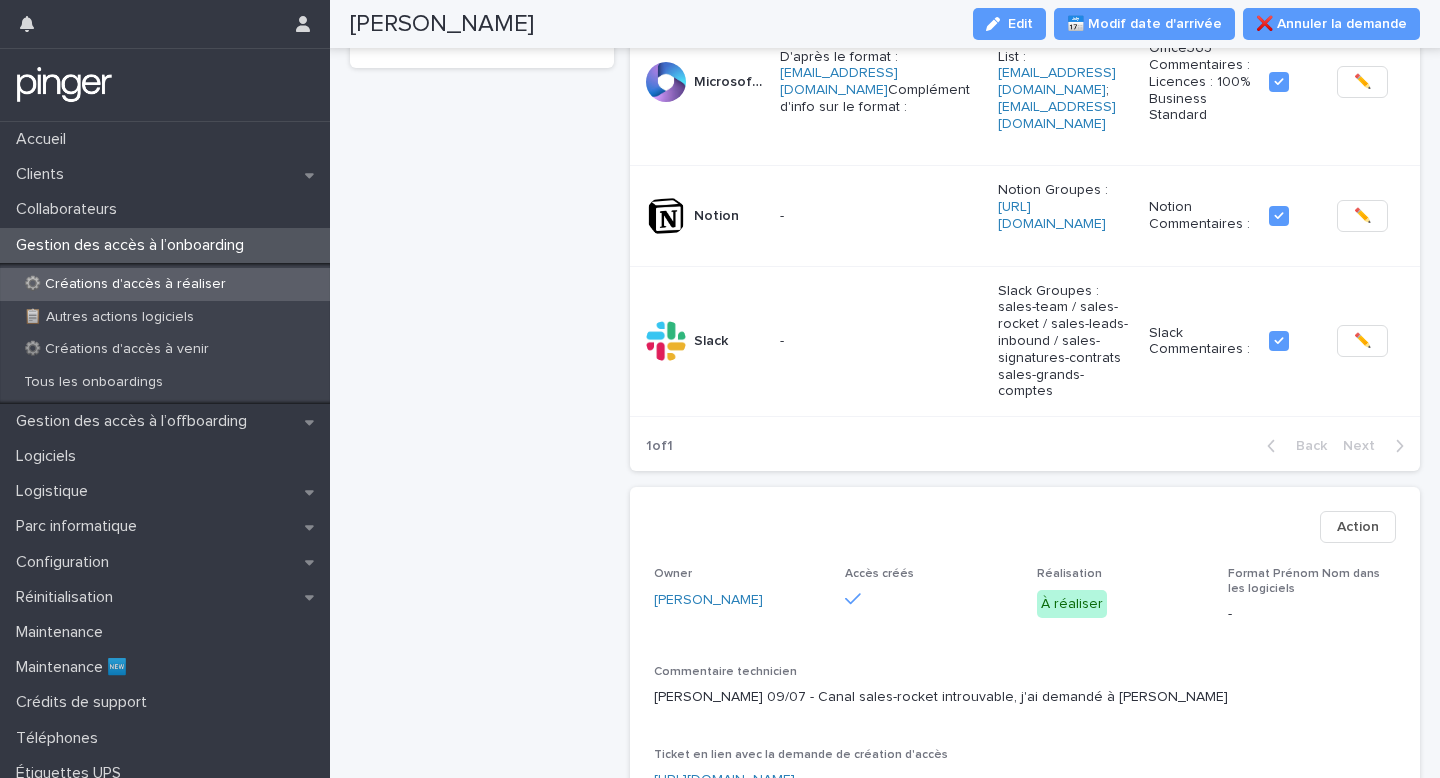 scroll, scrollTop: 393, scrollLeft: 0, axis: vertical 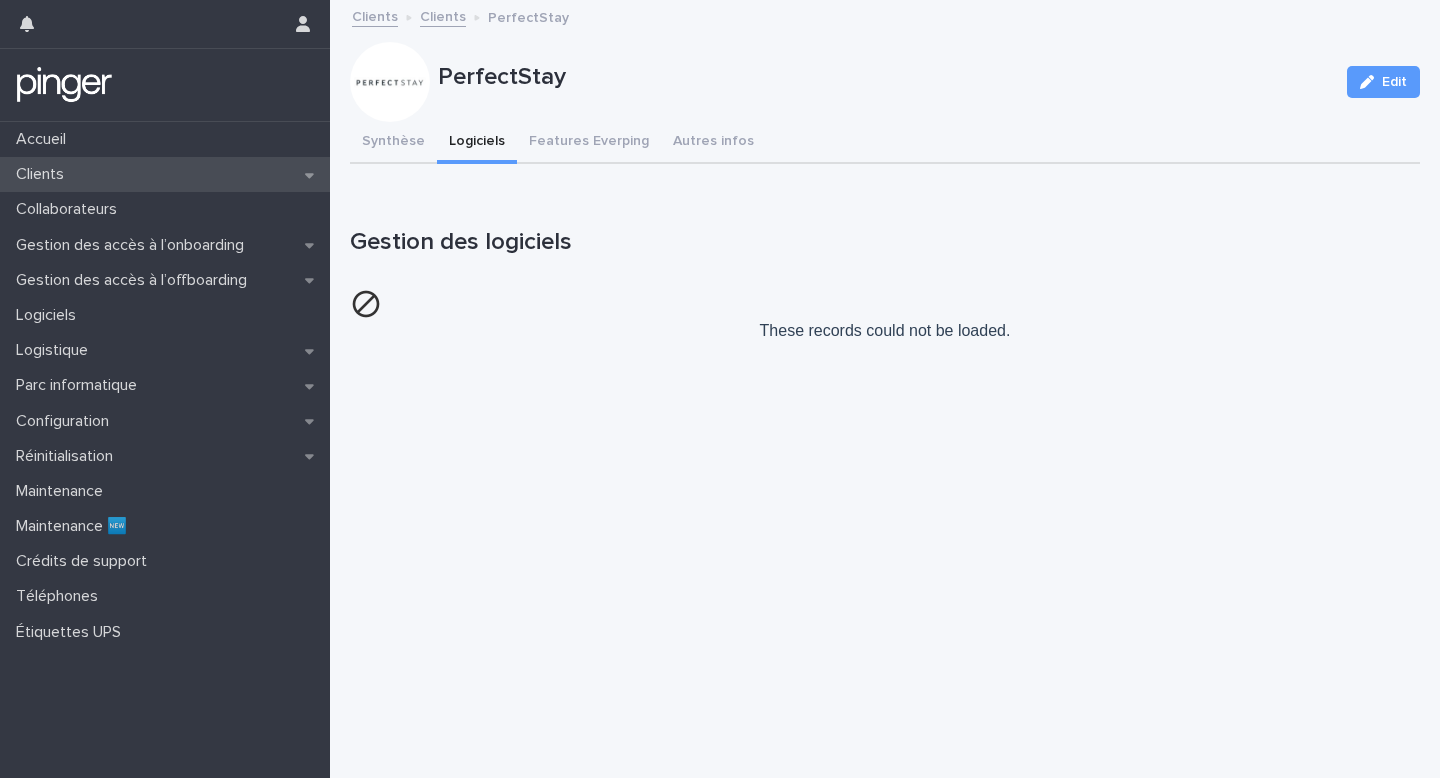 click on "Clients" at bounding box center (165, 174) 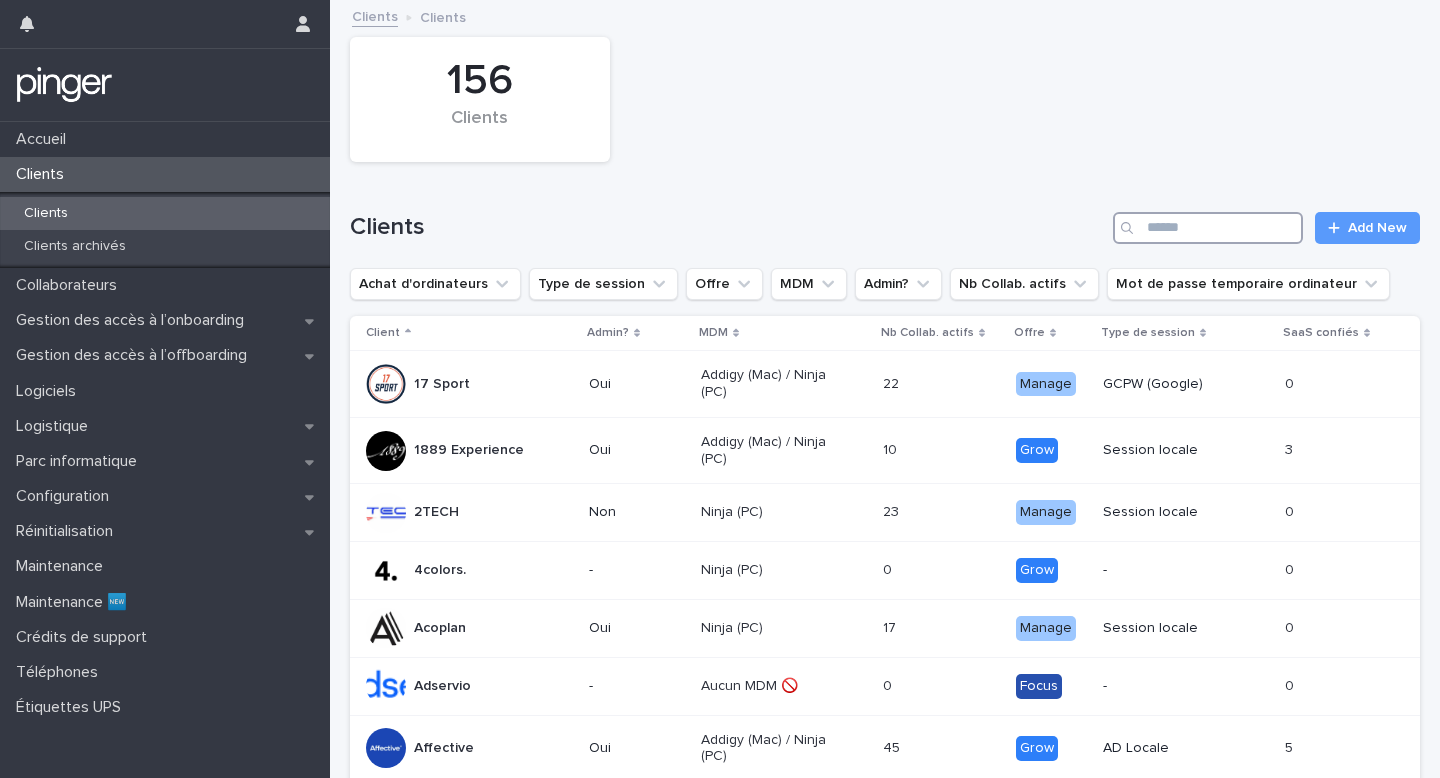 click at bounding box center [1208, 228] 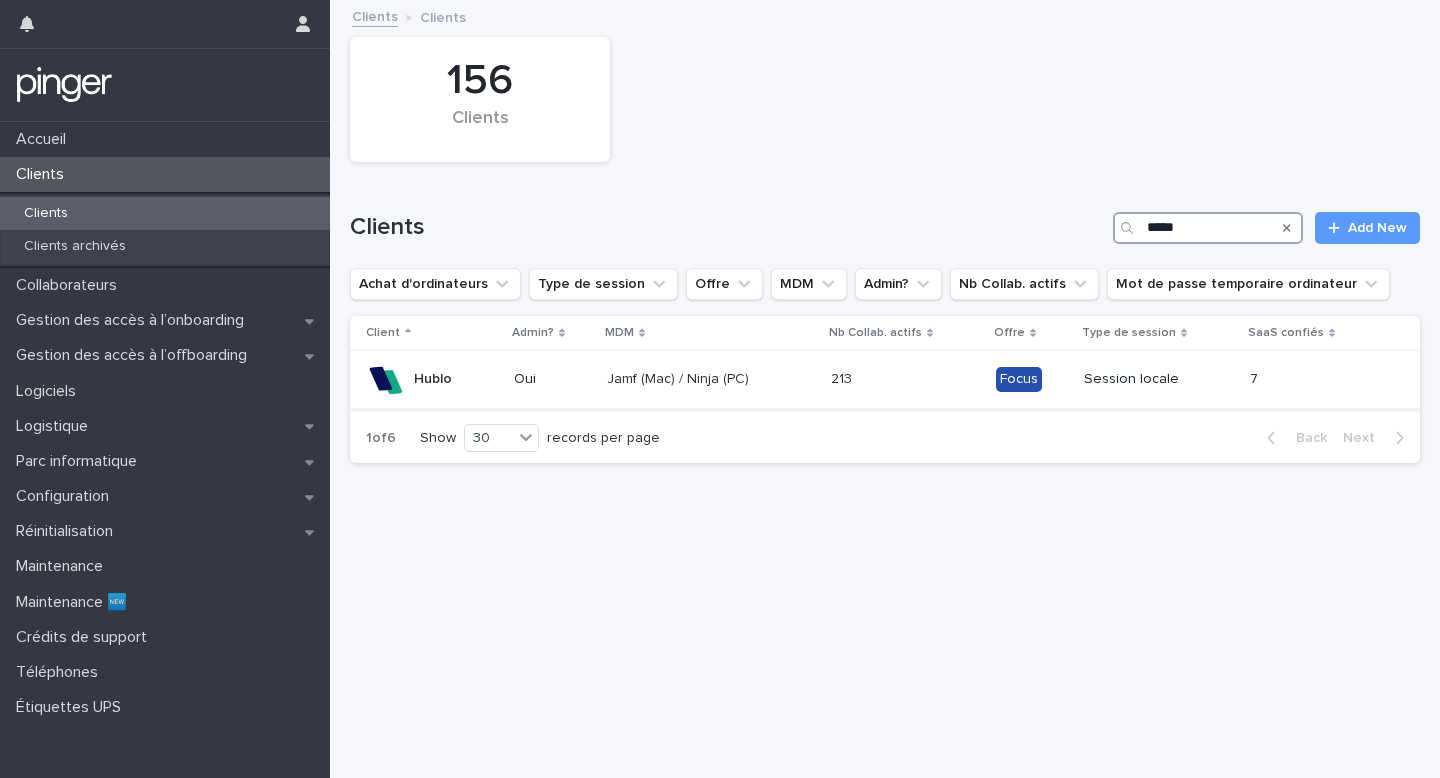 type on "*****" 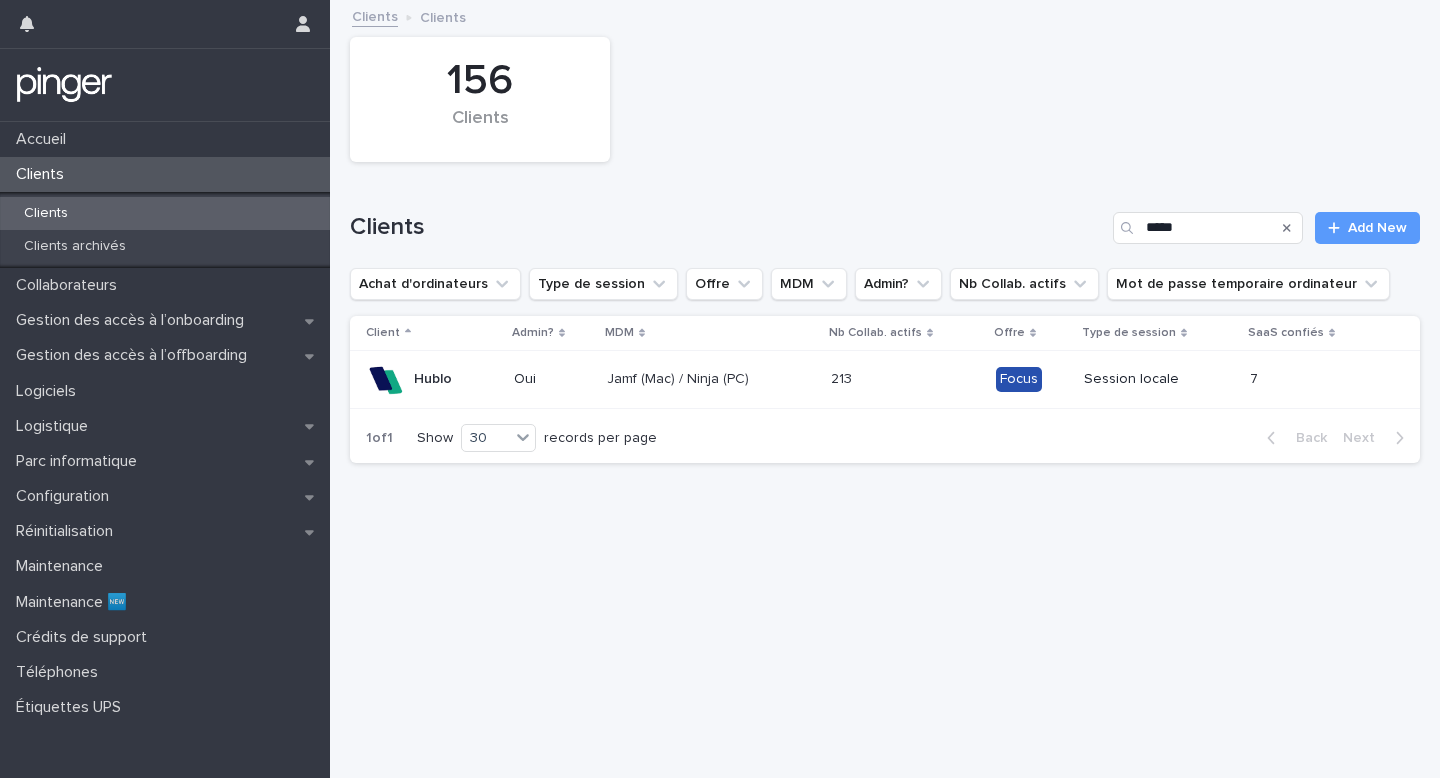 click on "Jamf (Mac) / Ninja (PC)" at bounding box center (711, 380) 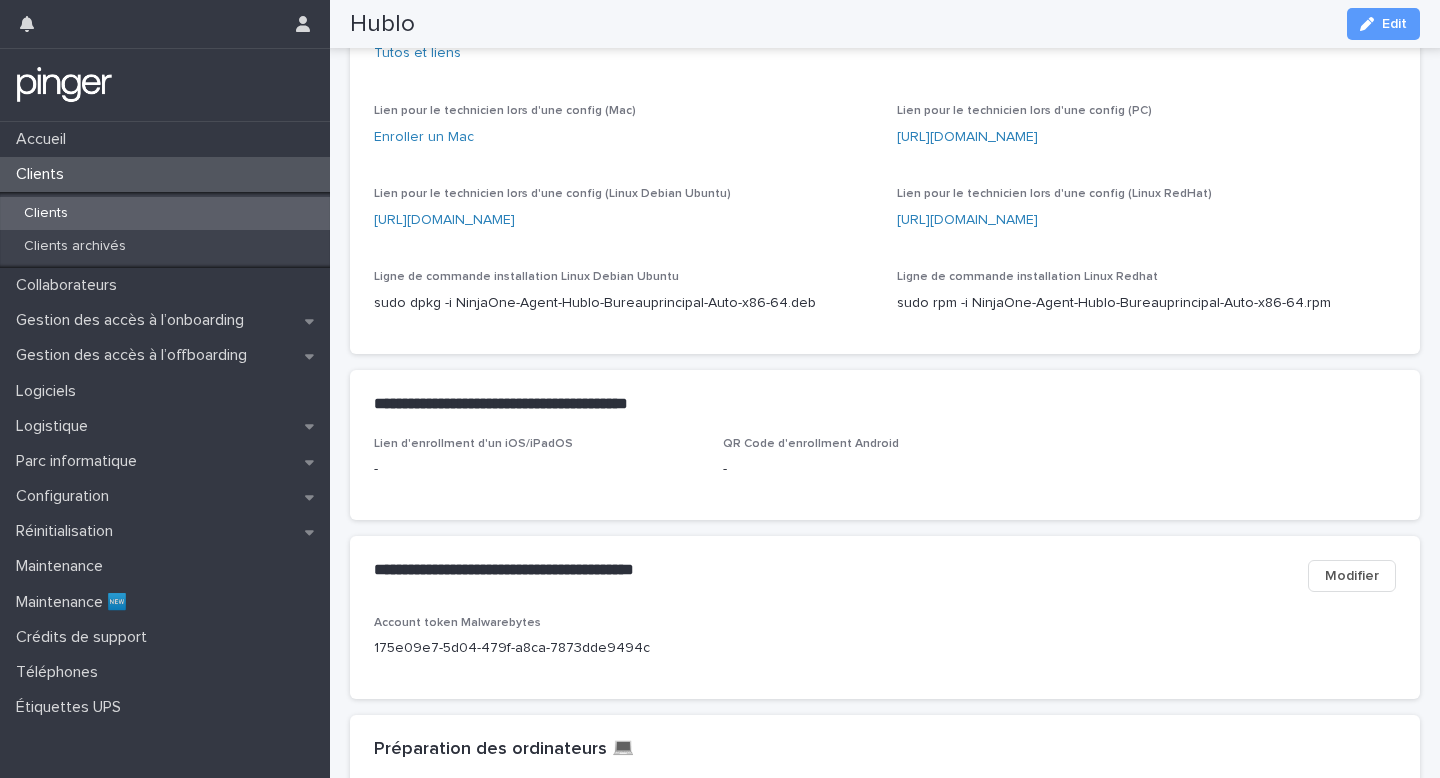 scroll, scrollTop: 1090, scrollLeft: 0, axis: vertical 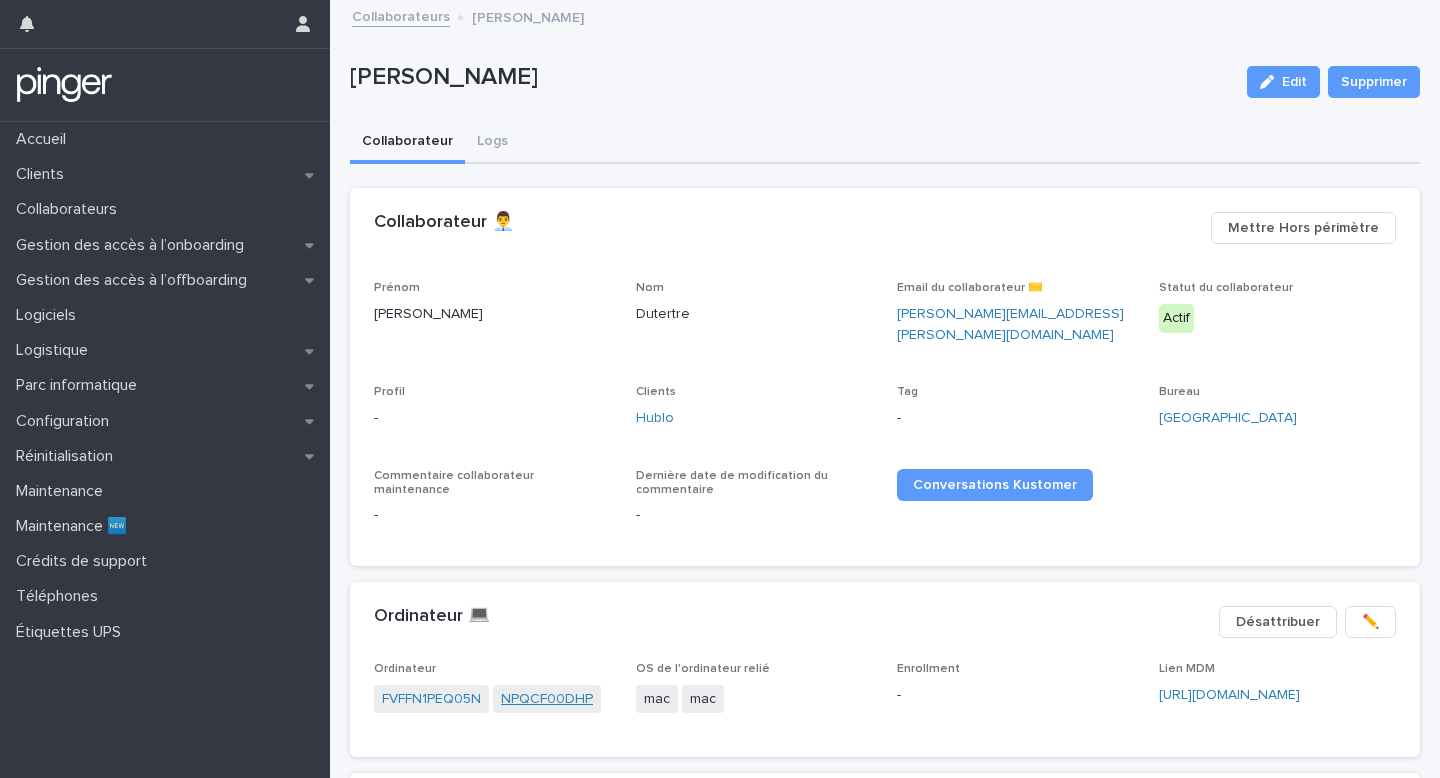 click on "NPQCF00DHP" at bounding box center (547, 699) 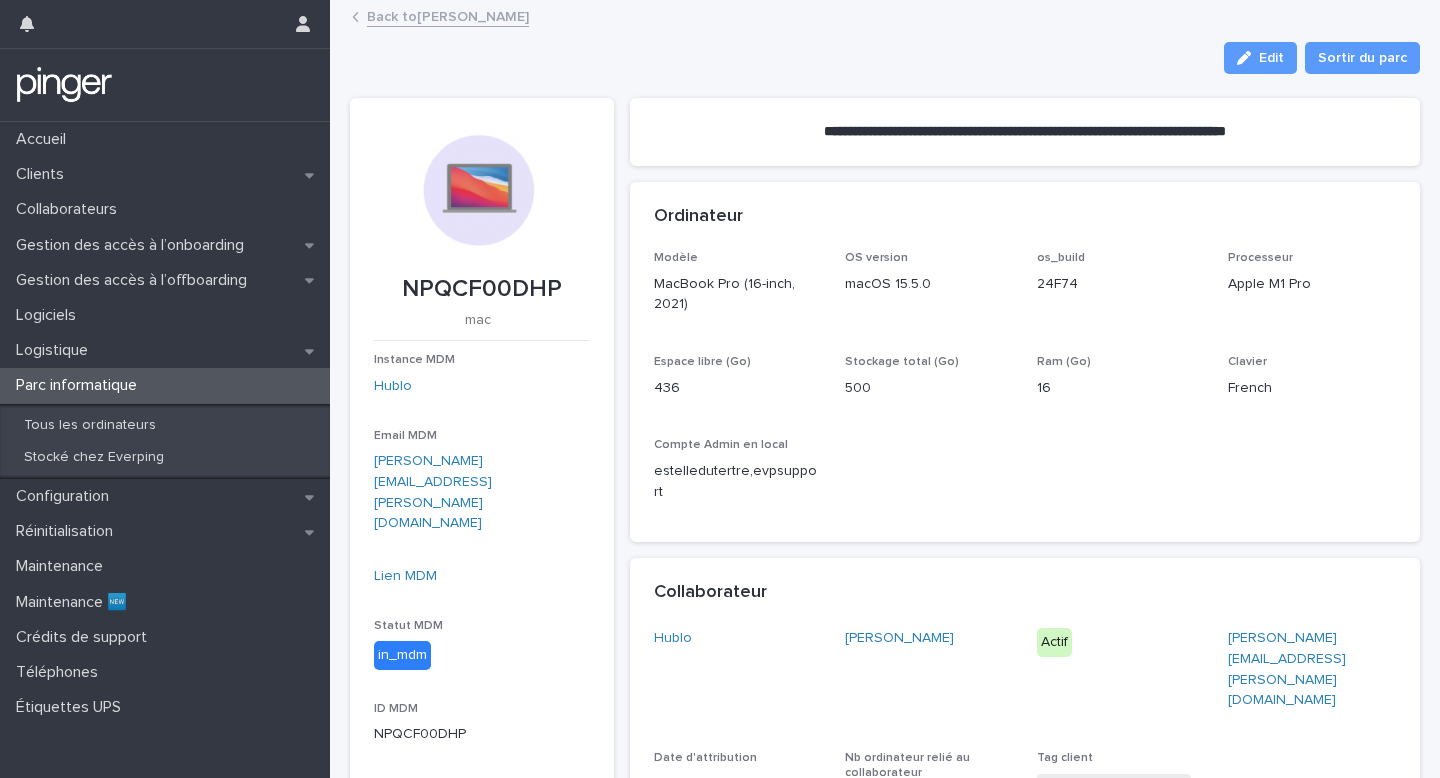 click on "NPQCF00DHP" at bounding box center (482, 289) 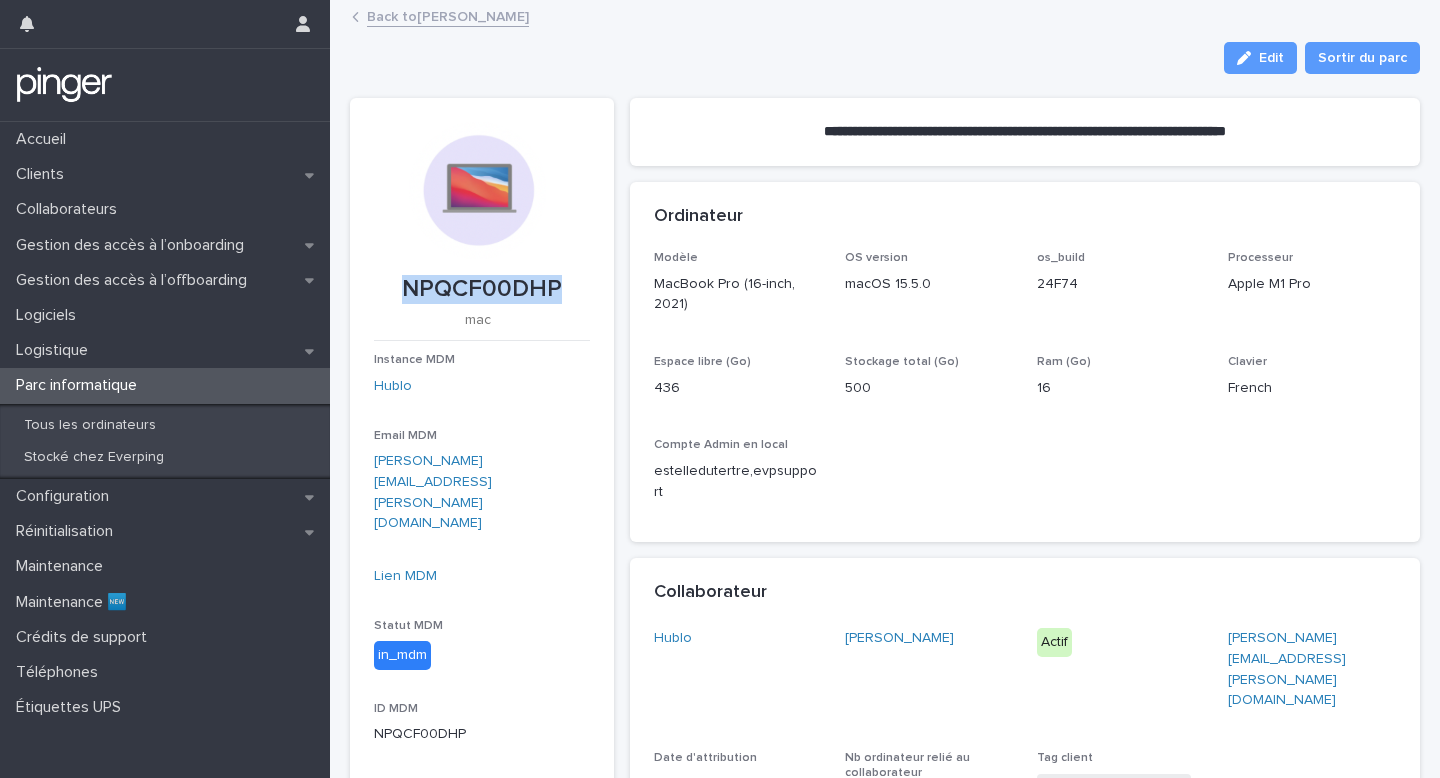 click on "NPQCF00DHP" at bounding box center (482, 289) 